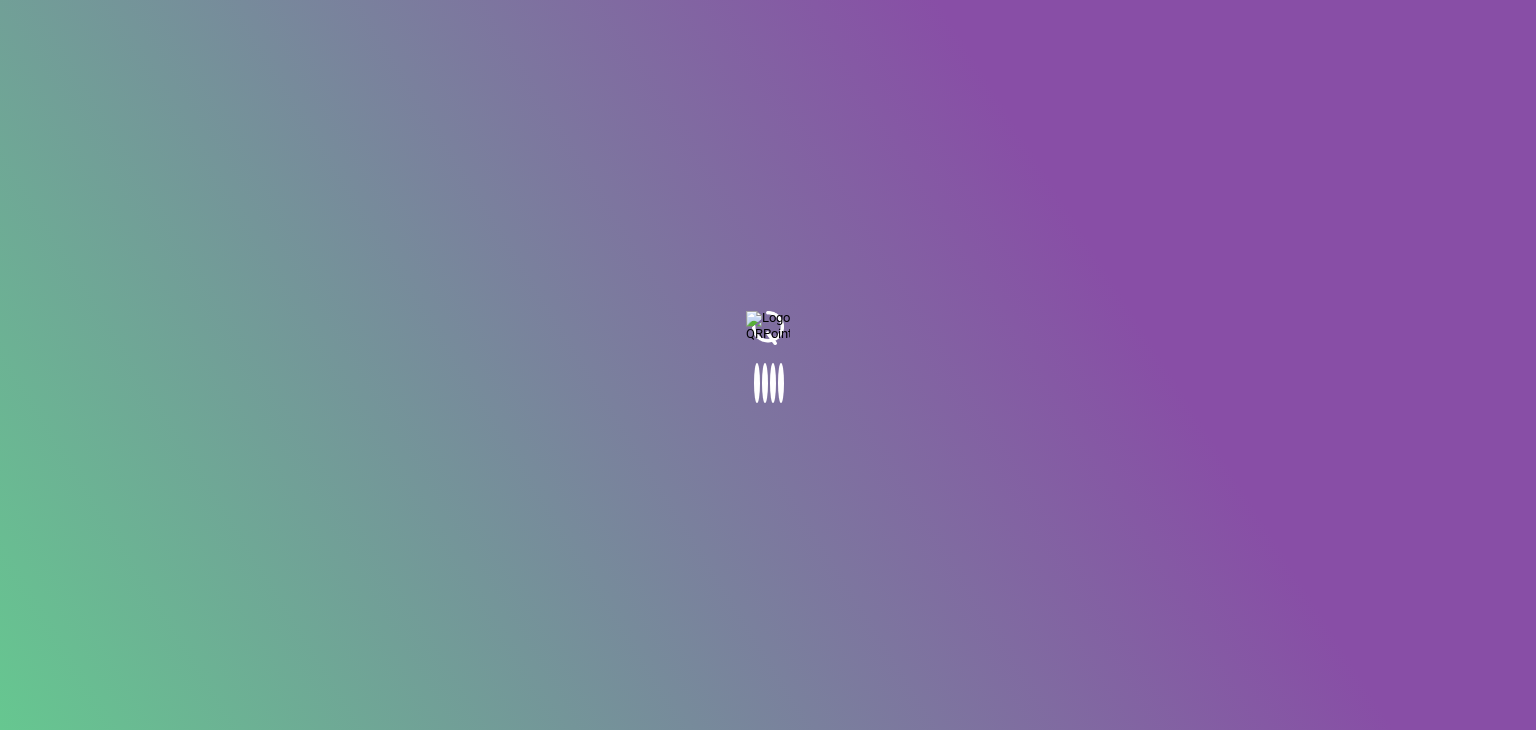 scroll, scrollTop: 0, scrollLeft: 0, axis: both 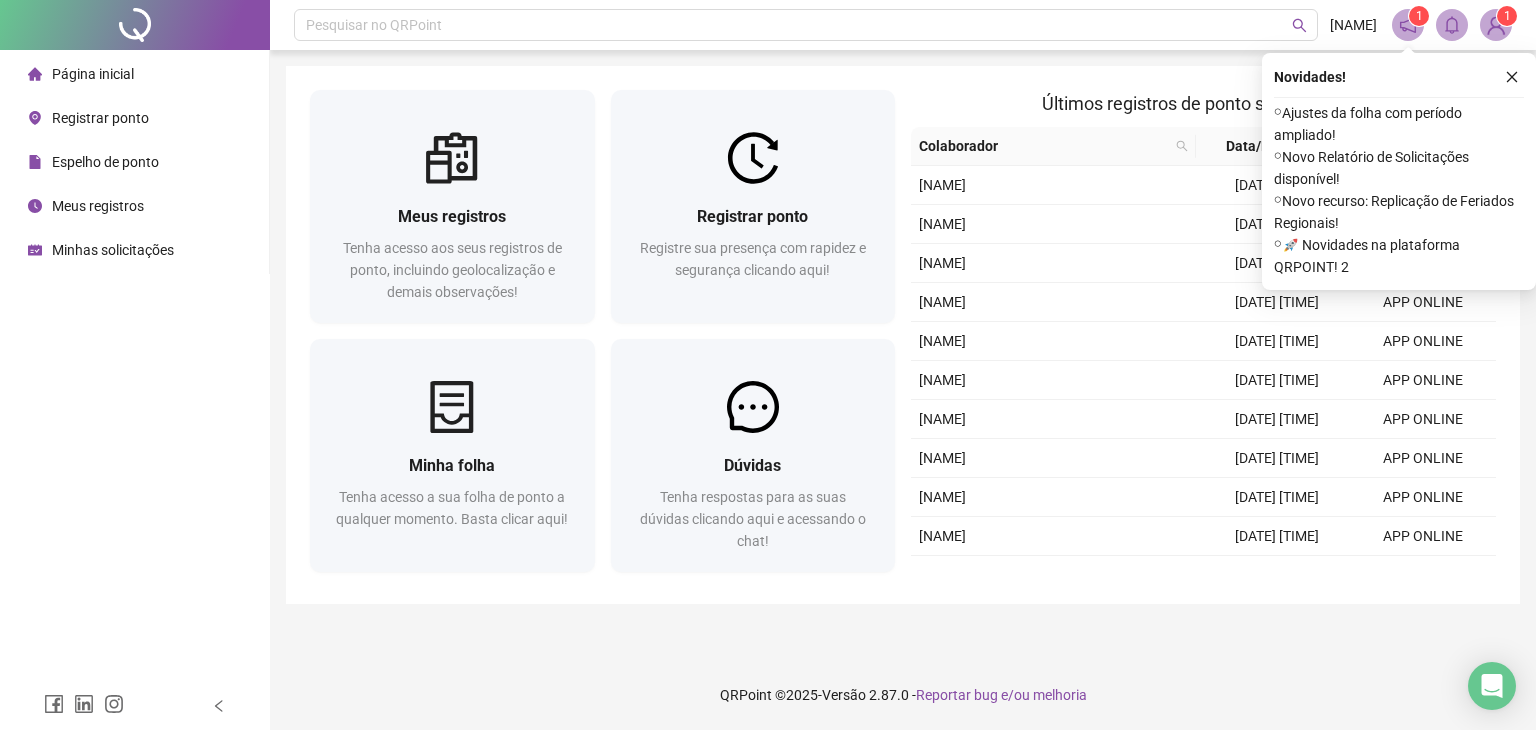click on "Espelho de ponto" at bounding box center [105, 162] 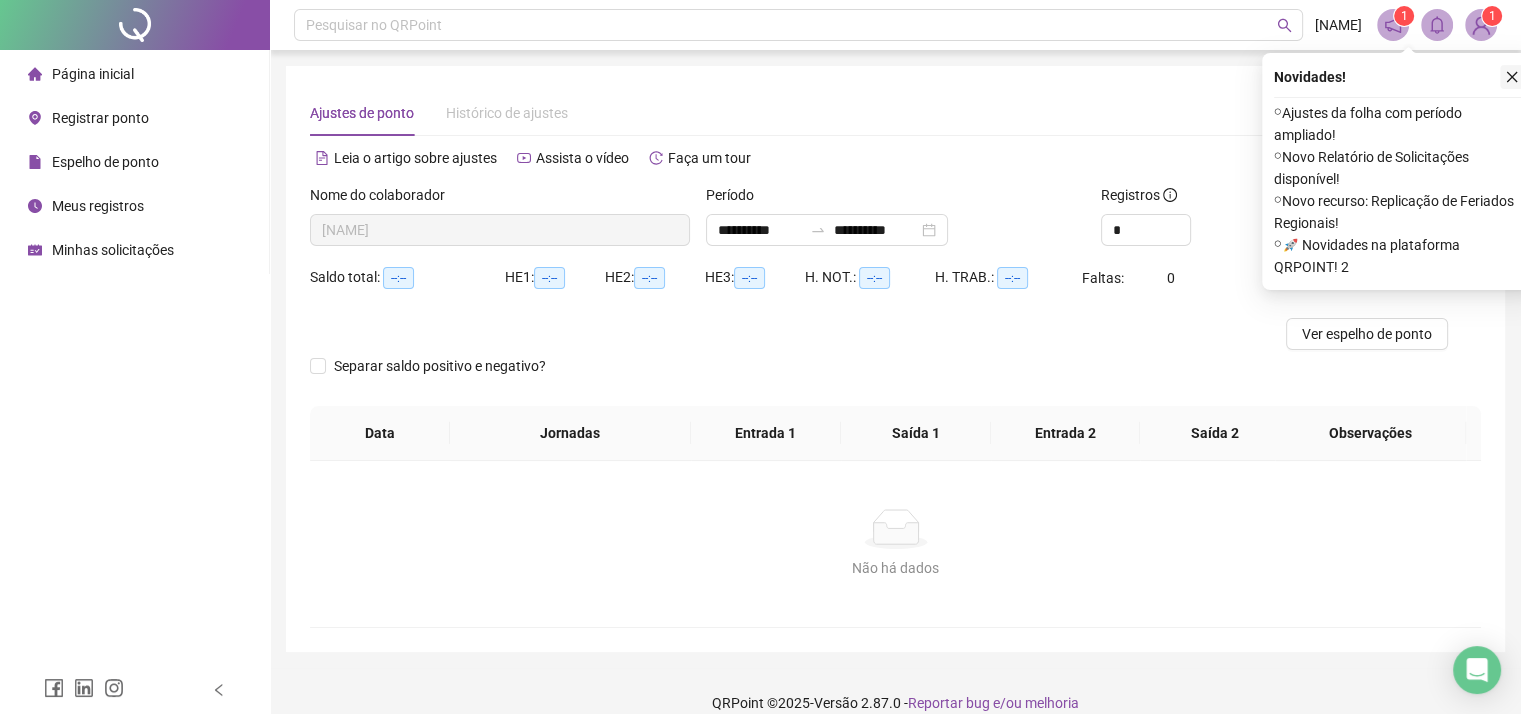 click 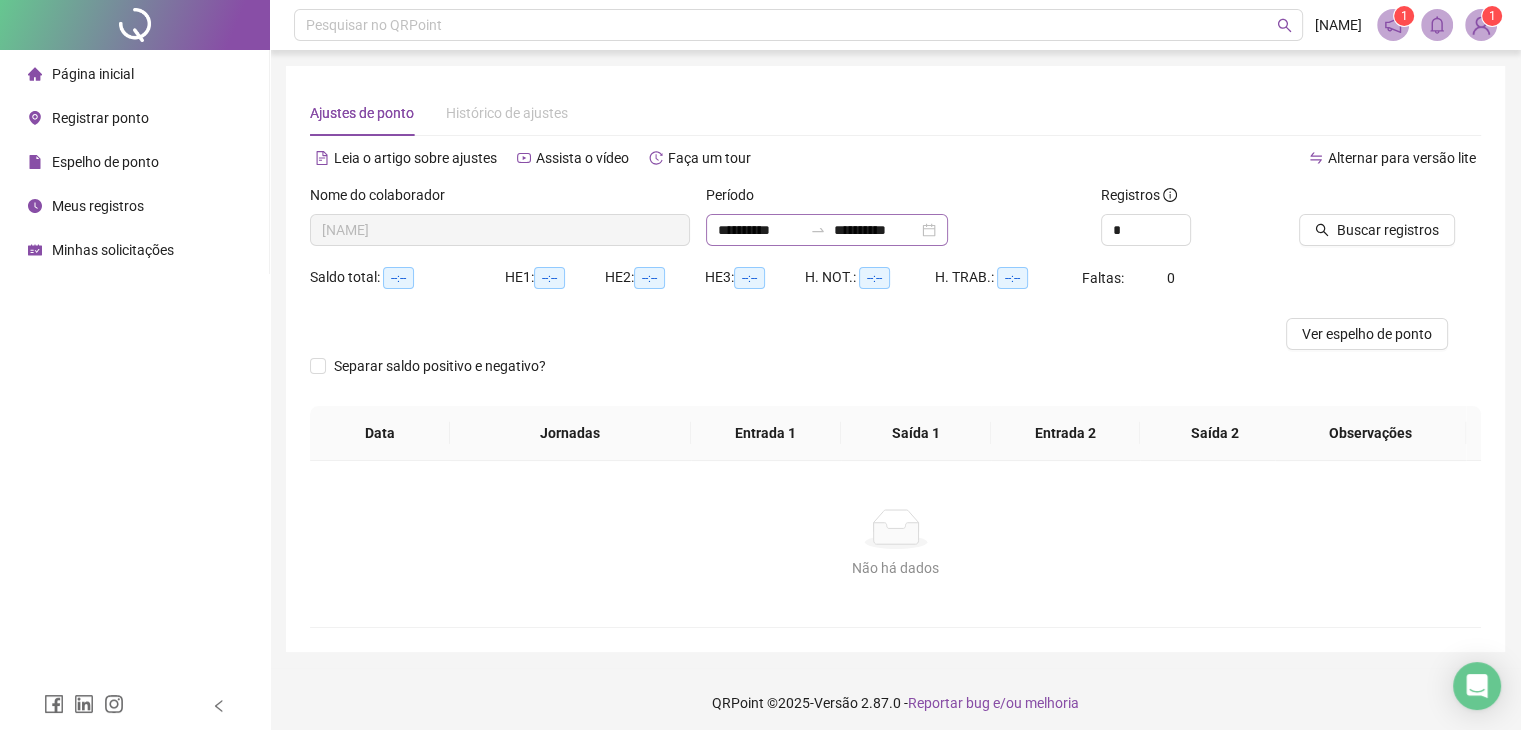 click at bounding box center (818, 230) 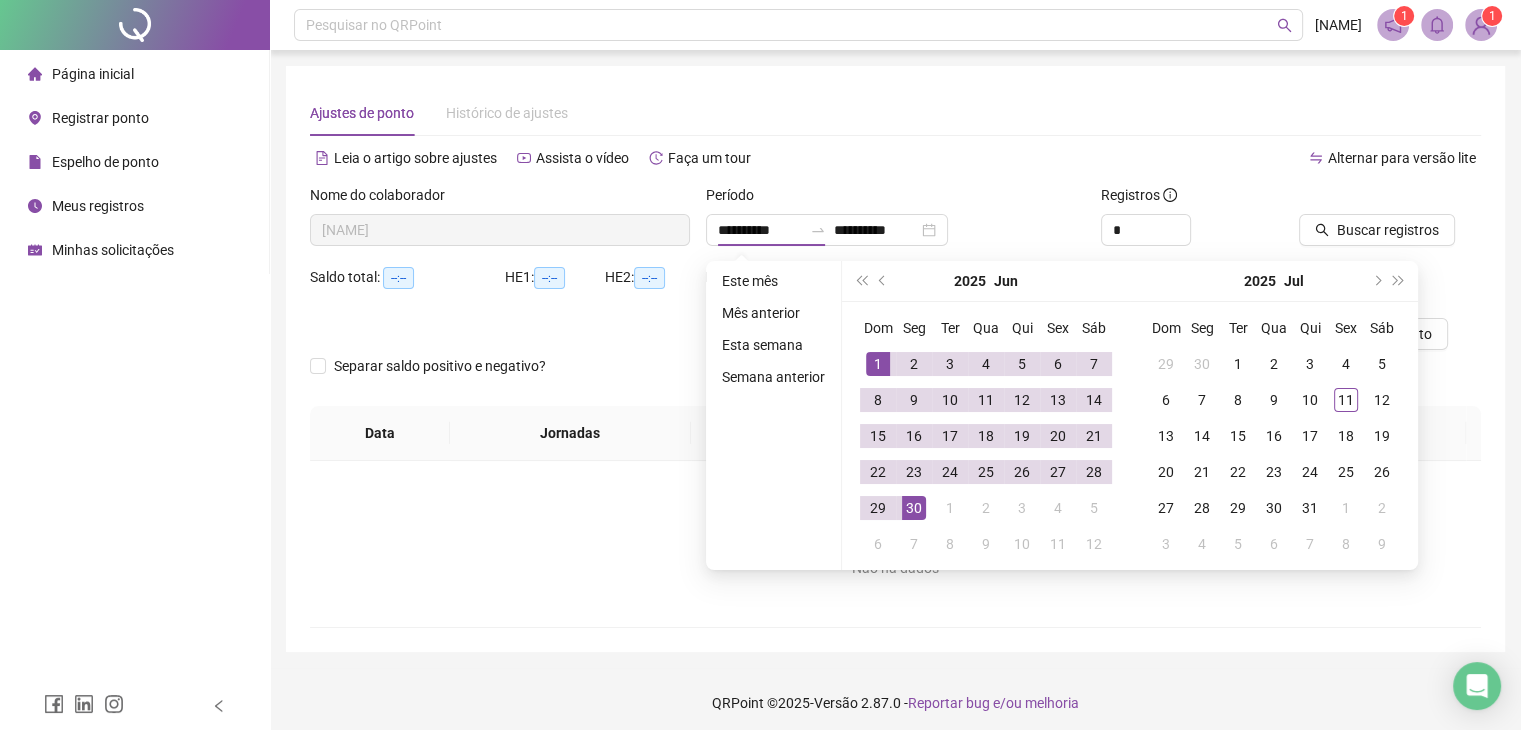 click on "Alternar para versão lite" at bounding box center [1189, 158] 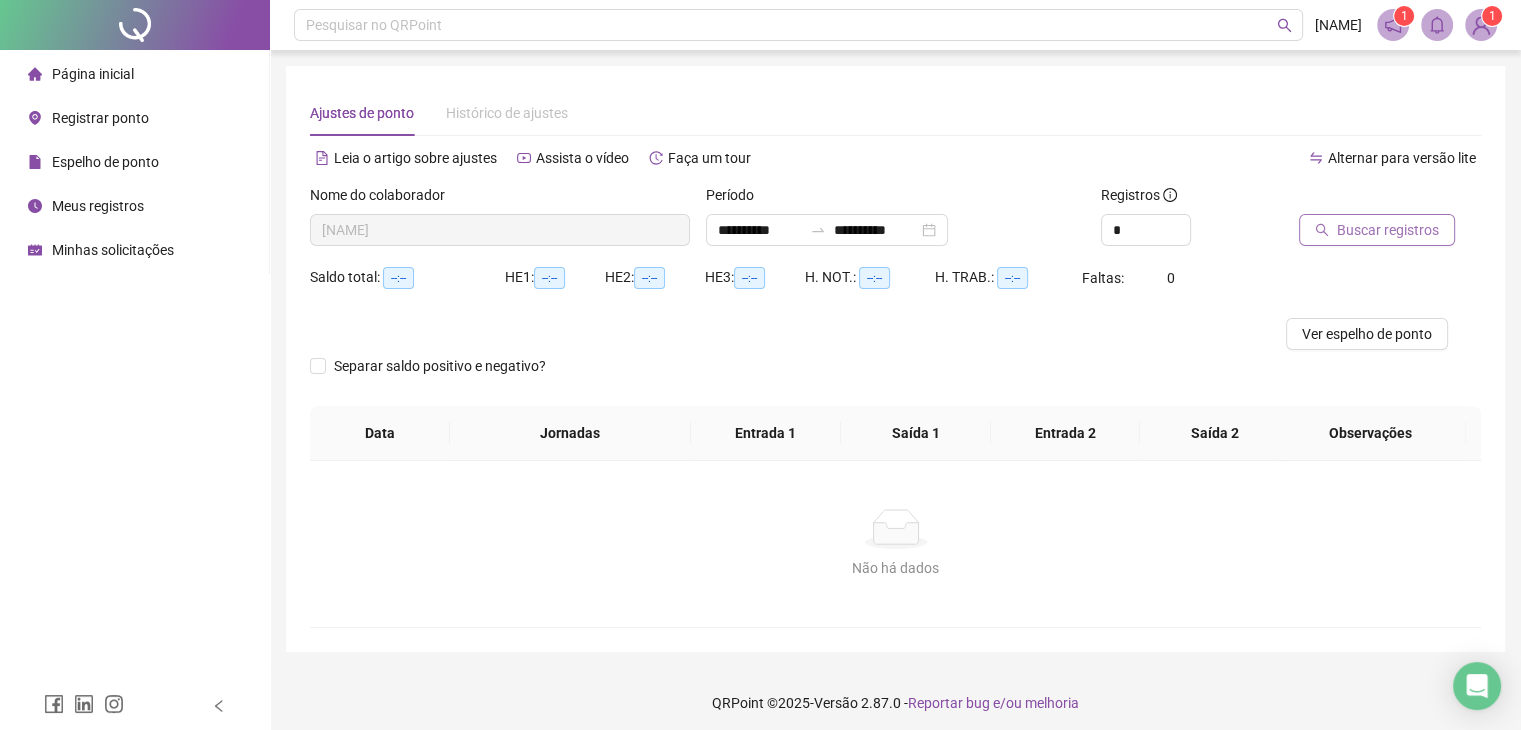 click on "Buscar registros" at bounding box center [1377, 230] 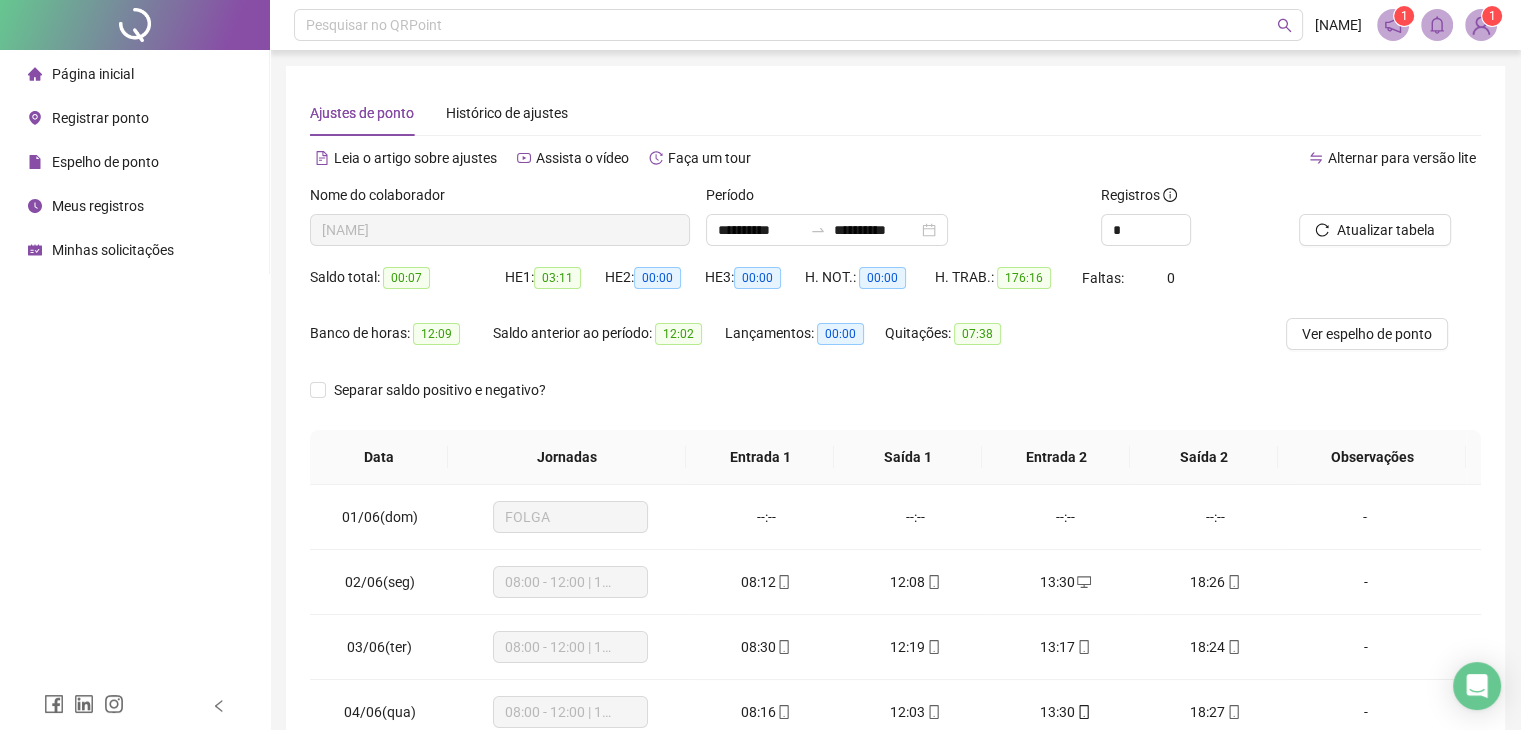 click on "Ver espelho de ponto" at bounding box center (1367, 334) 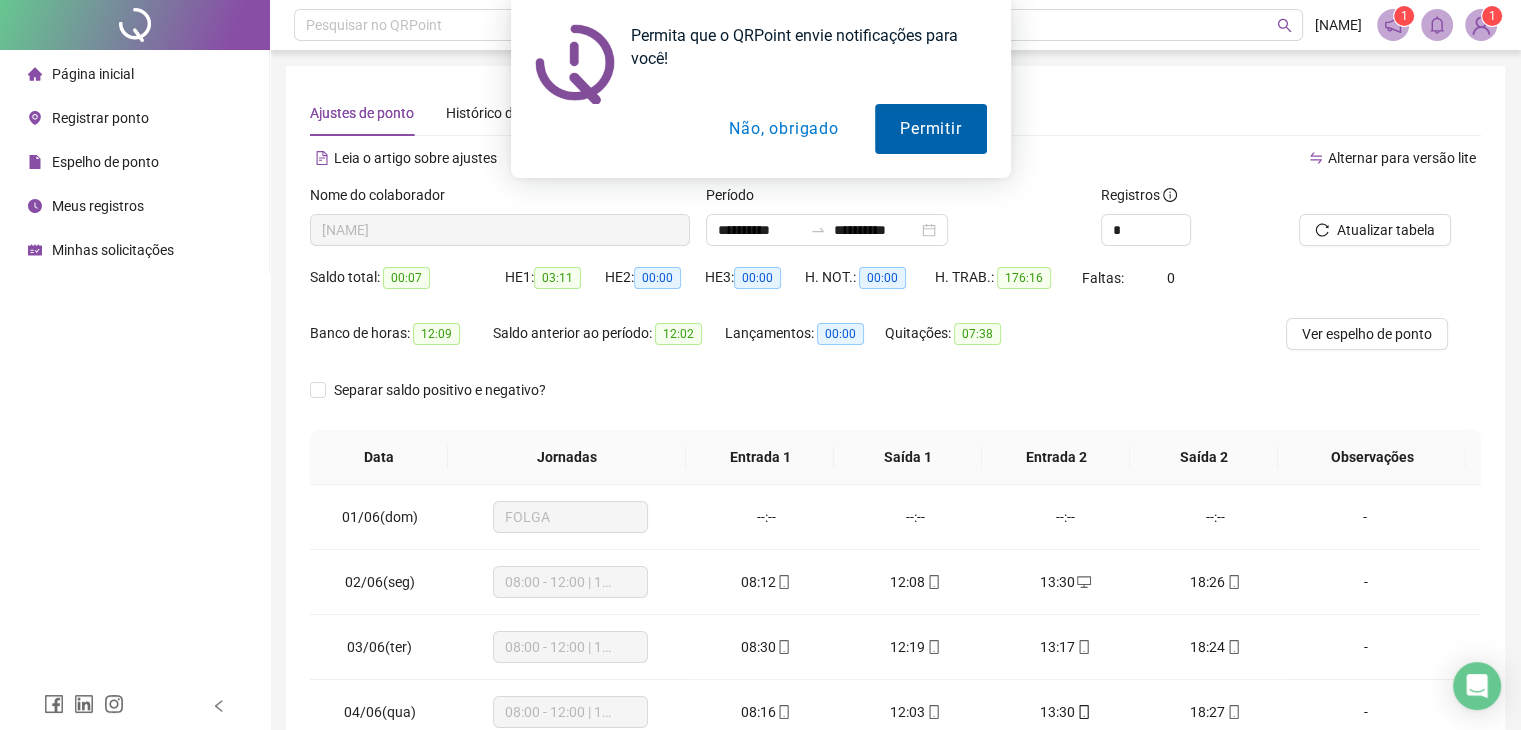 click on "Permitir" at bounding box center [930, 129] 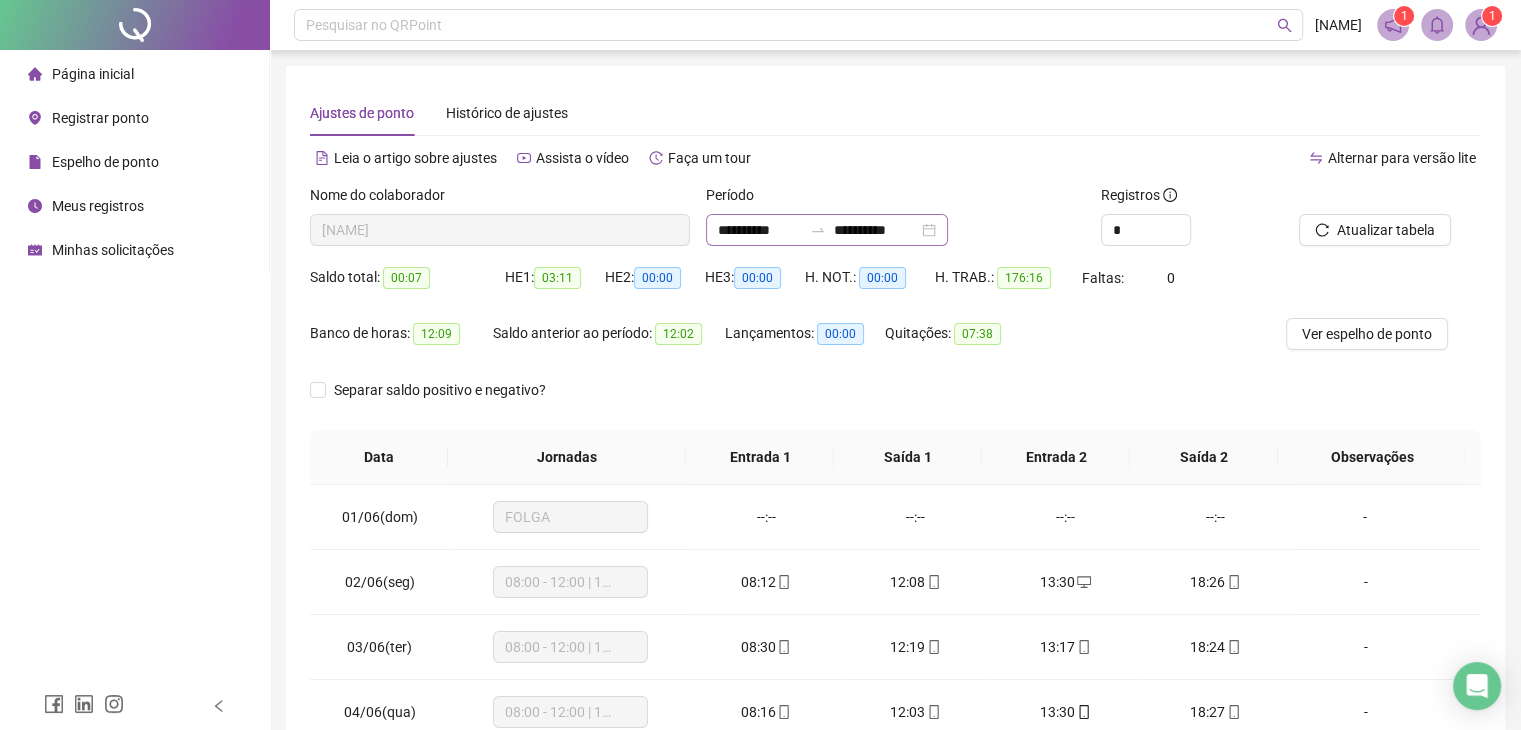 click on "**********" at bounding box center [827, 230] 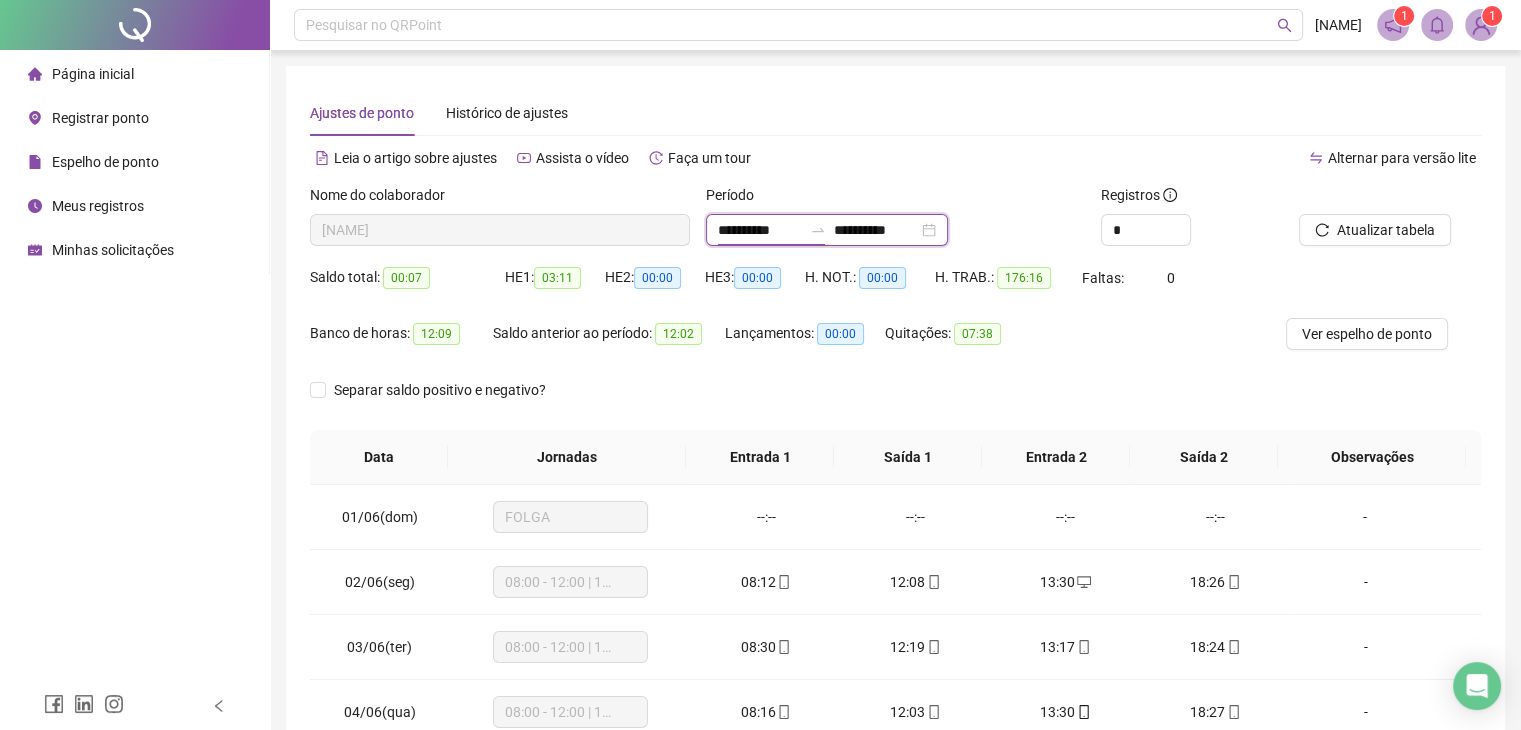click on "**********" at bounding box center (876, 230) 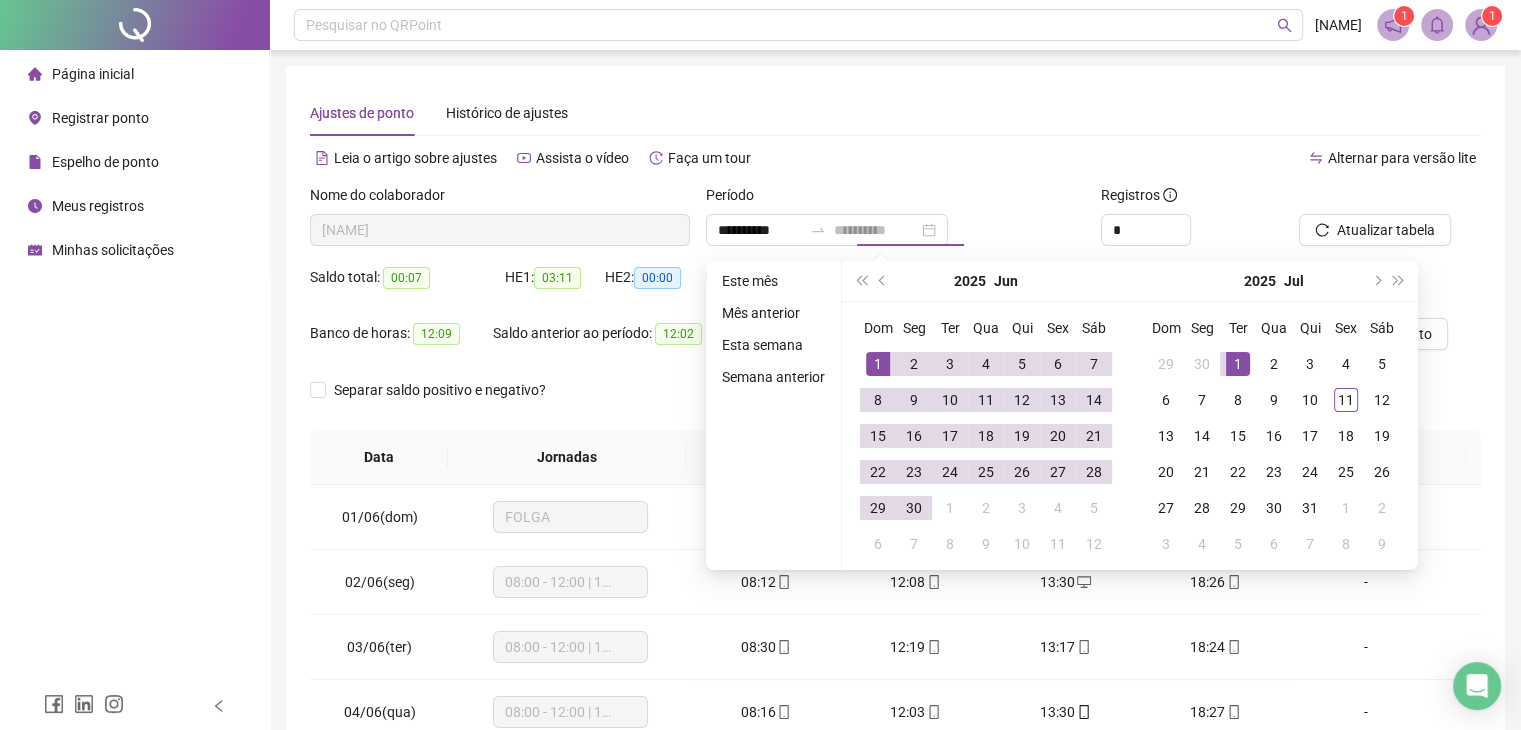 click on "1" at bounding box center (1238, 364) 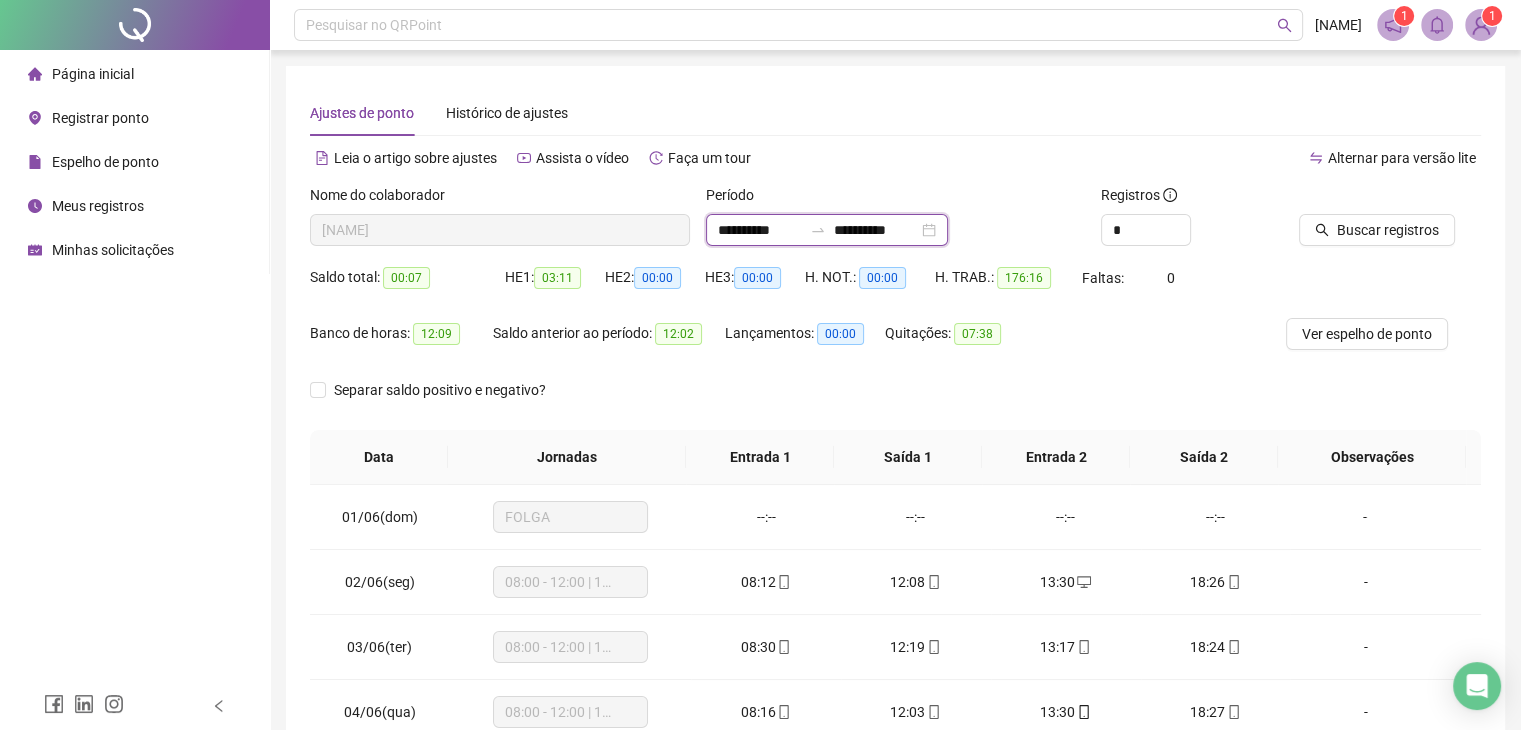 click on "**********" at bounding box center [876, 230] 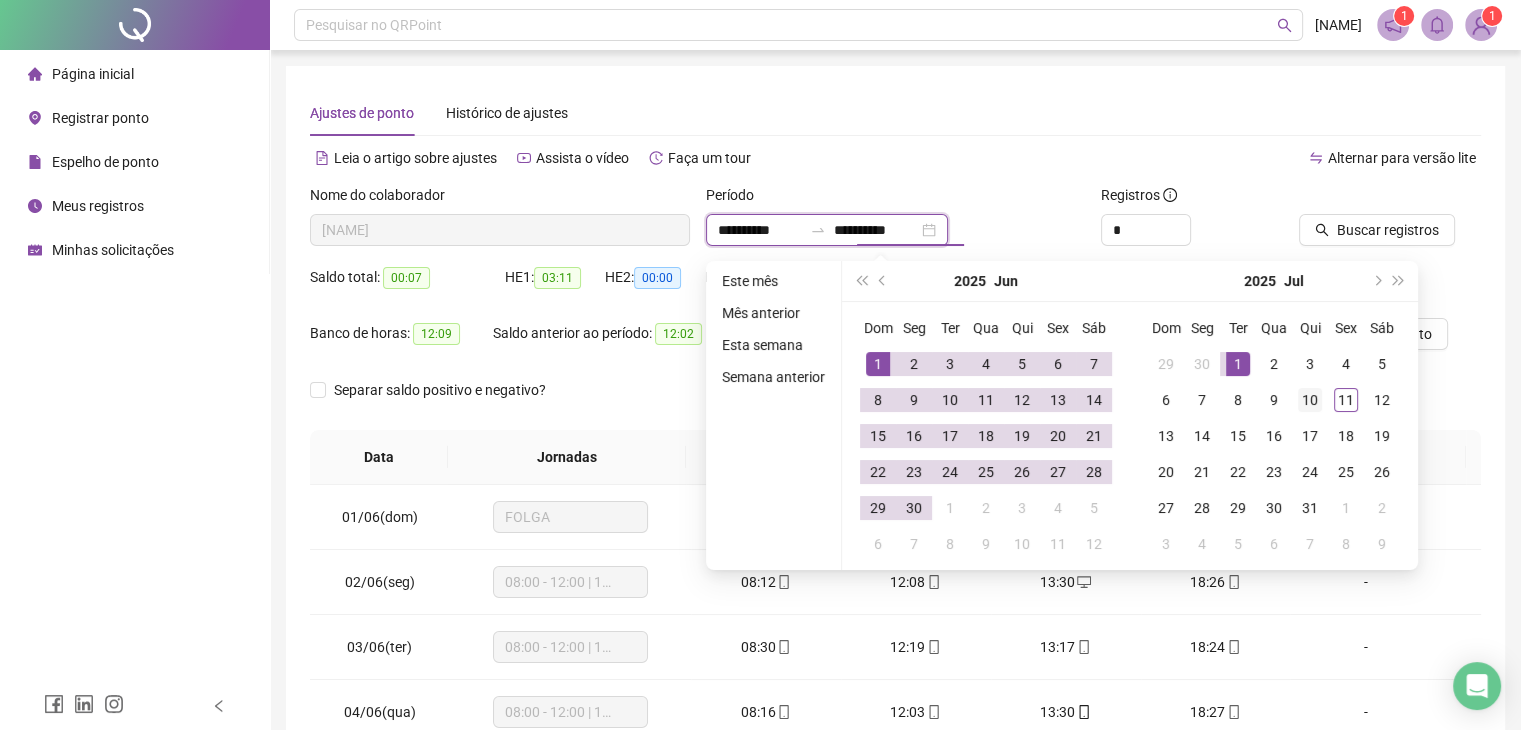 type on "**********" 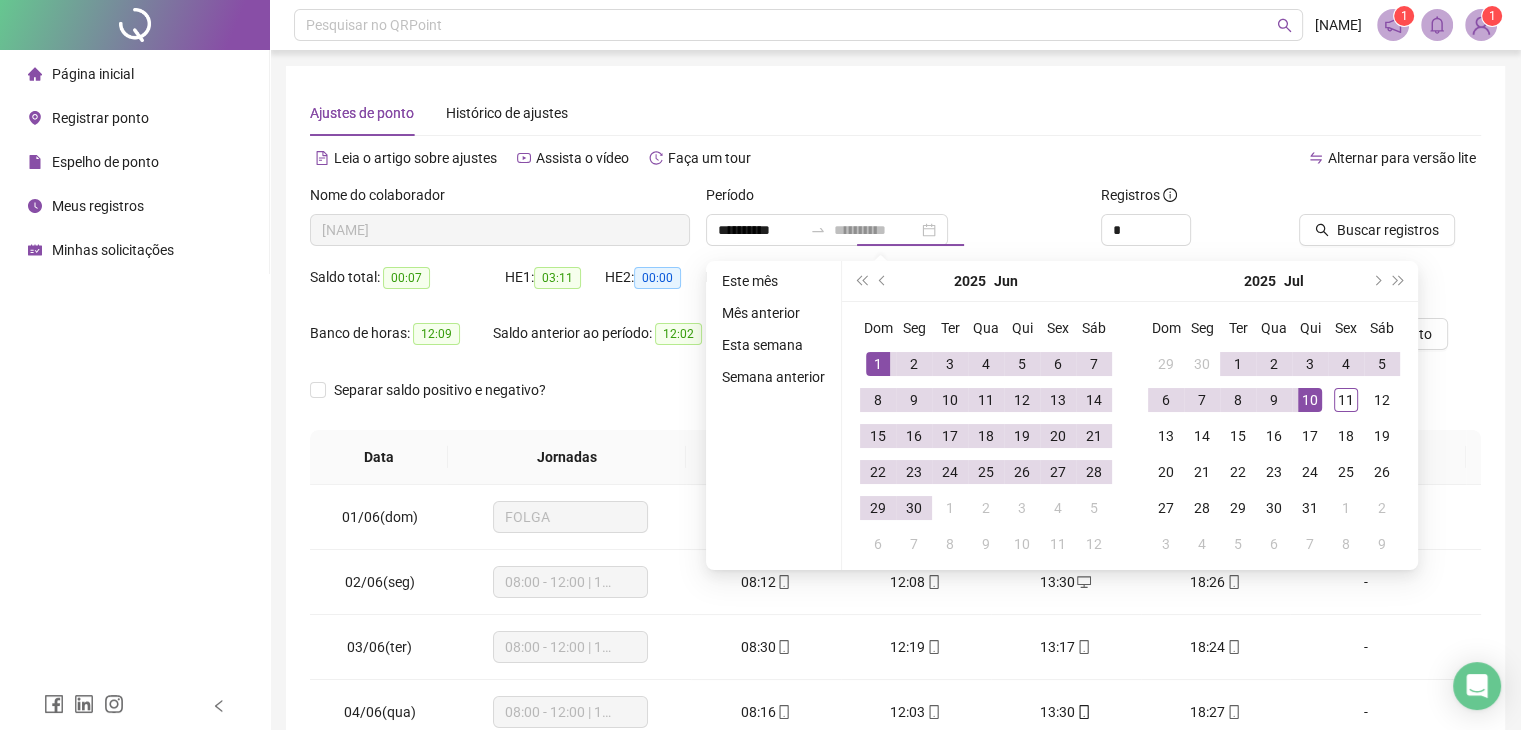 click on "10" at bounding box center (1310, 400) 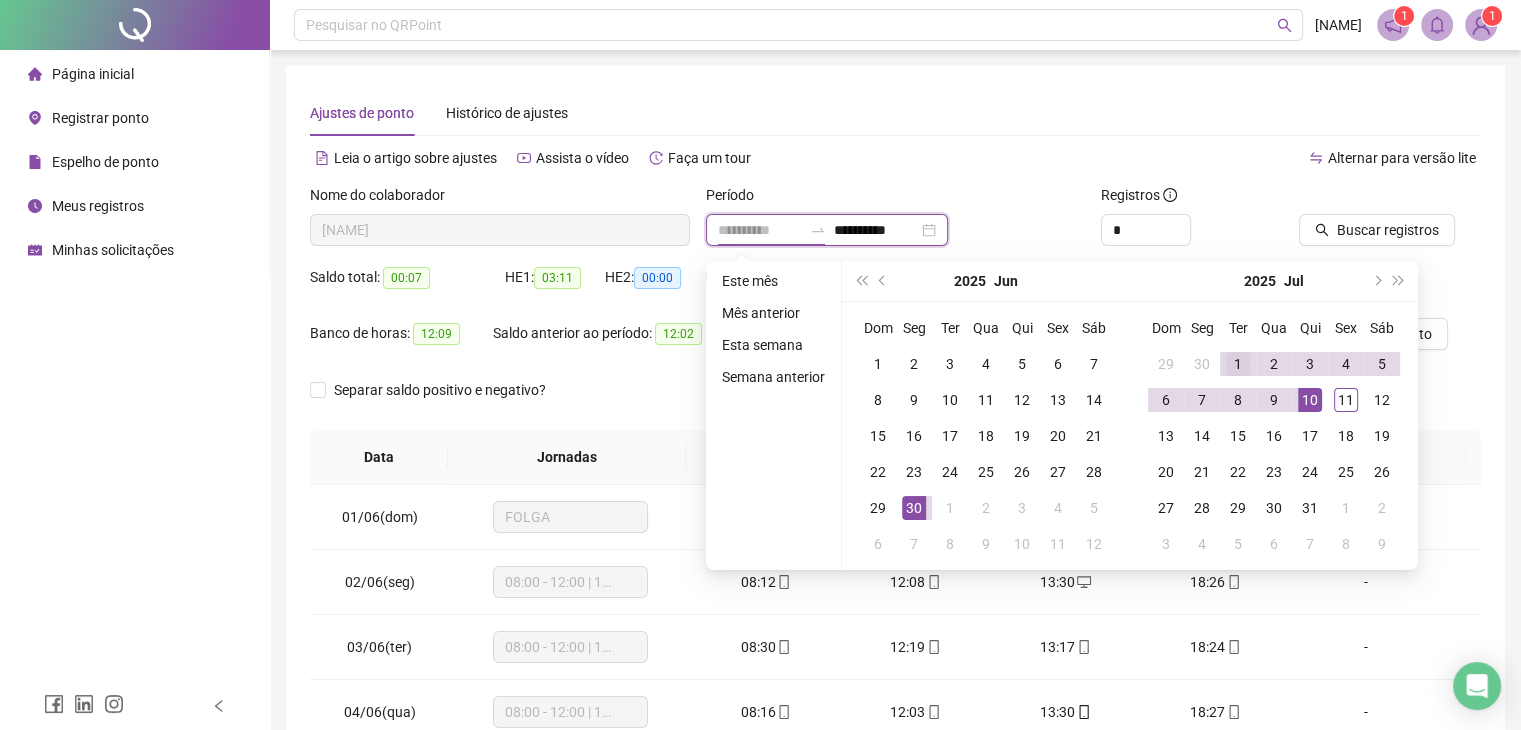 type on "**********" 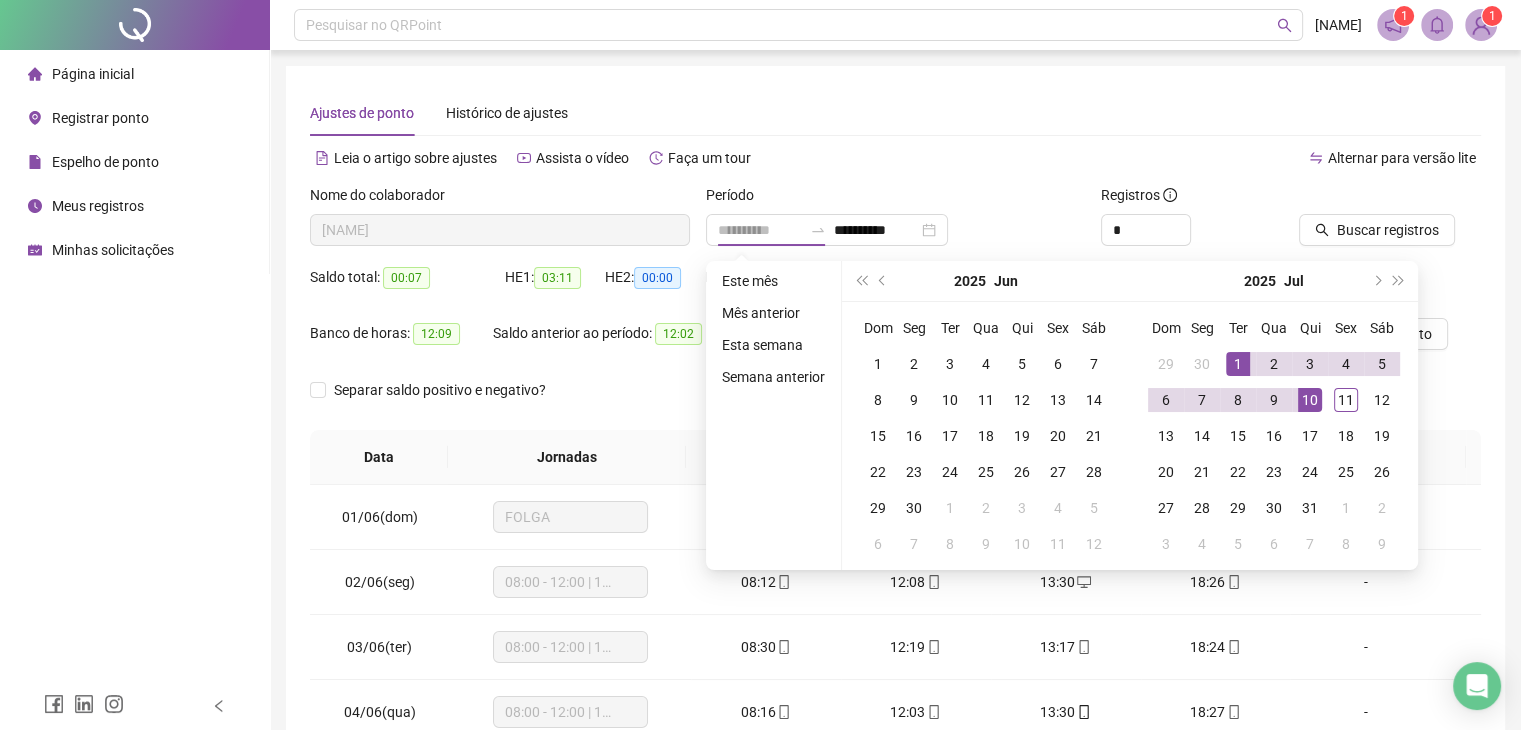 click on "1" at bounding box center (1238, 364) 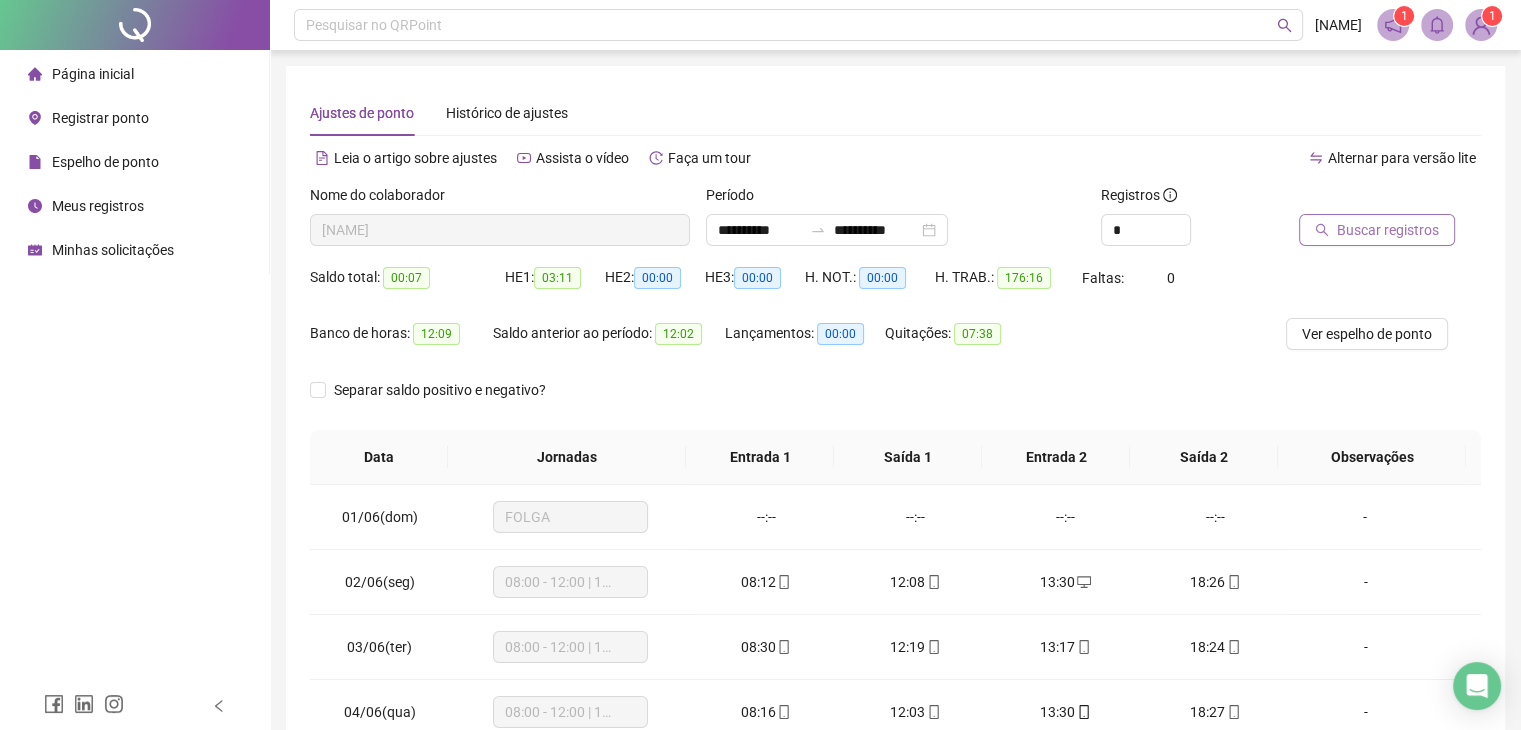 click on "Buscar registros" at bounding box center (1377, 230) 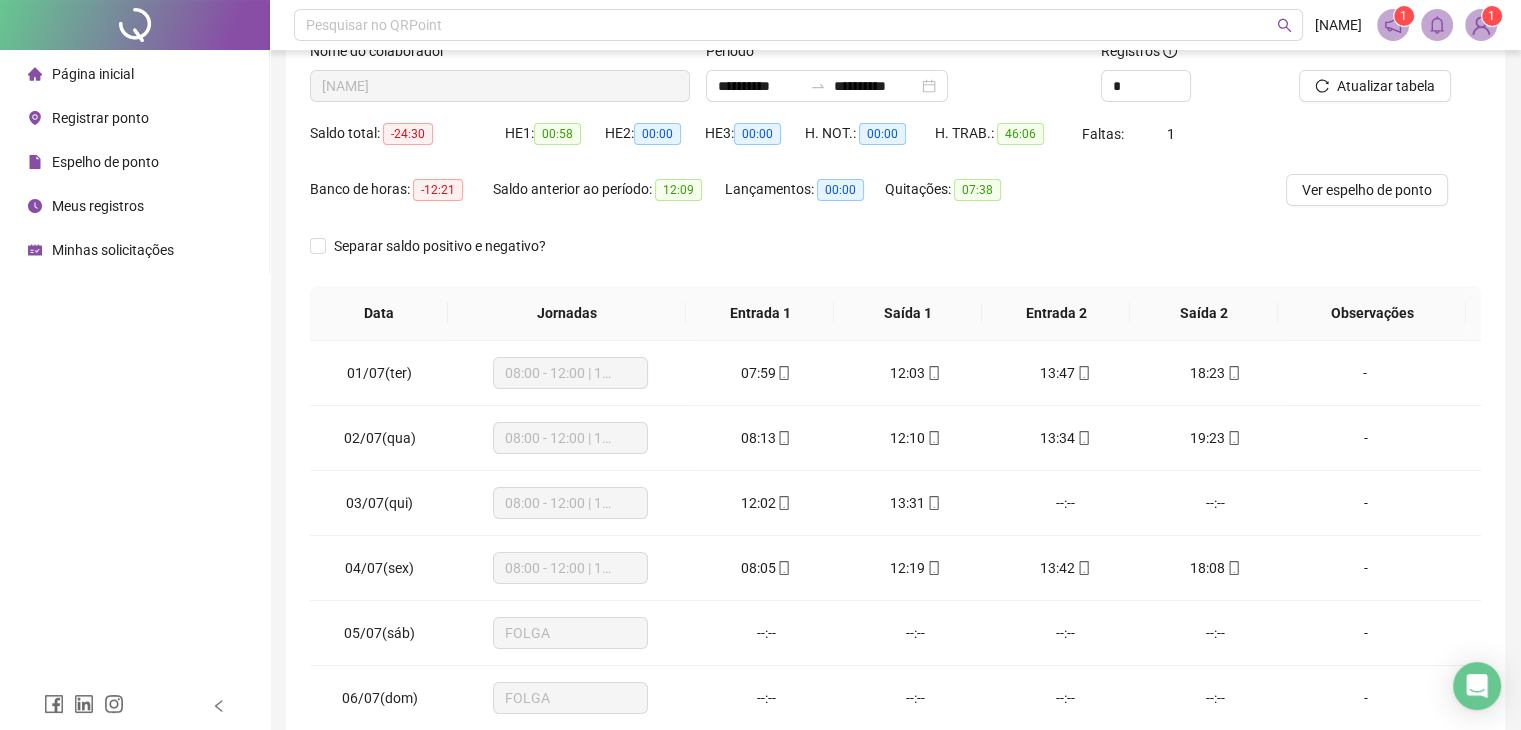 scroll, scrollTop: 200, scrollLeft: 0, axis: vertical 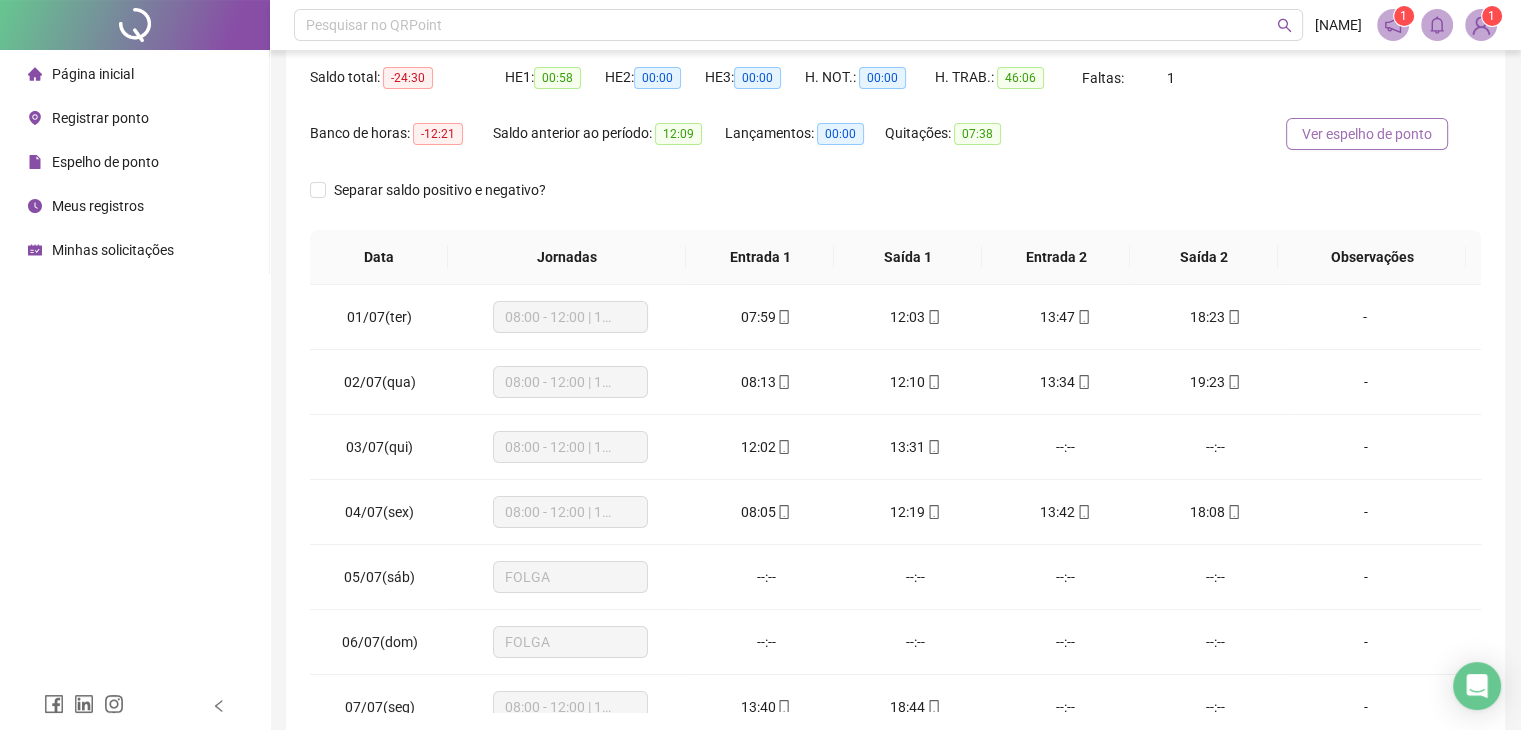 click on "Ver espelho de ponto" at bounding box center (1367, 134) 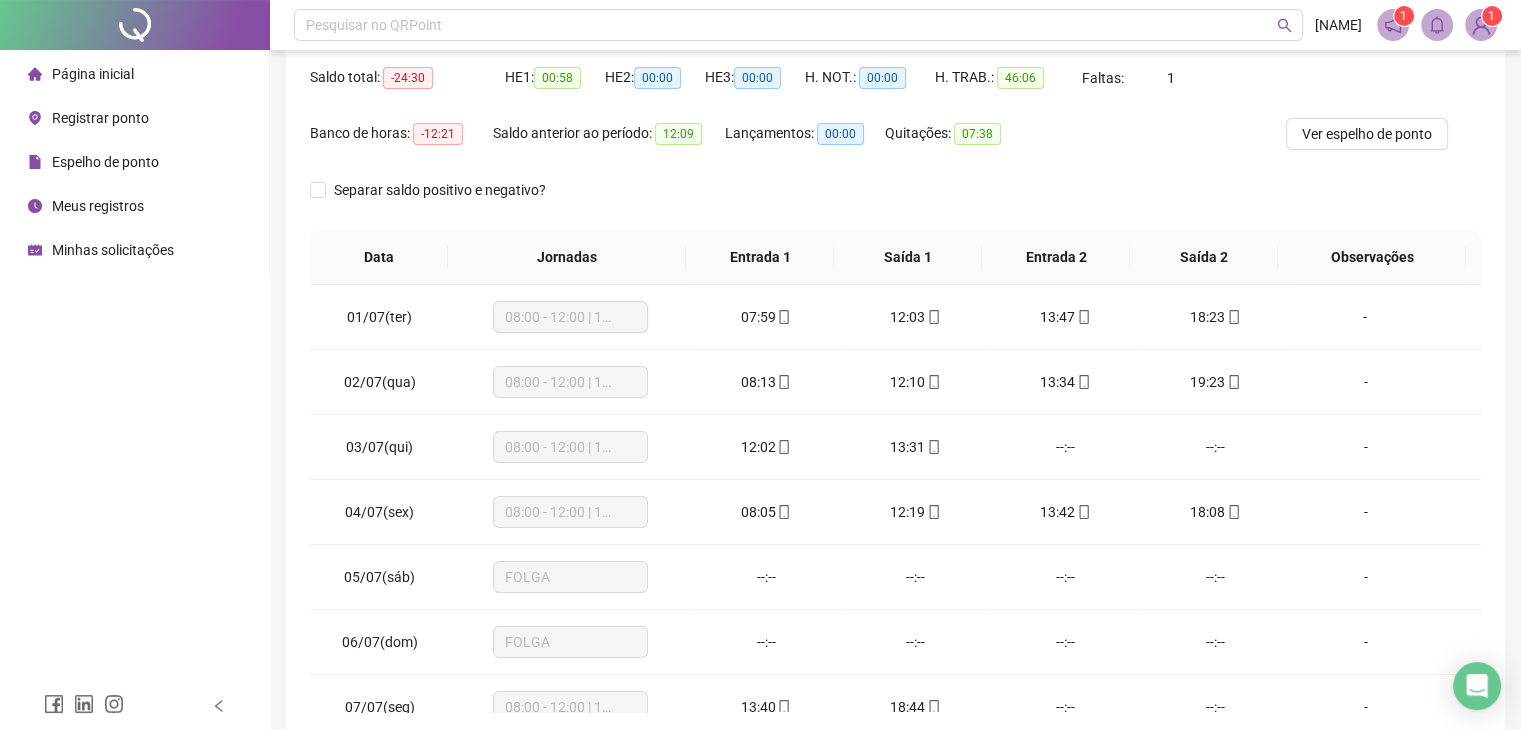 click on "Registrar ponto" at bounding box center [100, 118] 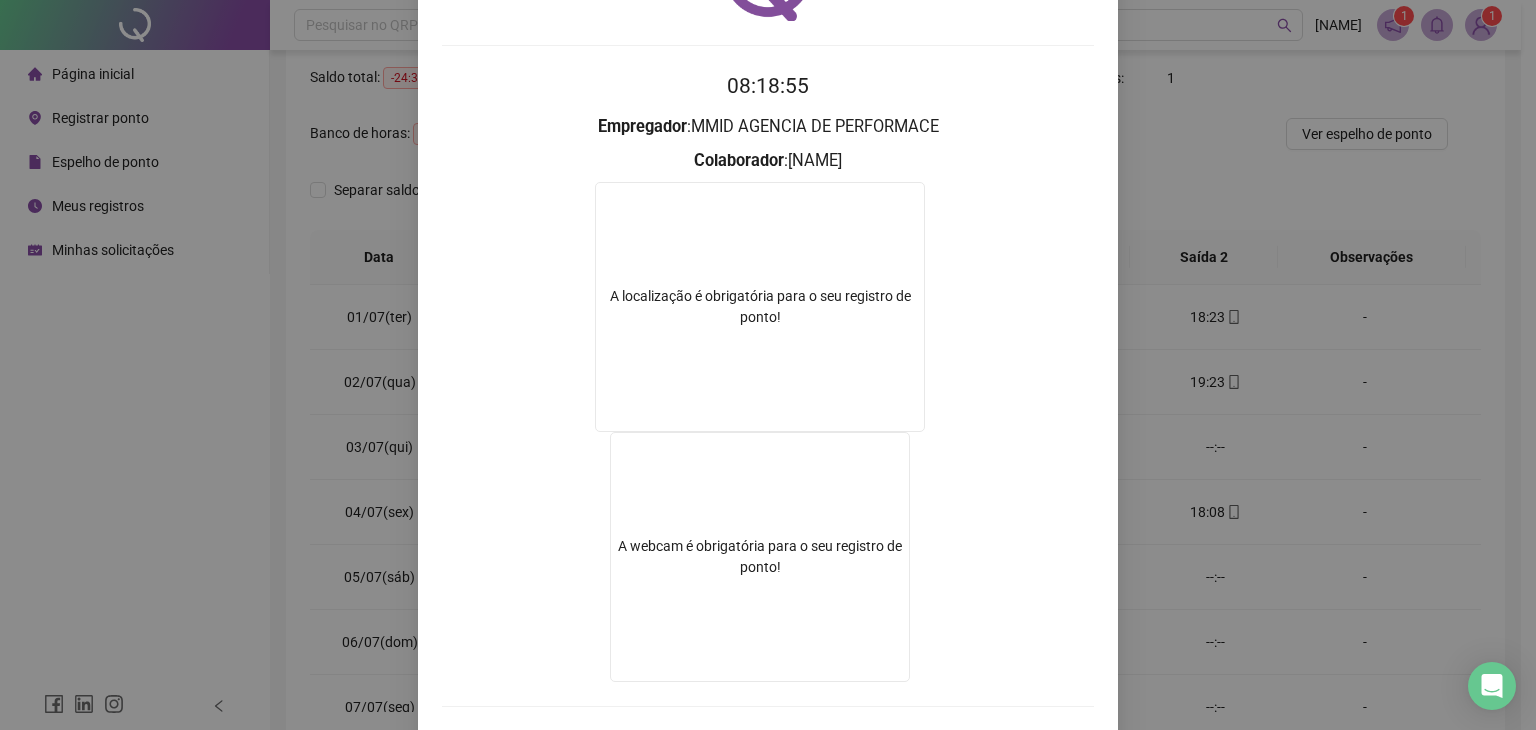 scroll, scrollTop: 200, scrollLeft: 0, axis: vertical 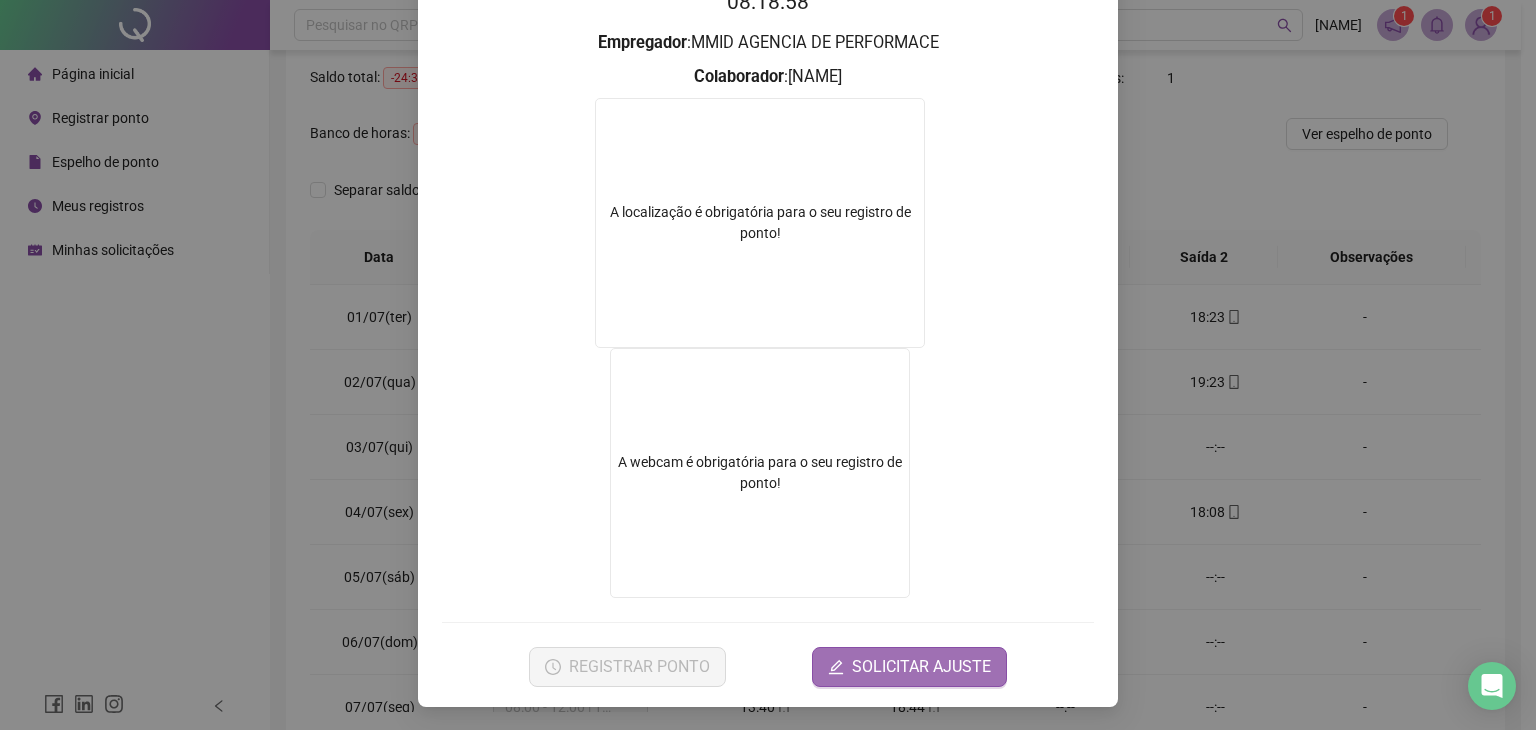click on "SOLICITAR AJUSTE" at bounding box center (921, 667) 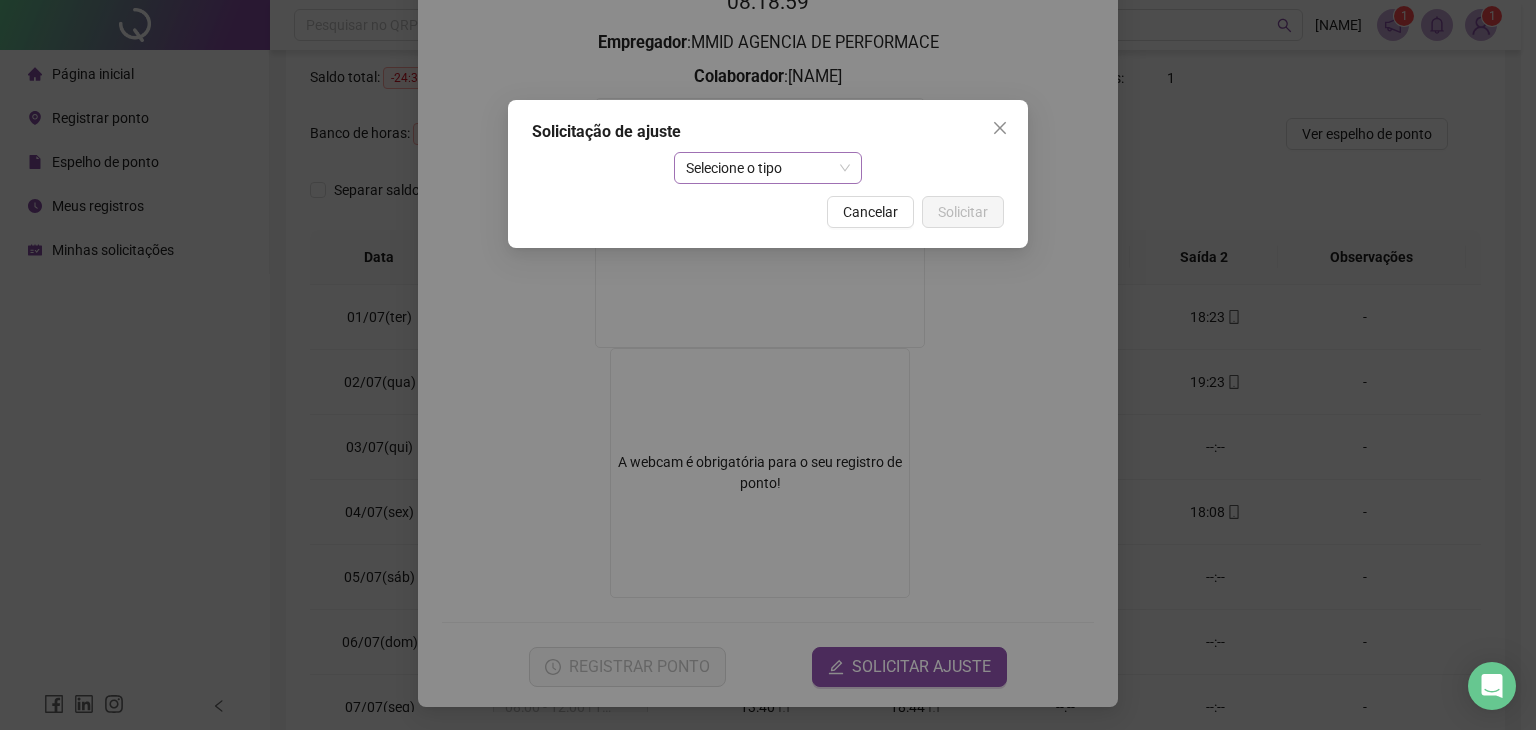click on "Selecione o tipo" at bounding box center (768, 168) 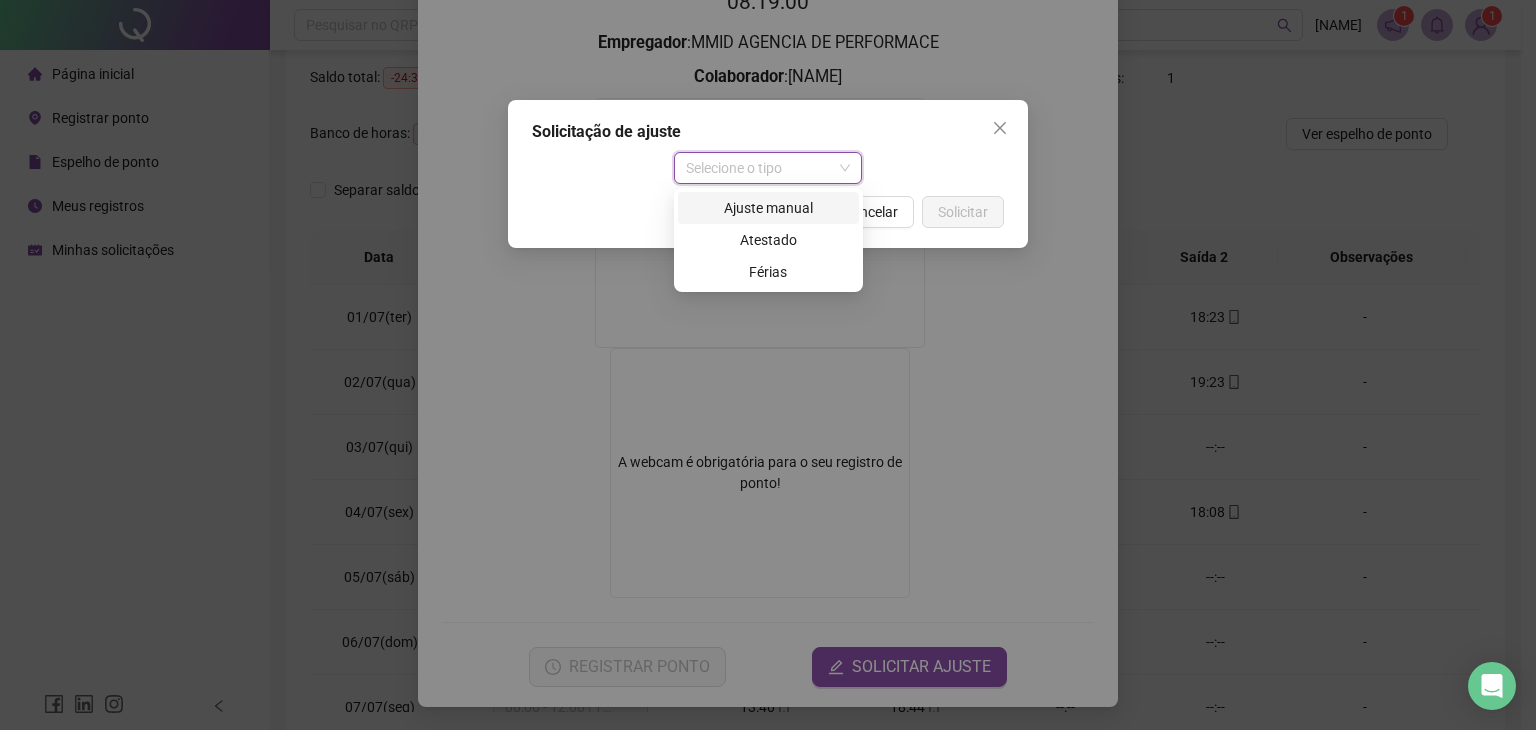 click on "Ajuste manual" at bounding box center [768, 208] 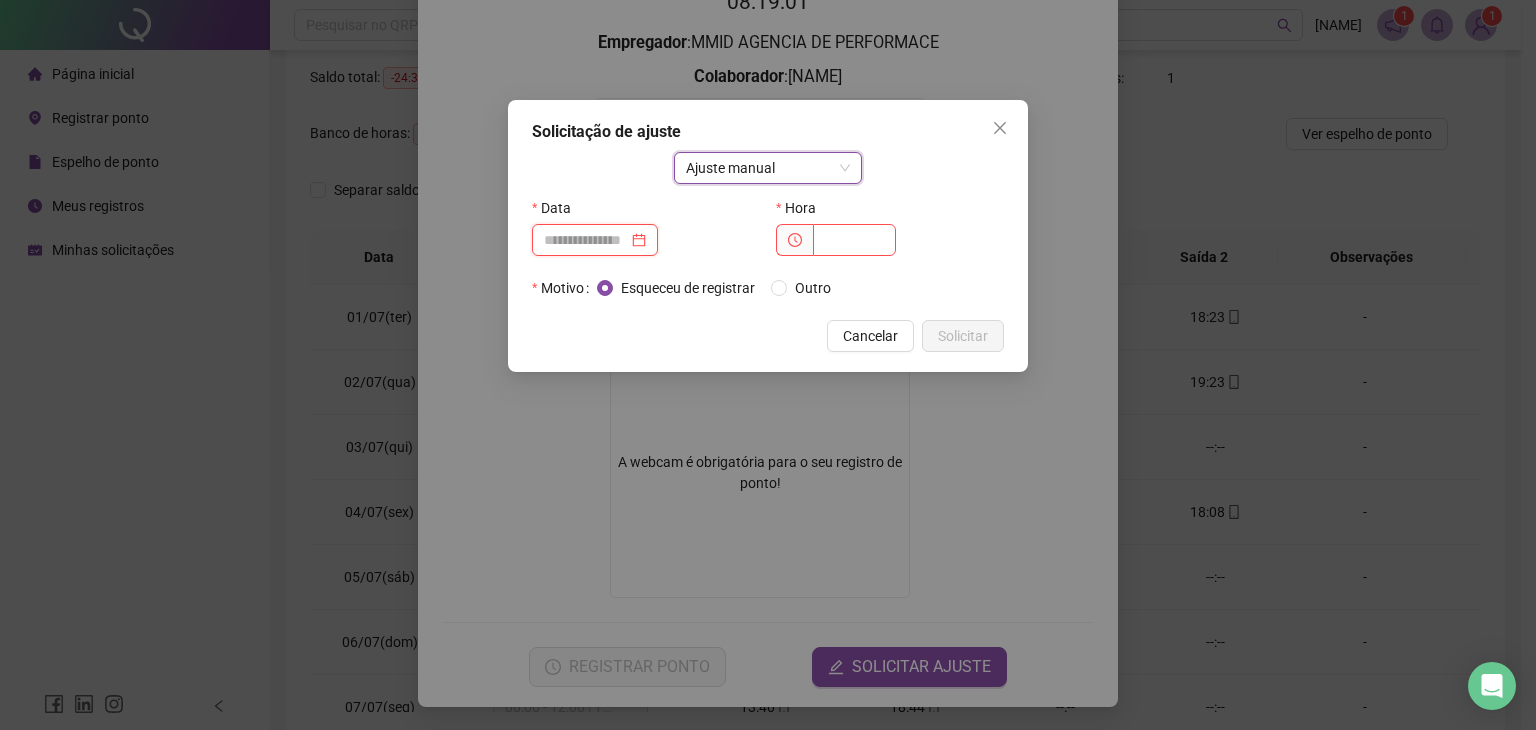 click at bounding box center [586, 240] 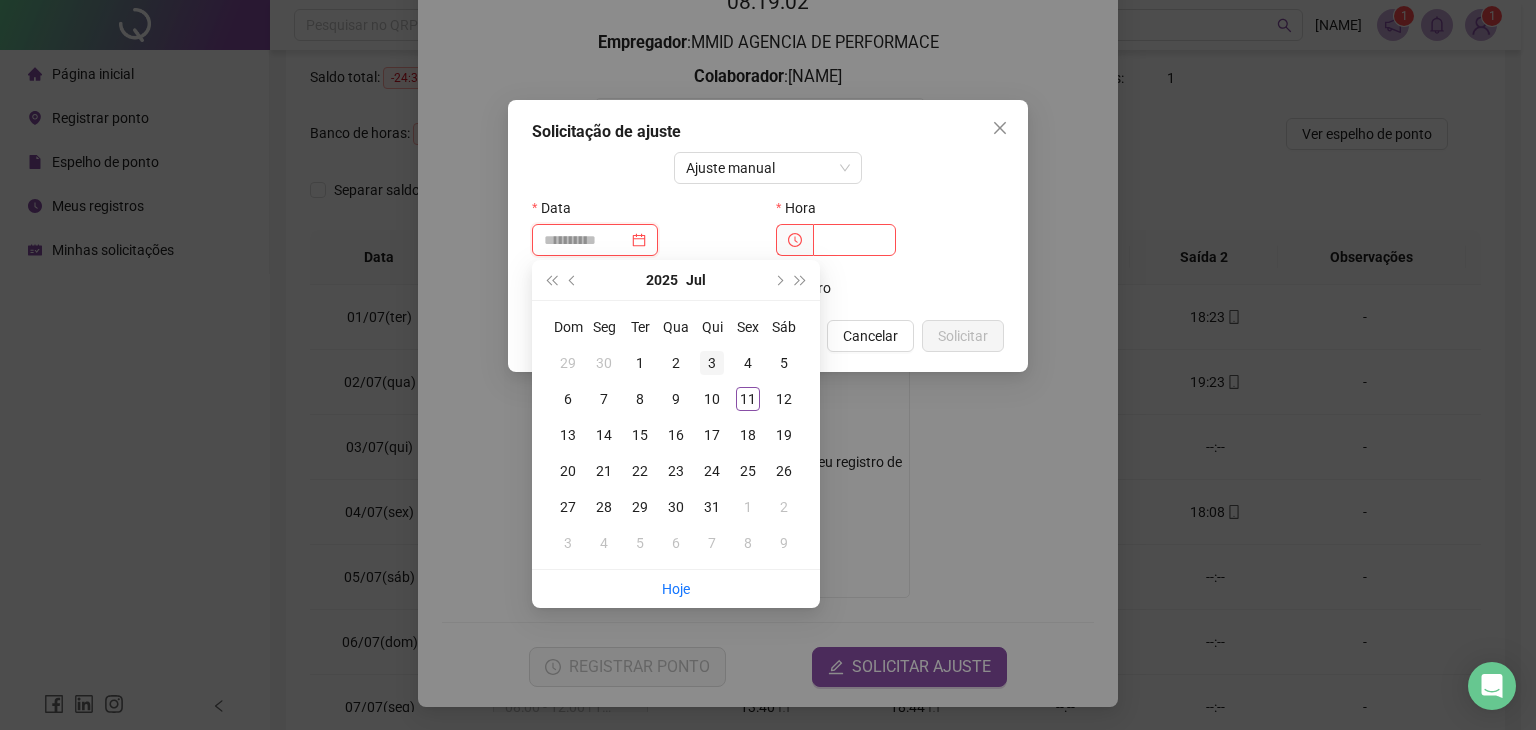 type on "**********" 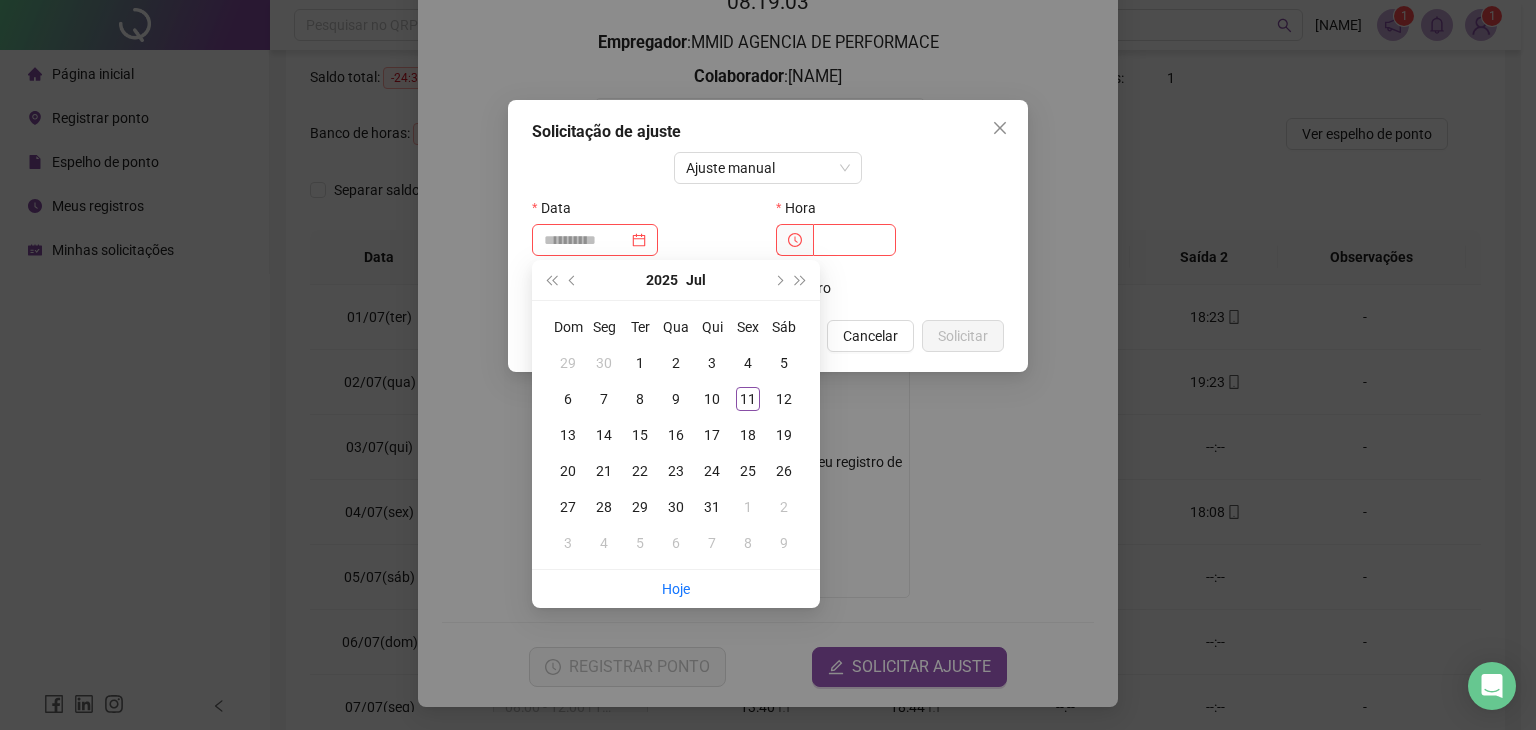 click on "3" at bounding box center [712, 363] 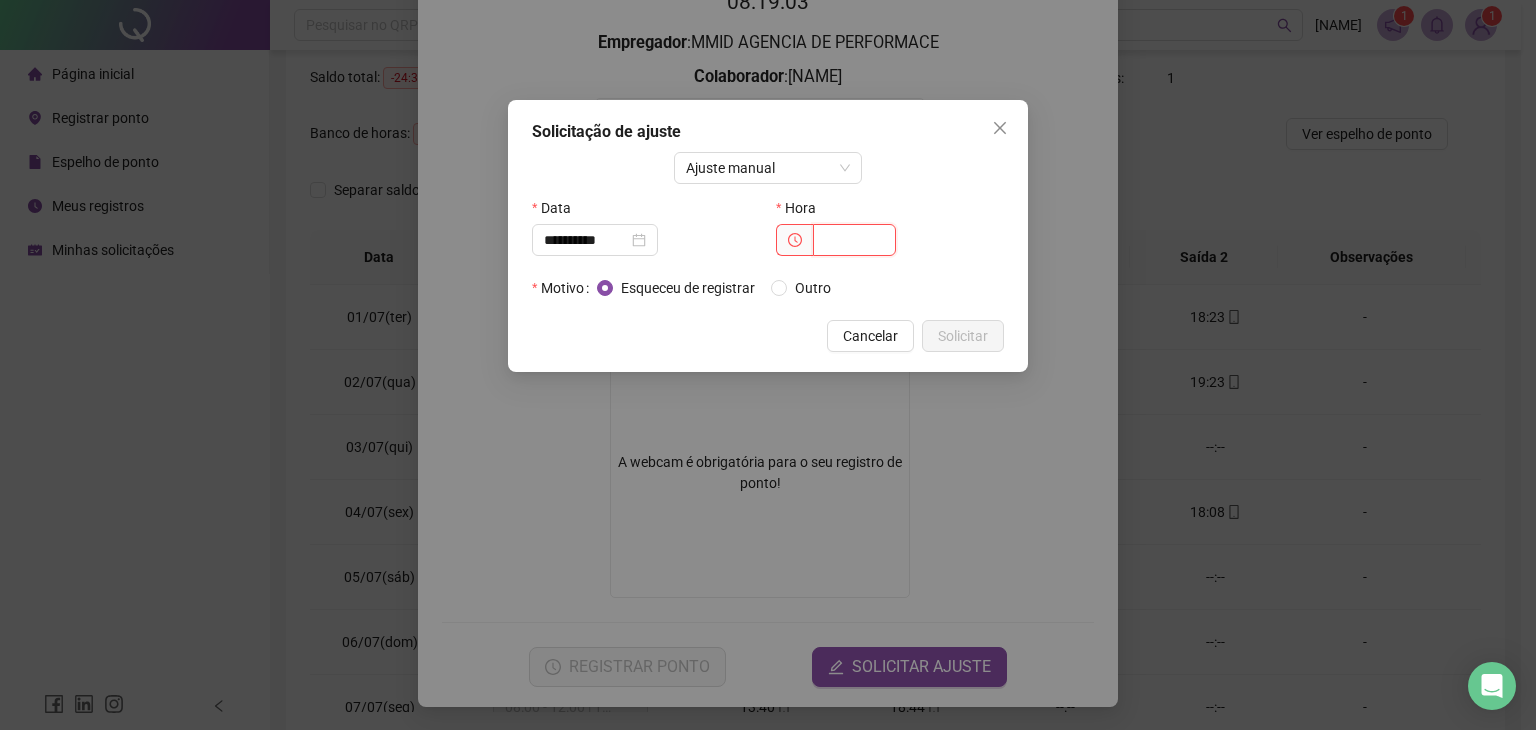 click at bounding box center (854, 240) 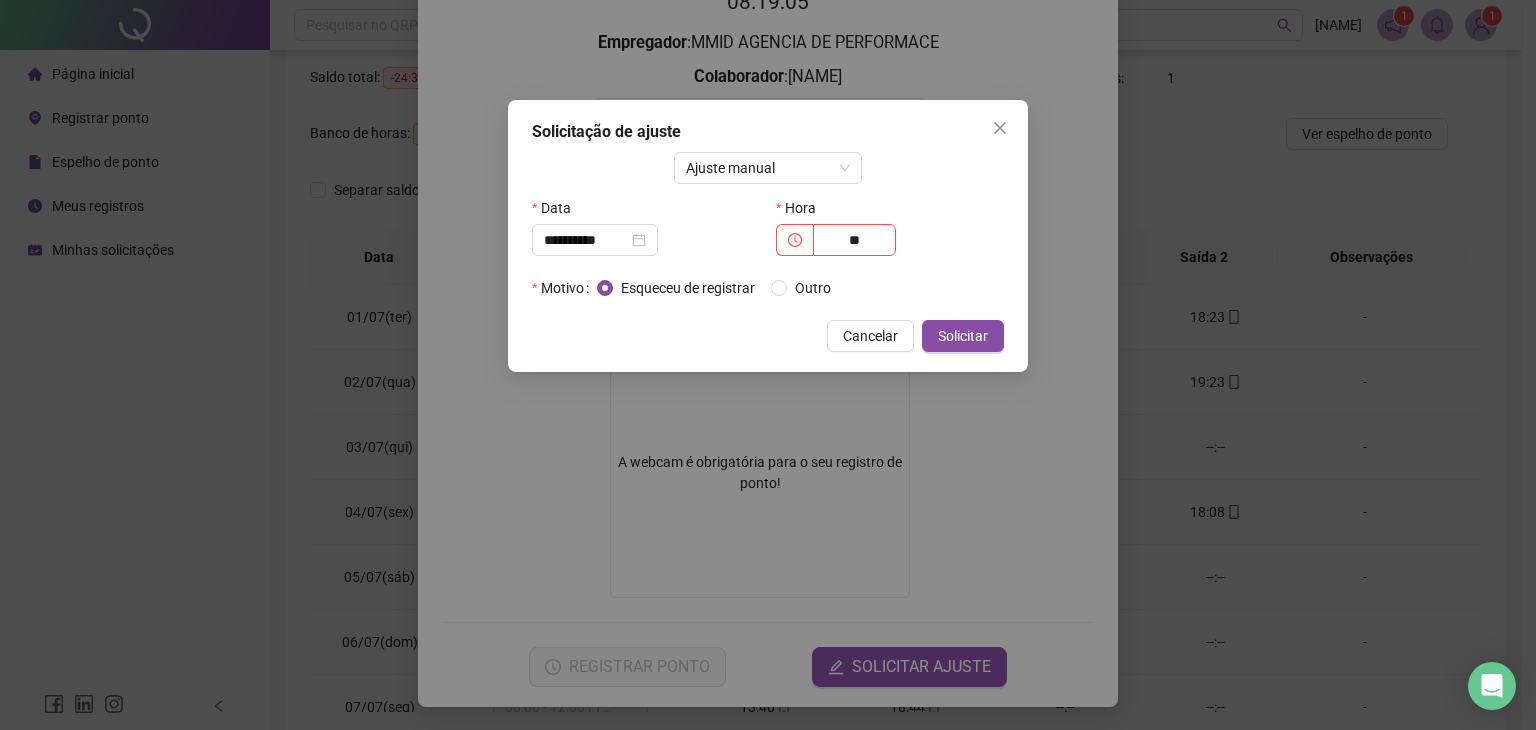 click on "Esqueceu de registrar Outro" at bounding box center (800, 288) 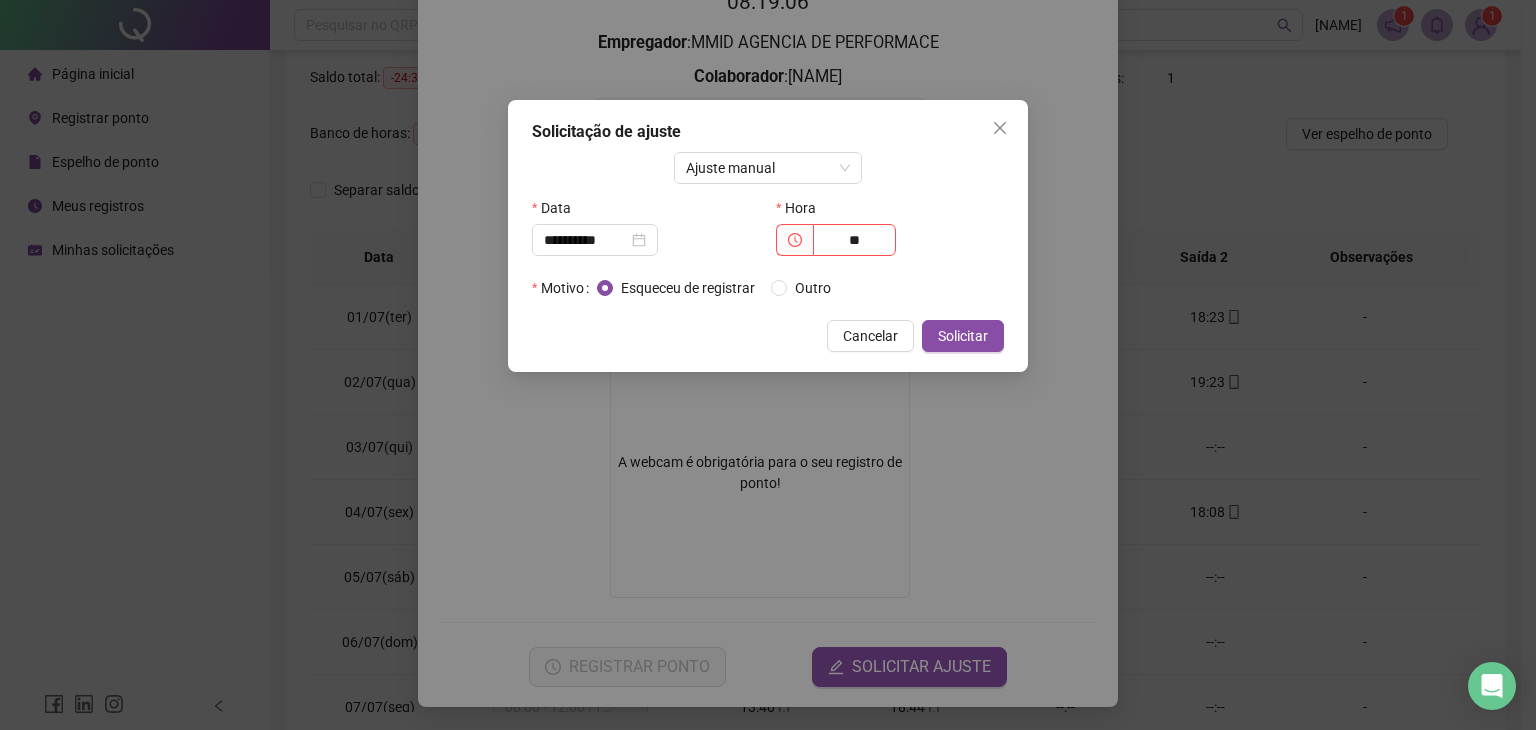 drag, startPoint x: 915, startPoint y: 239, endPoint x: 897, endPoint y: 244, distance: 18.681541 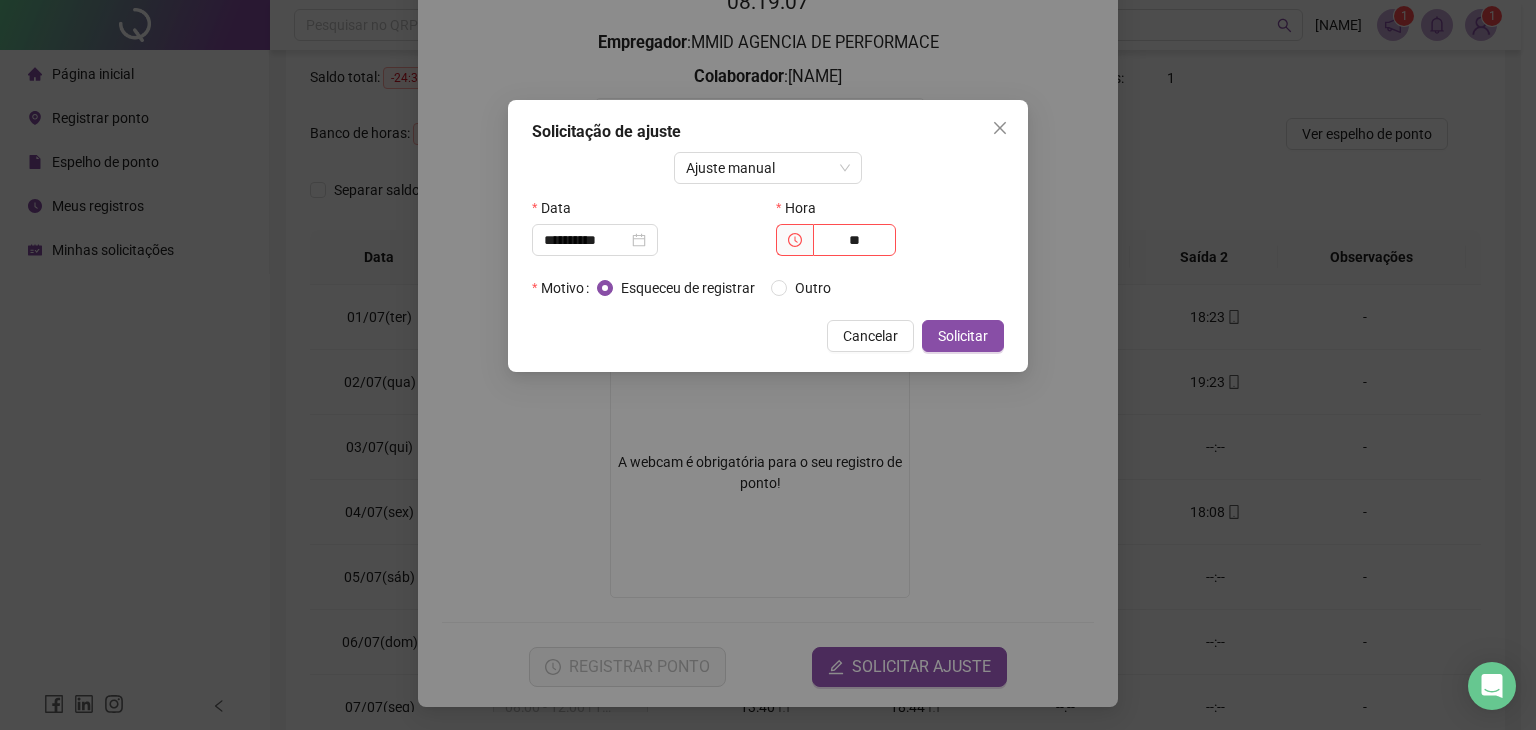 click on "Data" at bounding box center (646, 208) 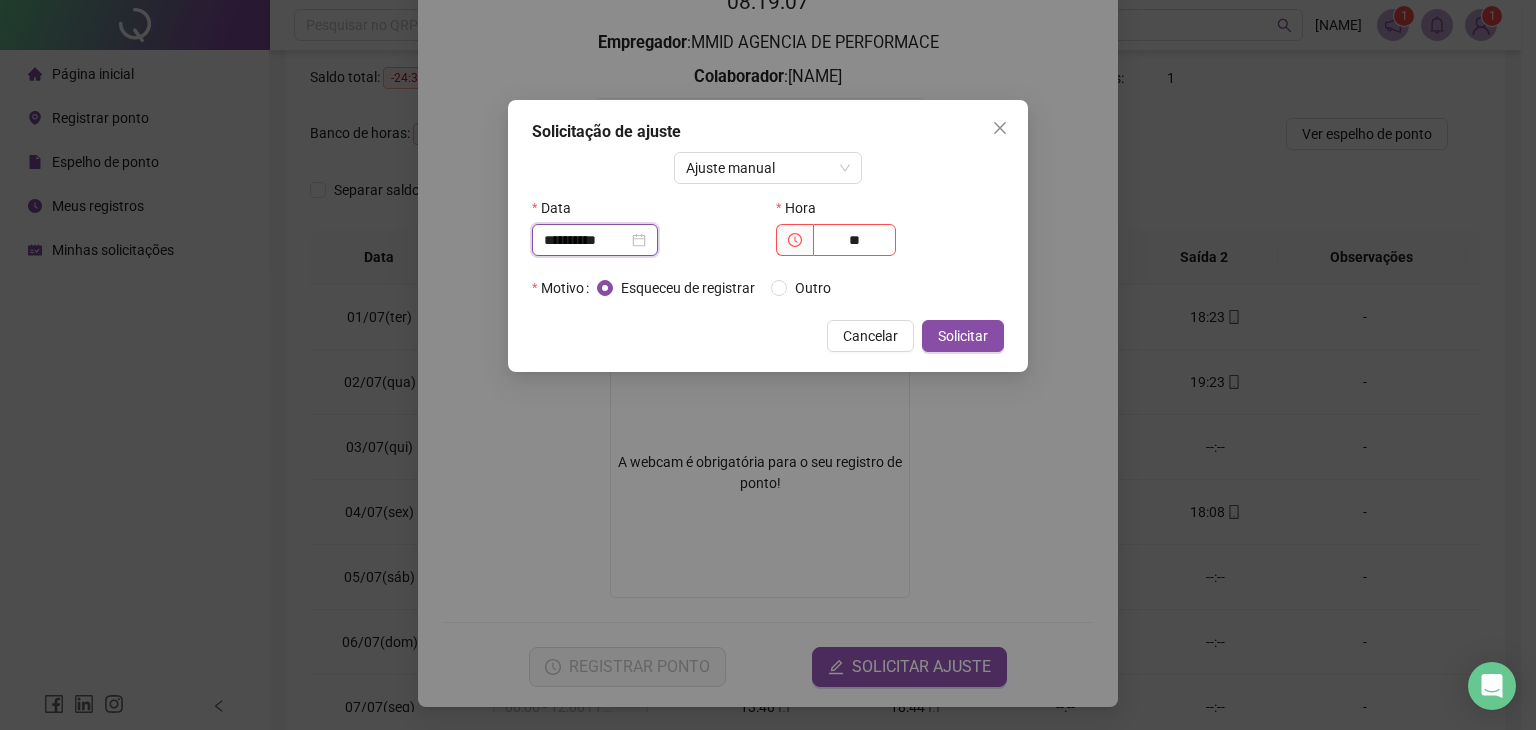 click on "**********" at bounding box center [586, 240] 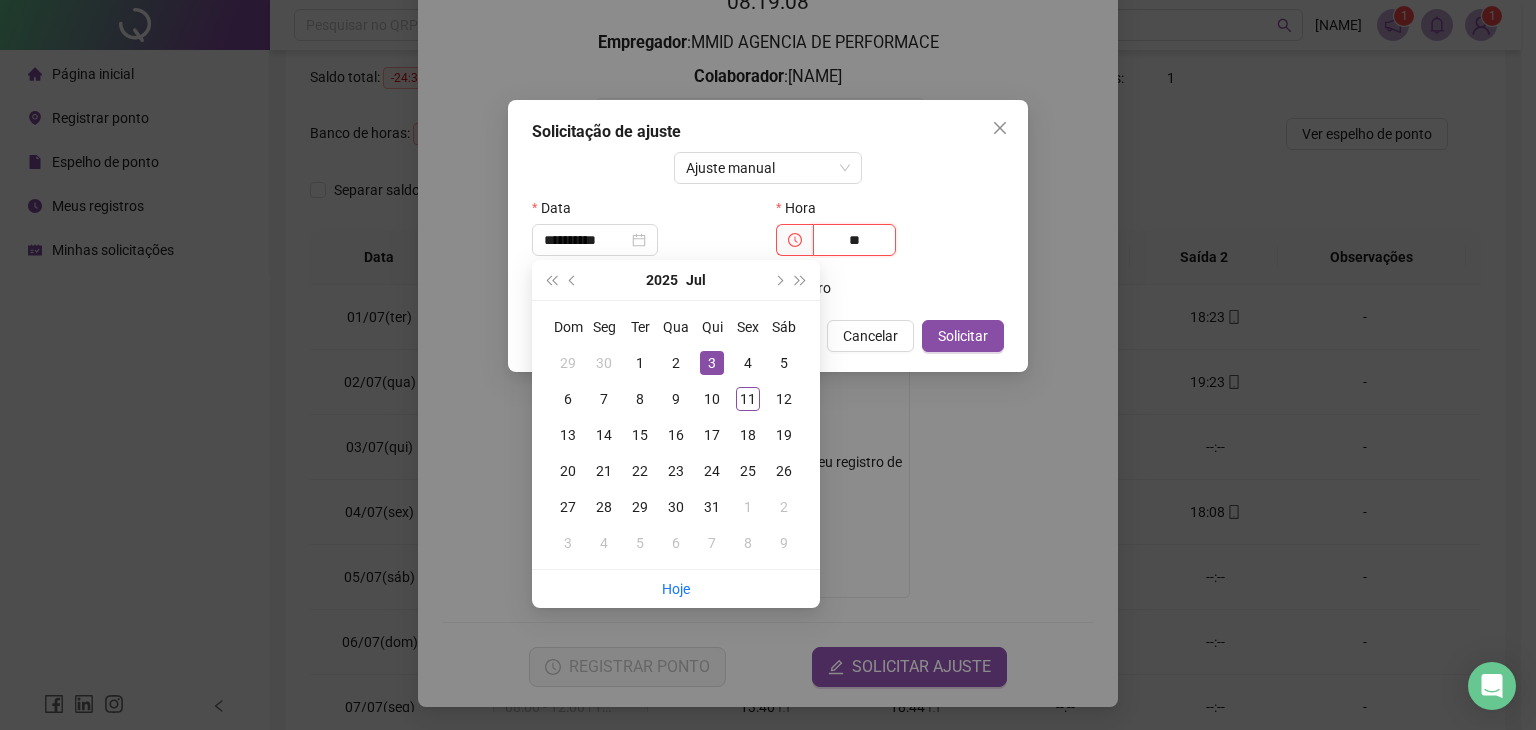 click on "**" at bounding box center [854, 240] 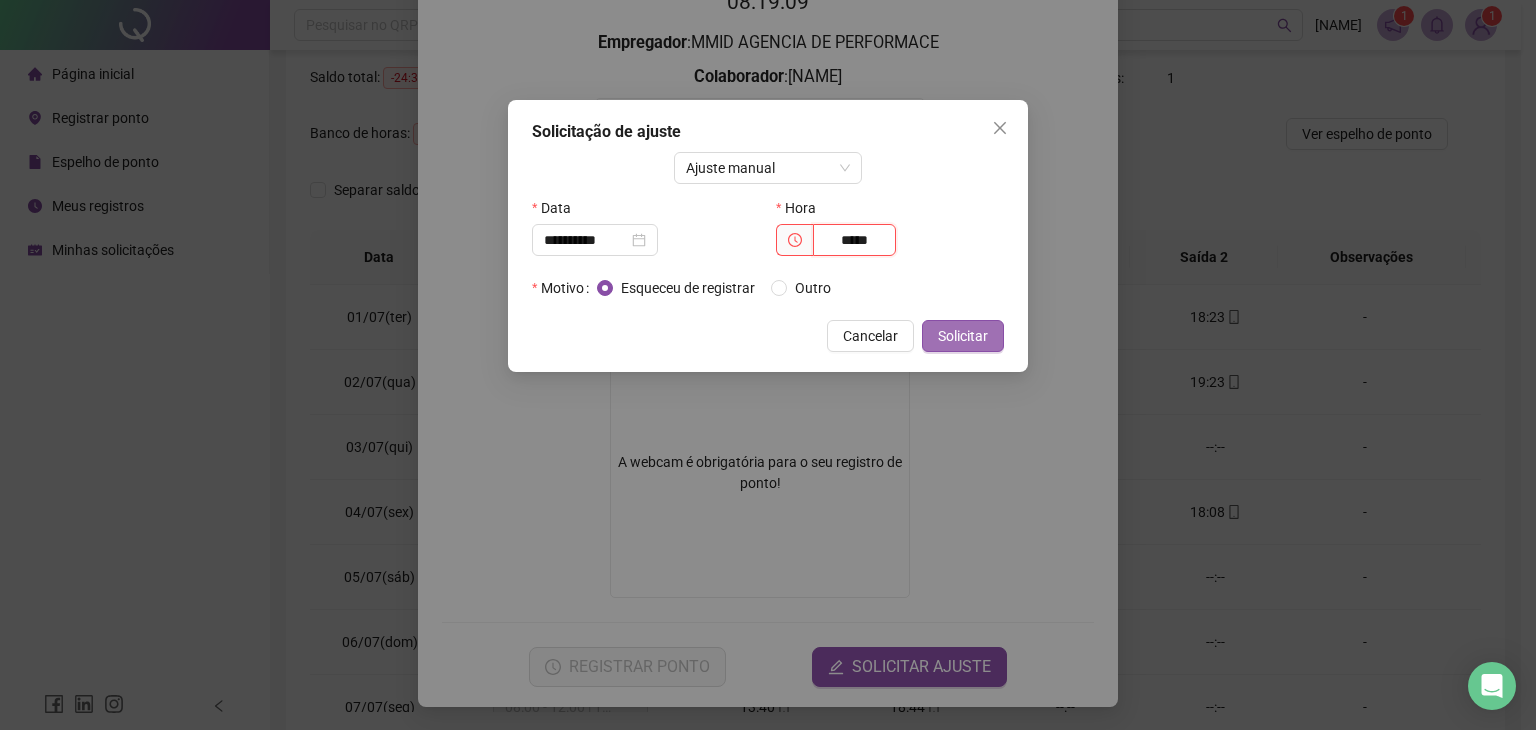 type on "*****" 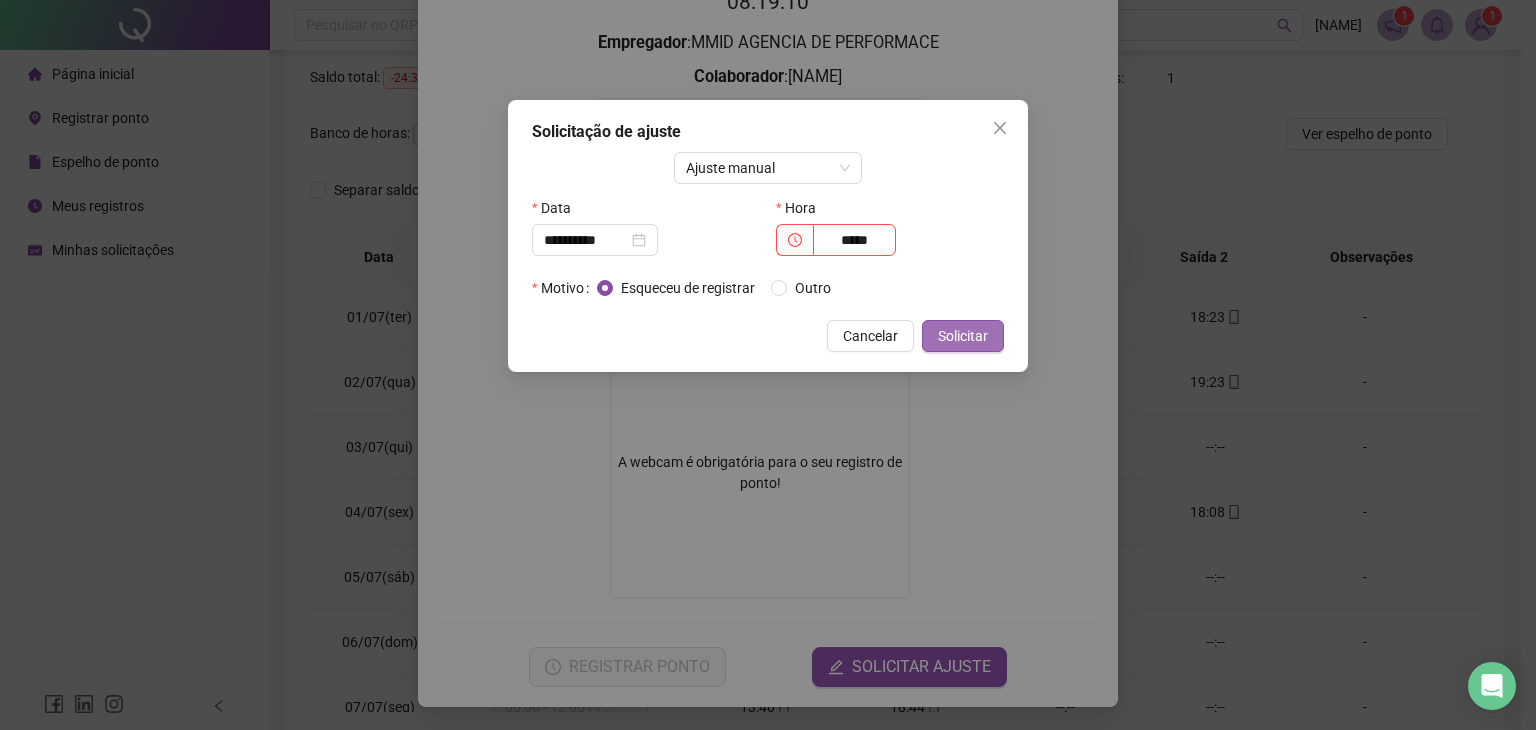 click on "Solicitar" at bounding box center [963, 336] 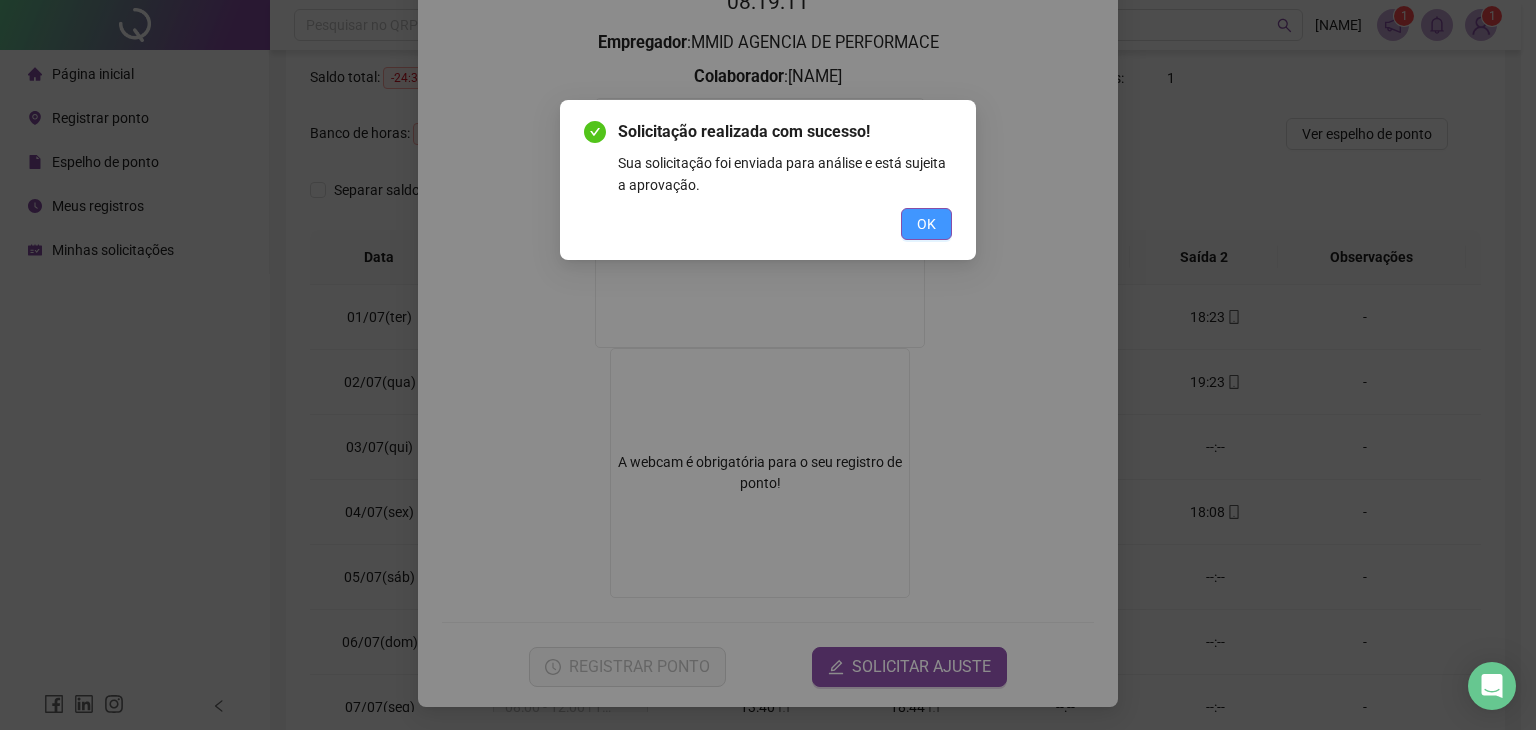 click on "OK" at bounding box center (926, 224) 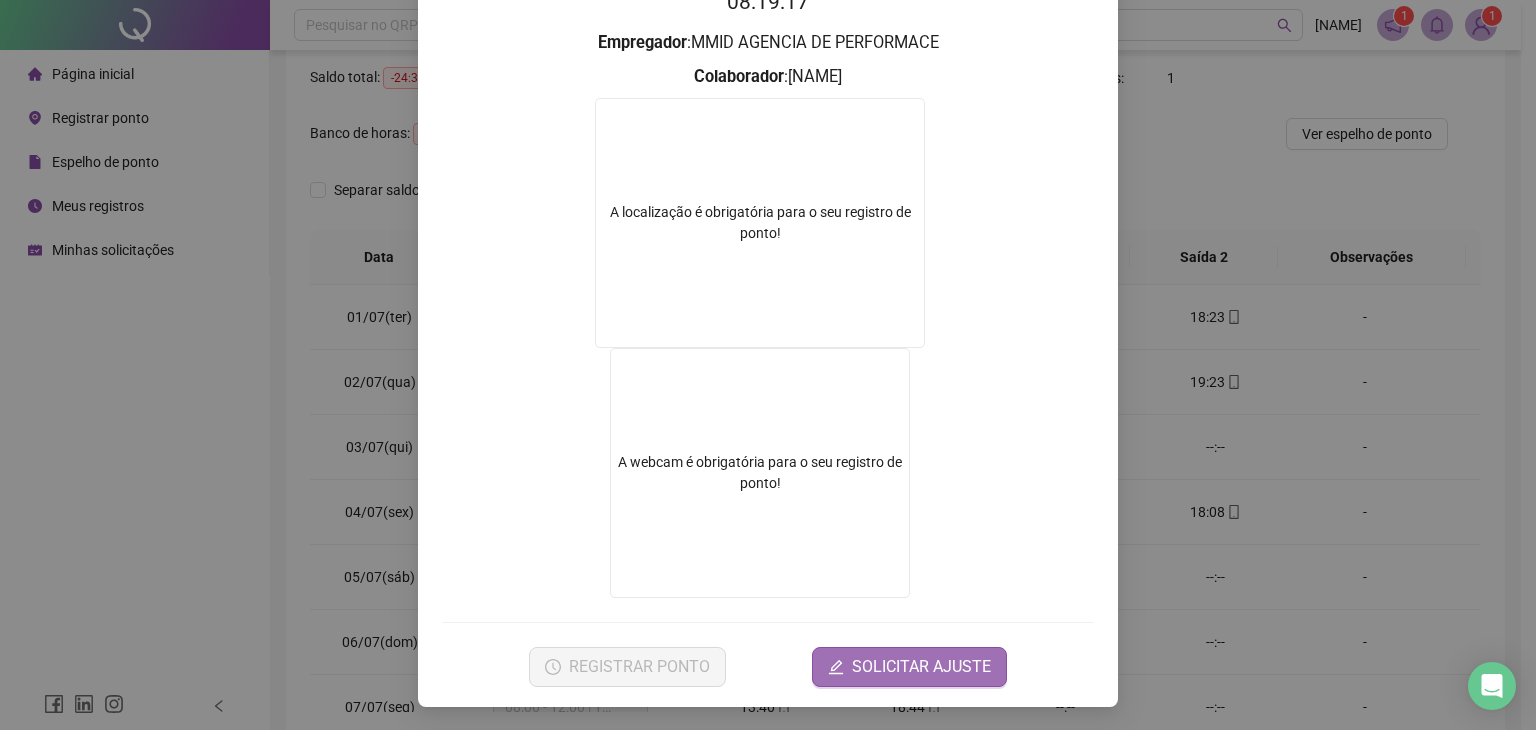 click on "SOLICITAR AJUSTE" at bounding box center [909, 667] 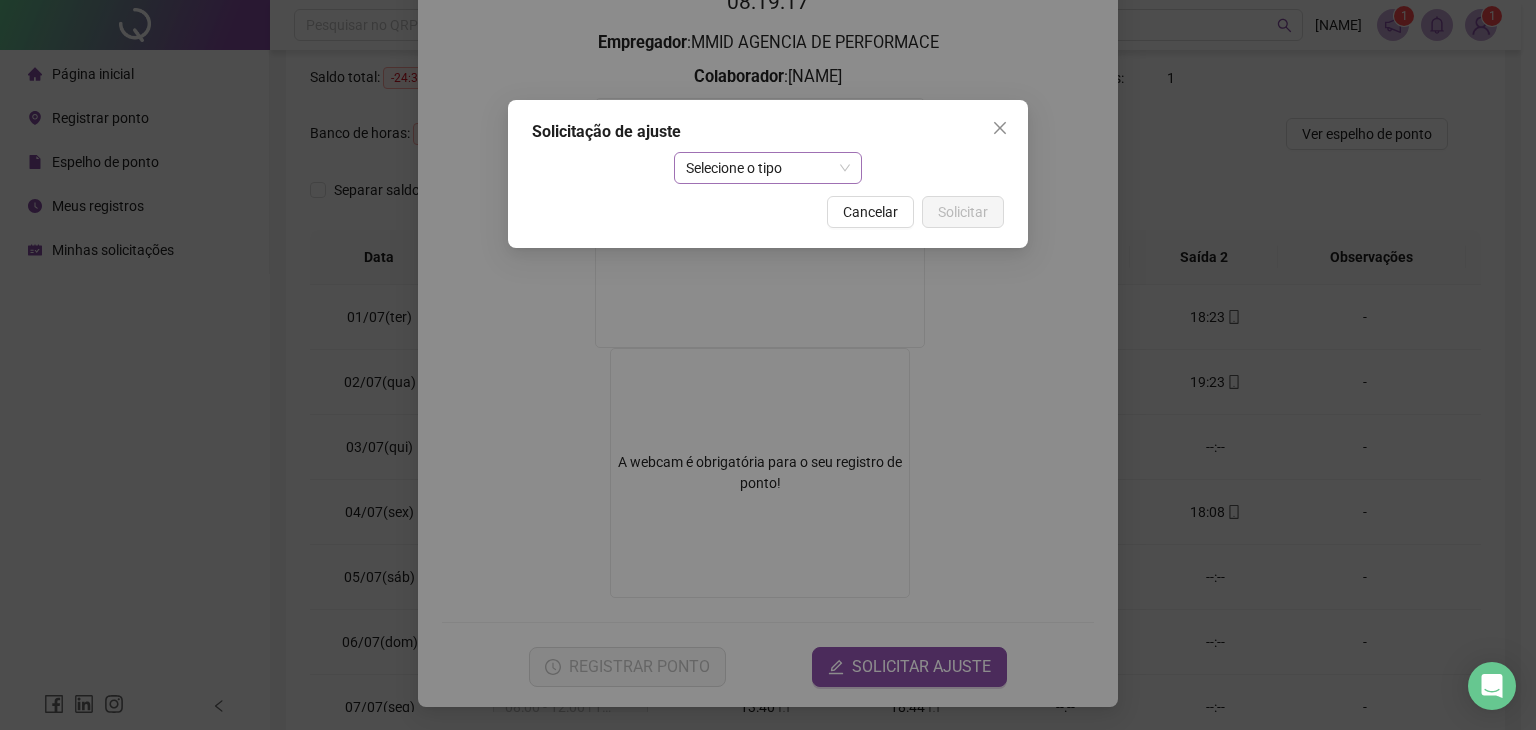 click on "Selecione o tipo" at bounding box center [768, 168] 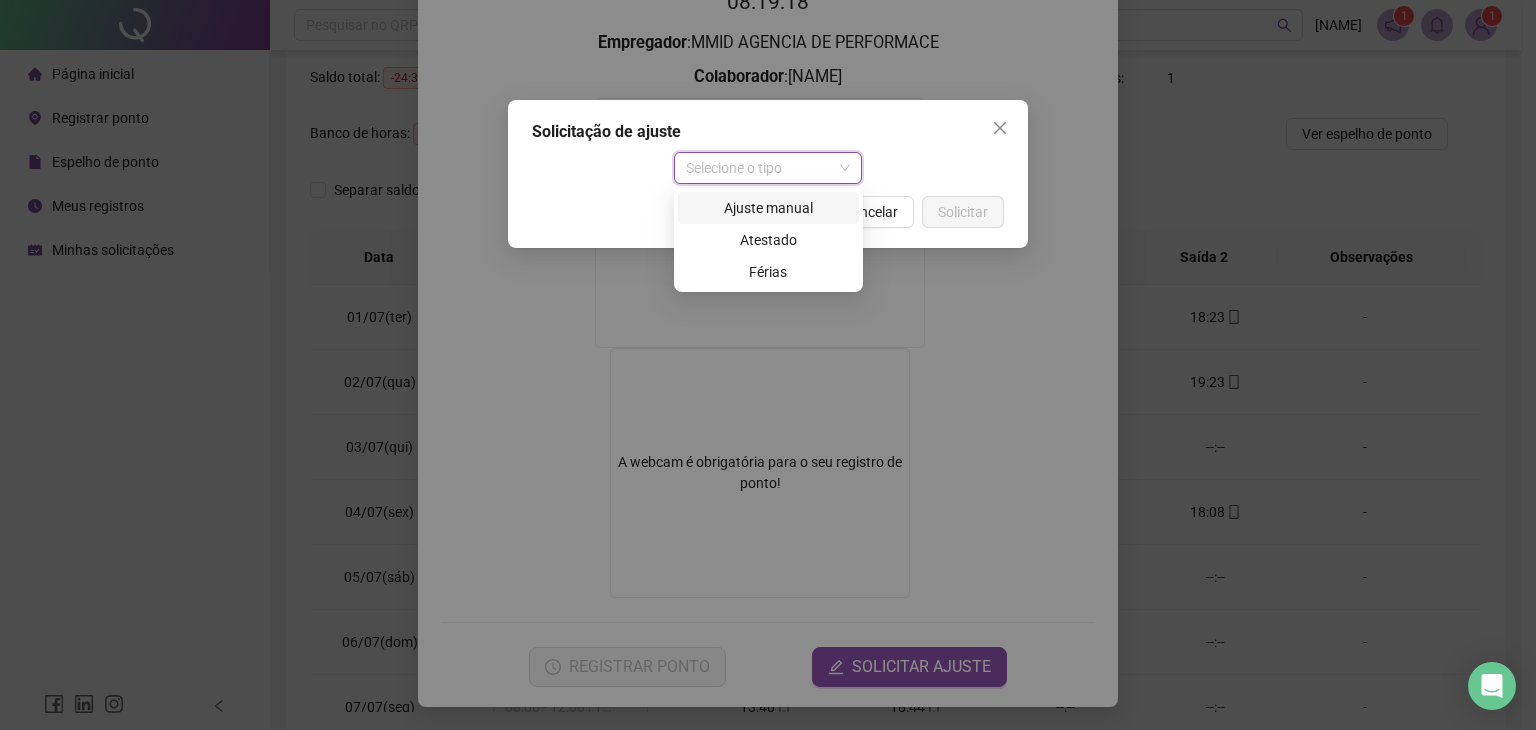 click on "Ajuste manual" at bounding box center [768, 208] 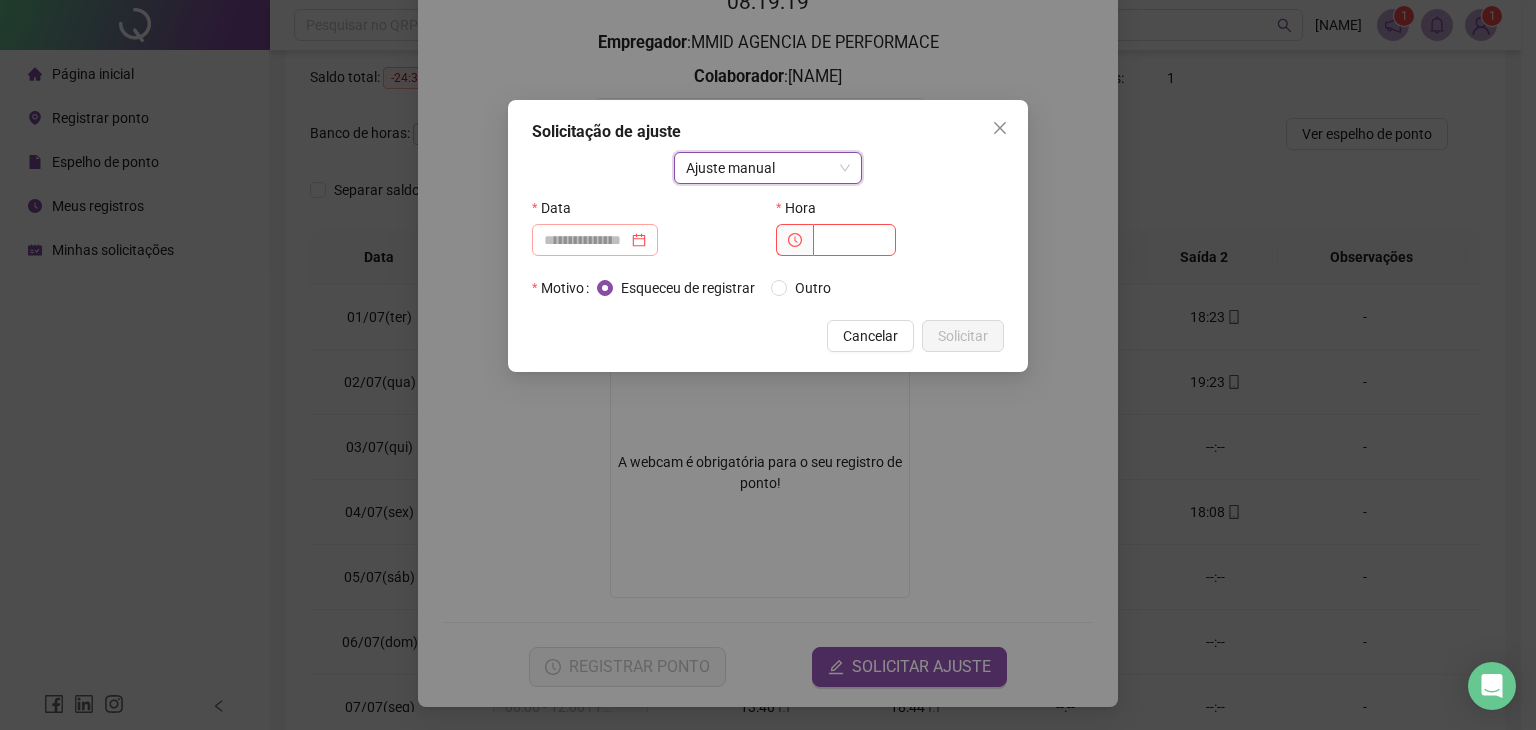 drag, startPoint x: 650, startPoint y: 253, endPoint x: 636, endPoint y: 244, distance: 16.643316 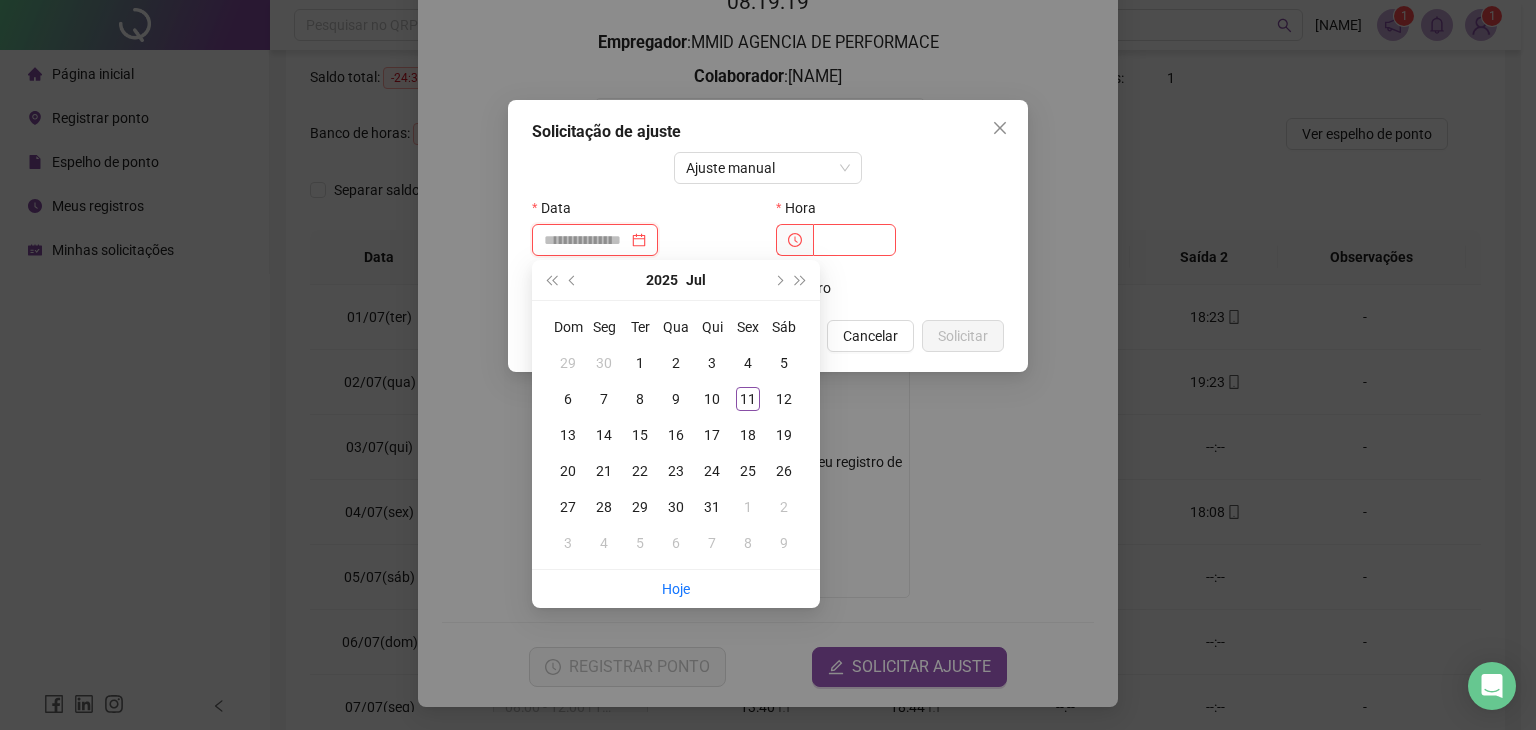 click at bounding box center (586, 240) 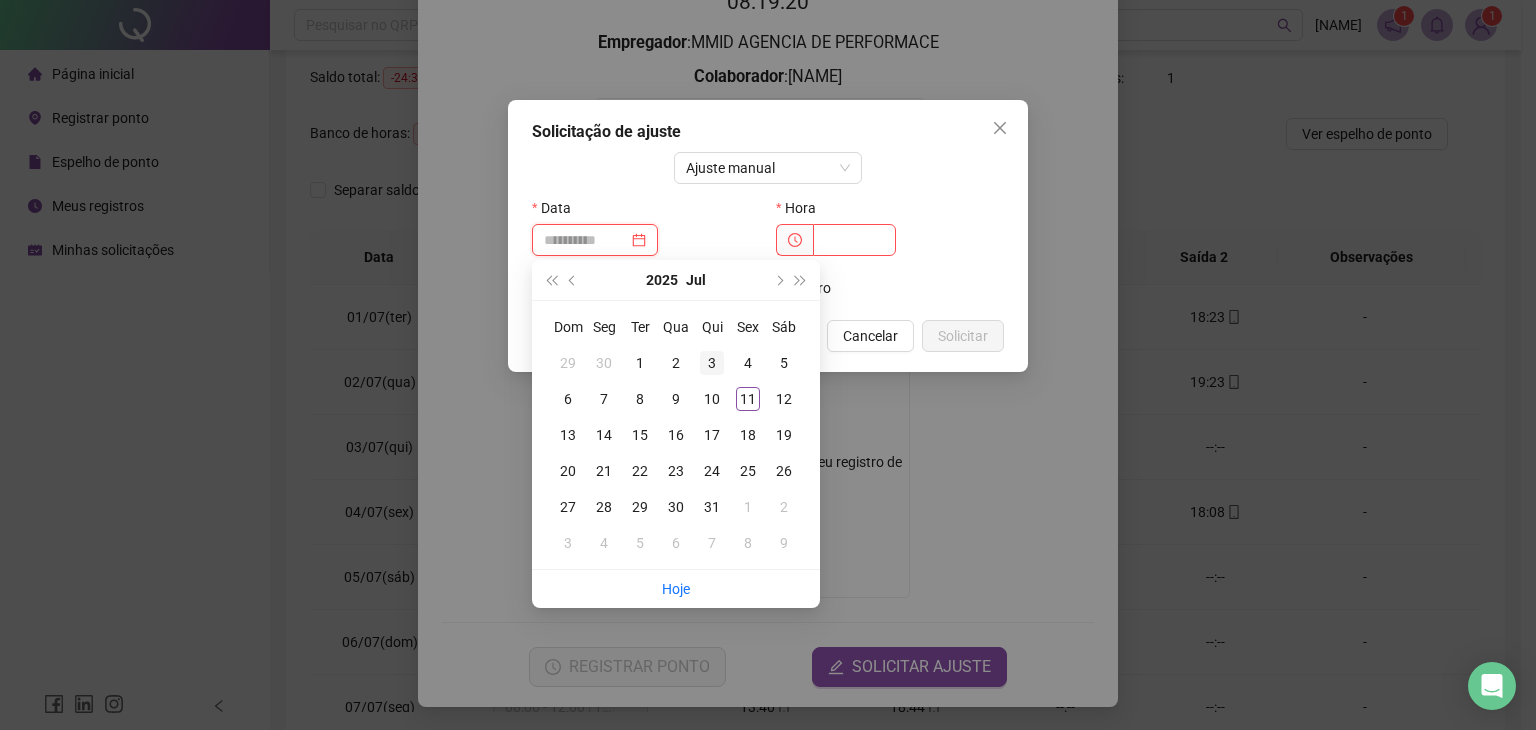 type on "**********" 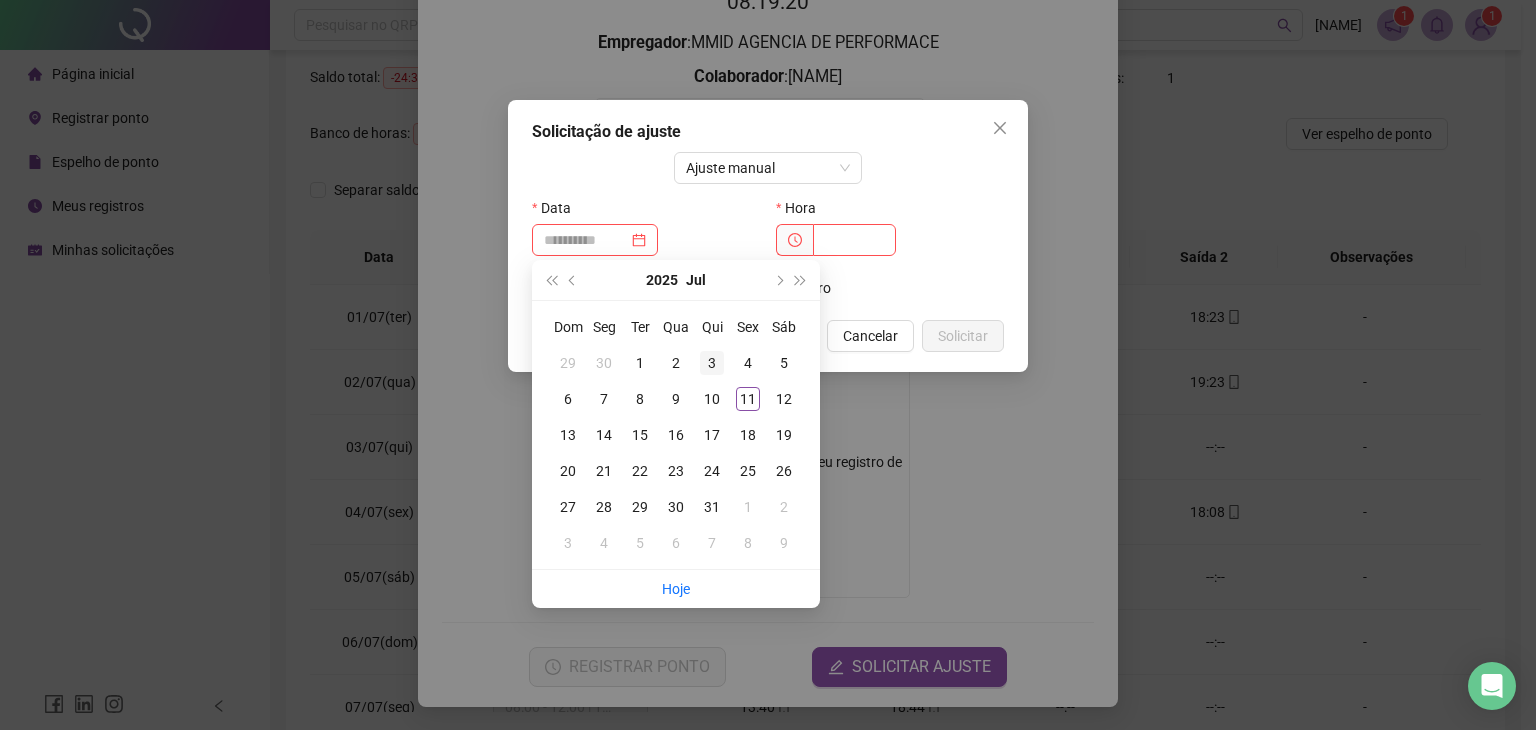 click on "3" at bounding box center [712, 363] 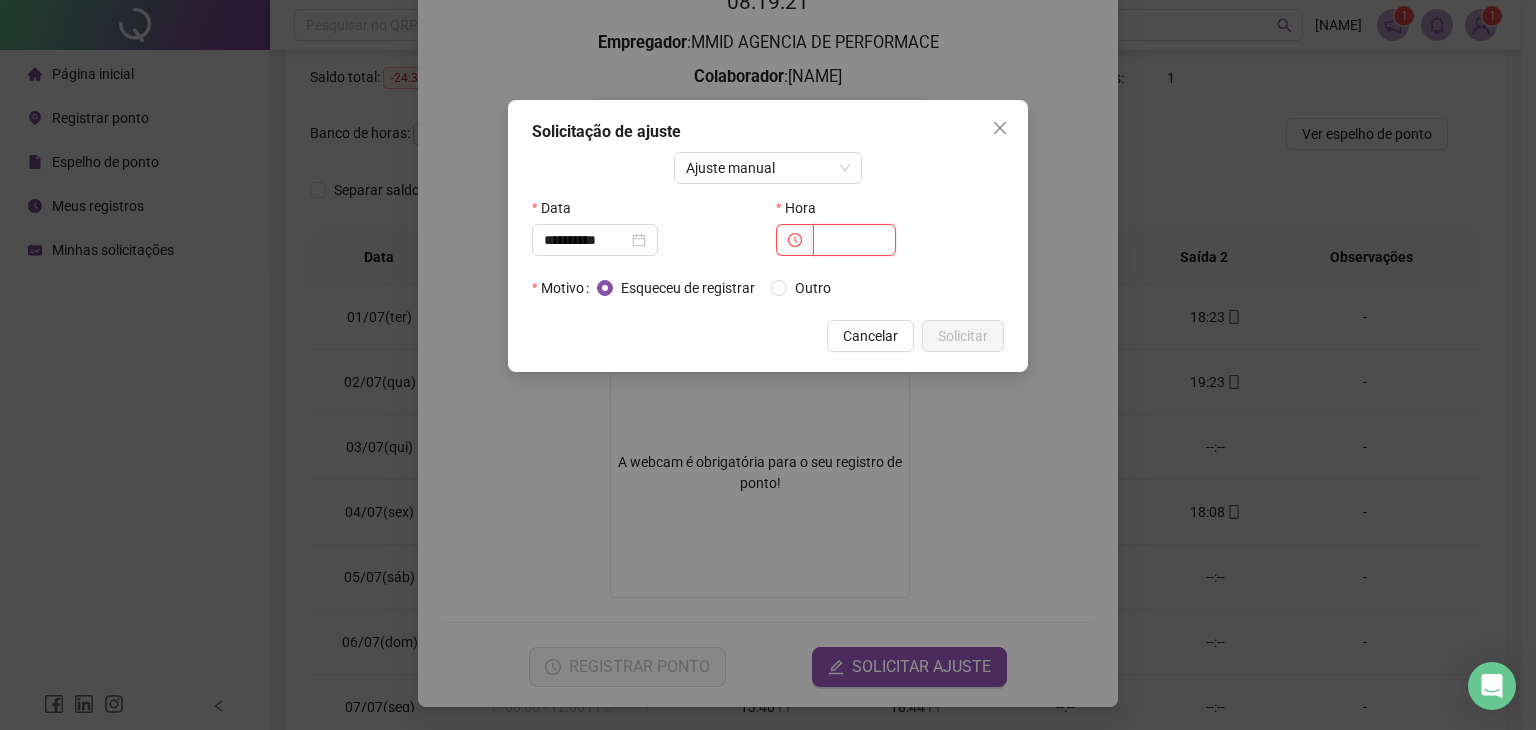 click at bounding box center (854, 240) 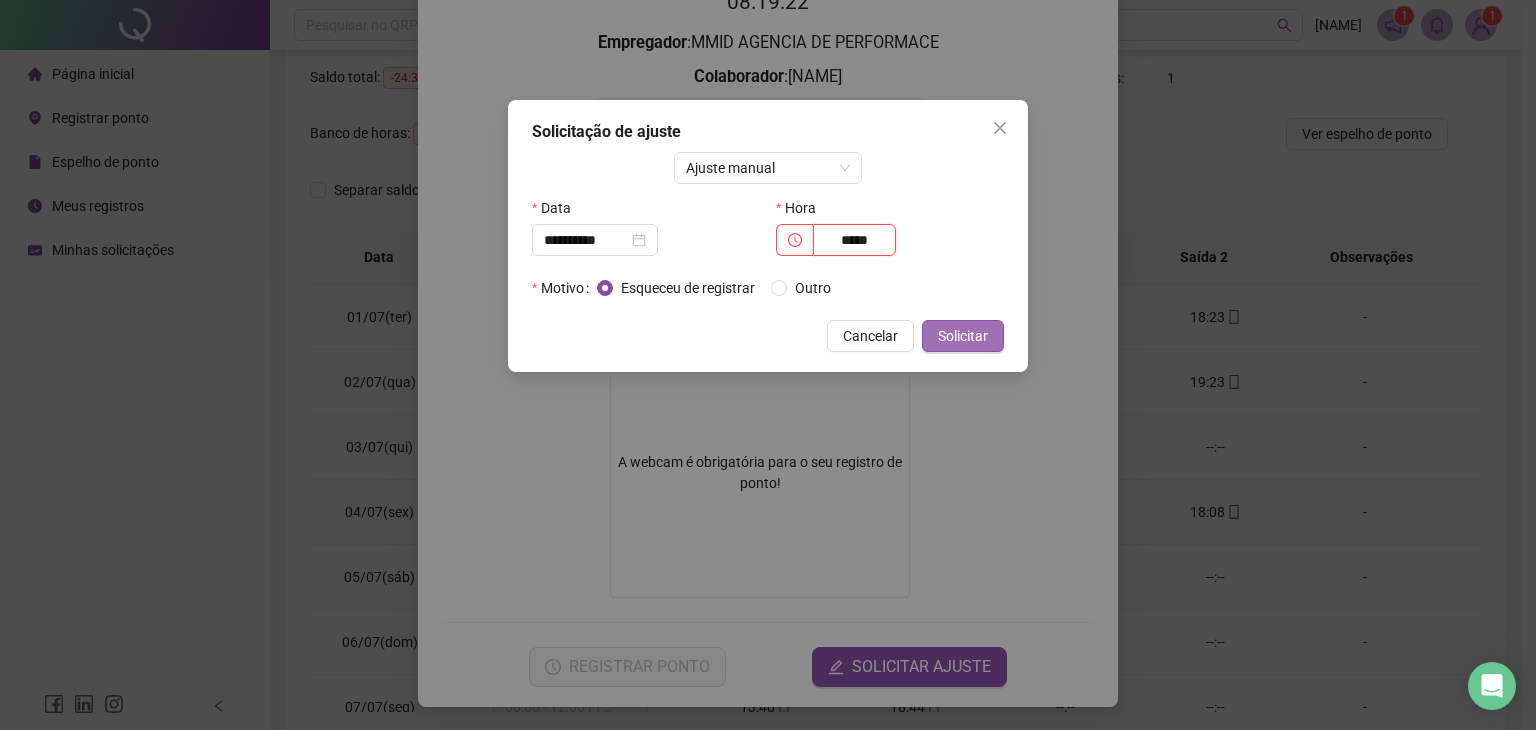 type on "*****" 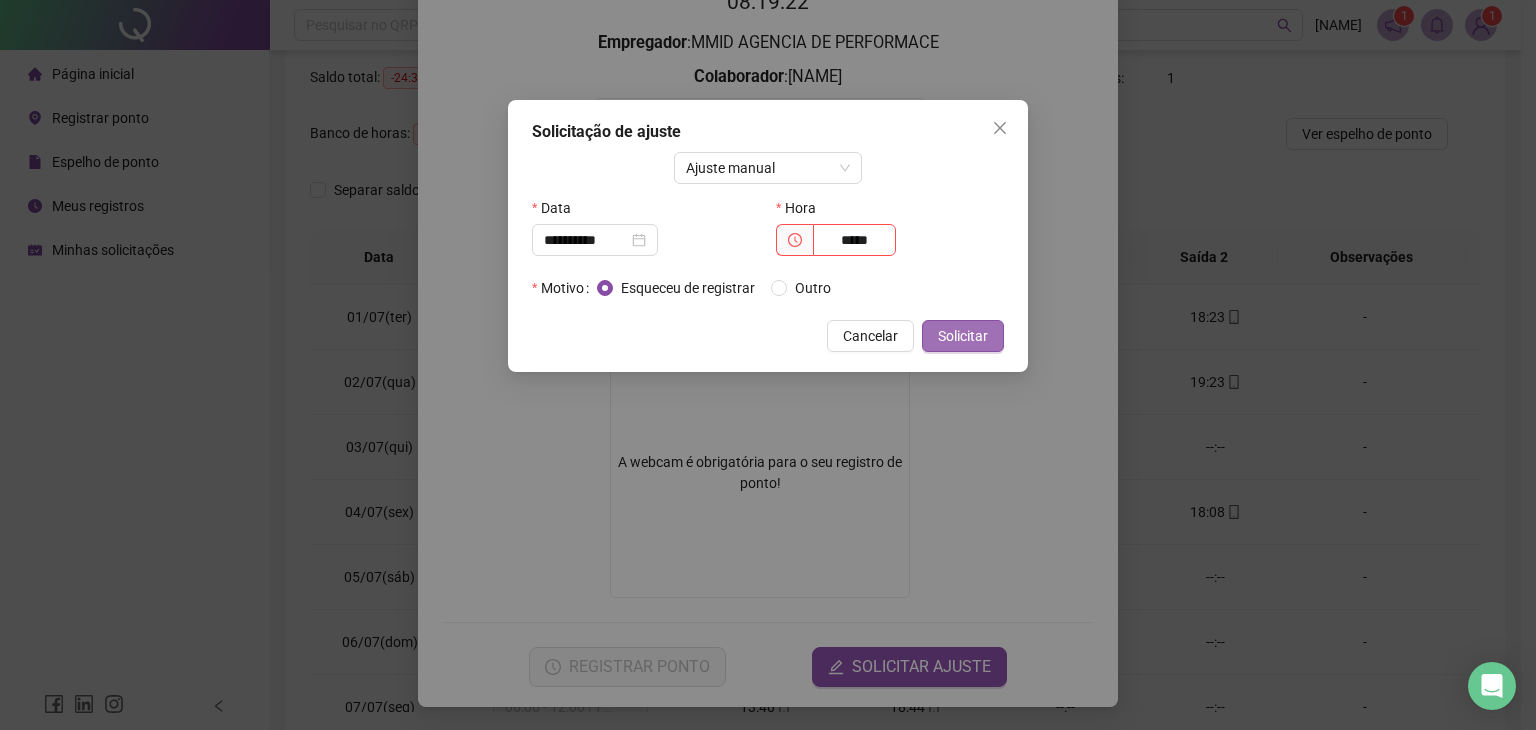 click on "Solicitar" at bounding box center [963, 336] 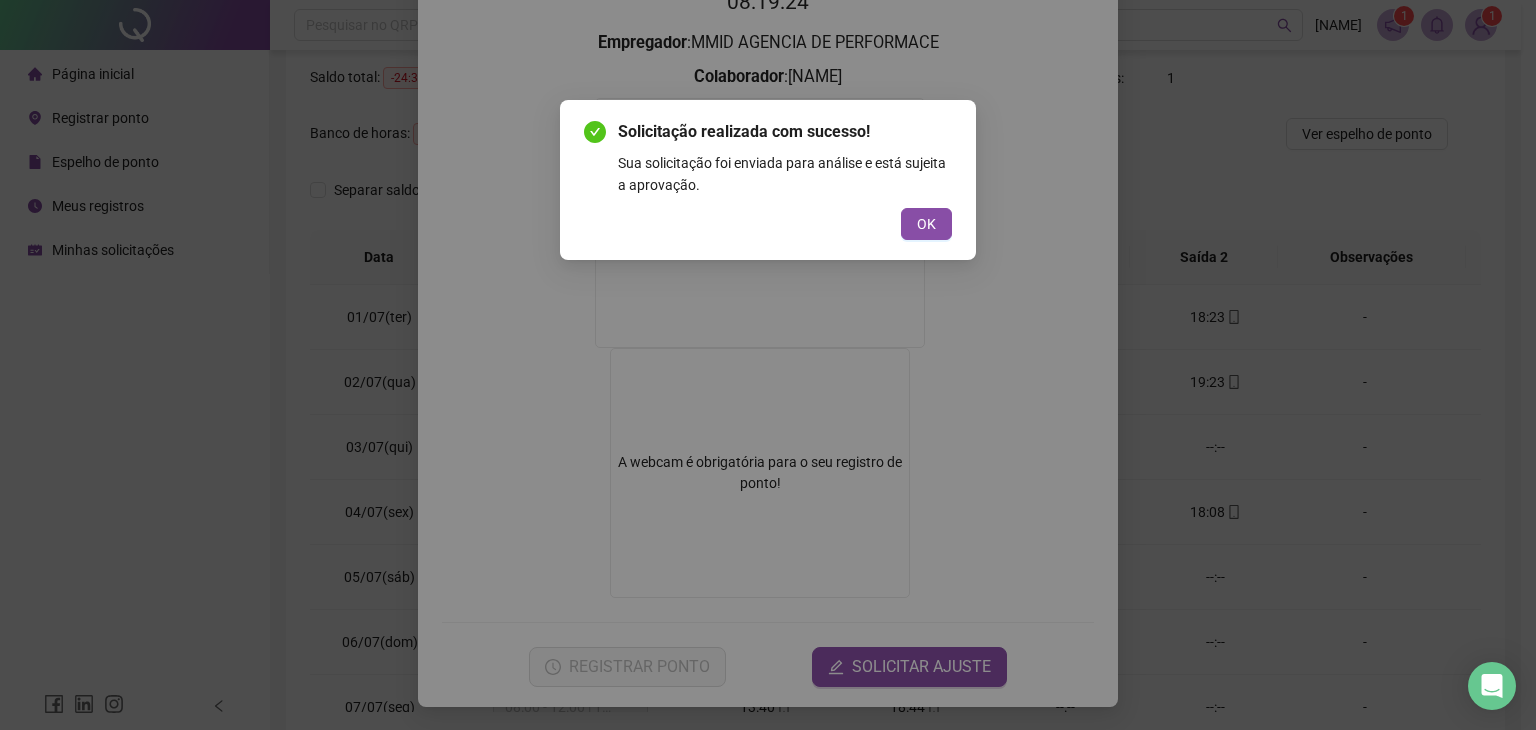 click on "Solicitação realizada com sucesso! Sua solicitação foi enviada para análise e está sujeita a aprovação. OK" at bounding box center (768, 180) 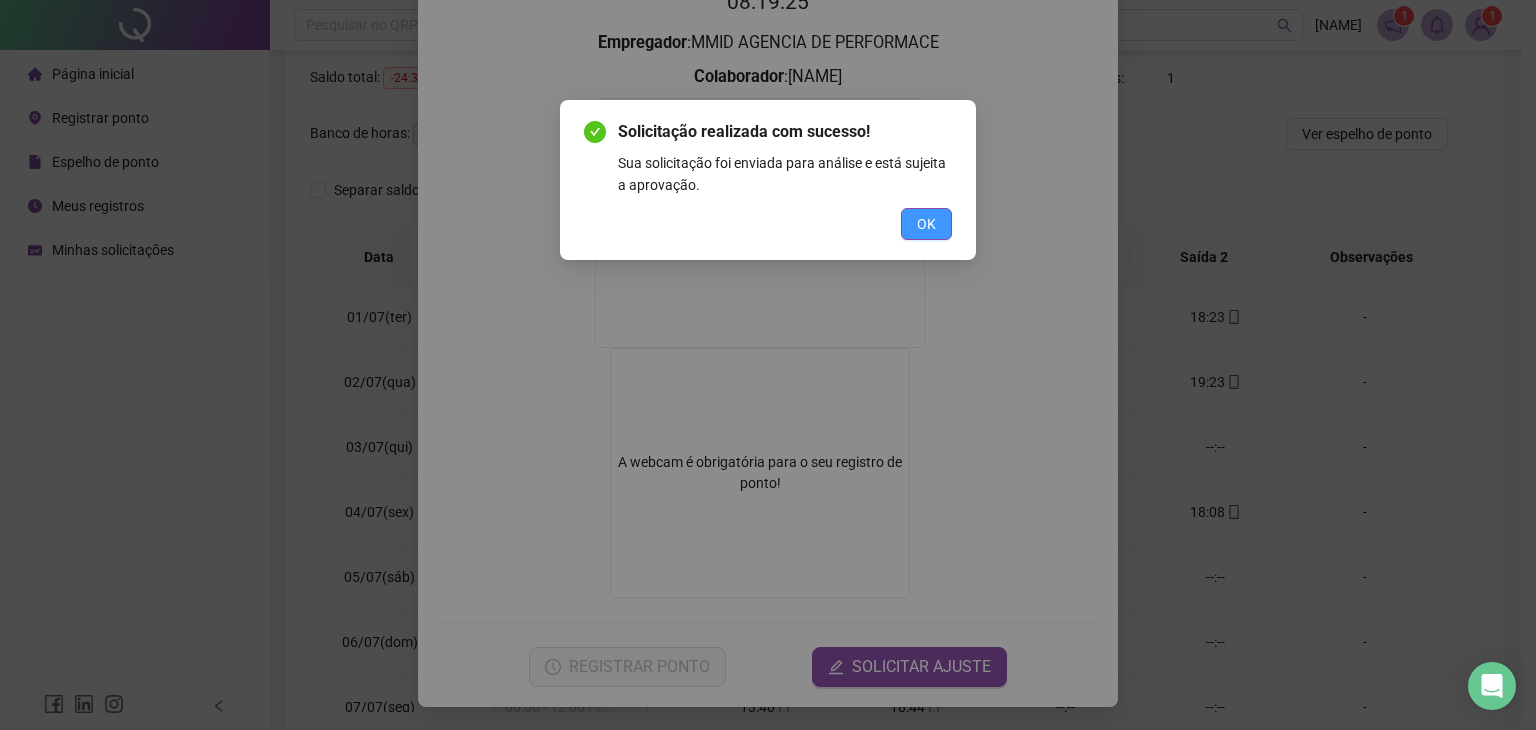 click on "OK" at bounding box center [926, 224] 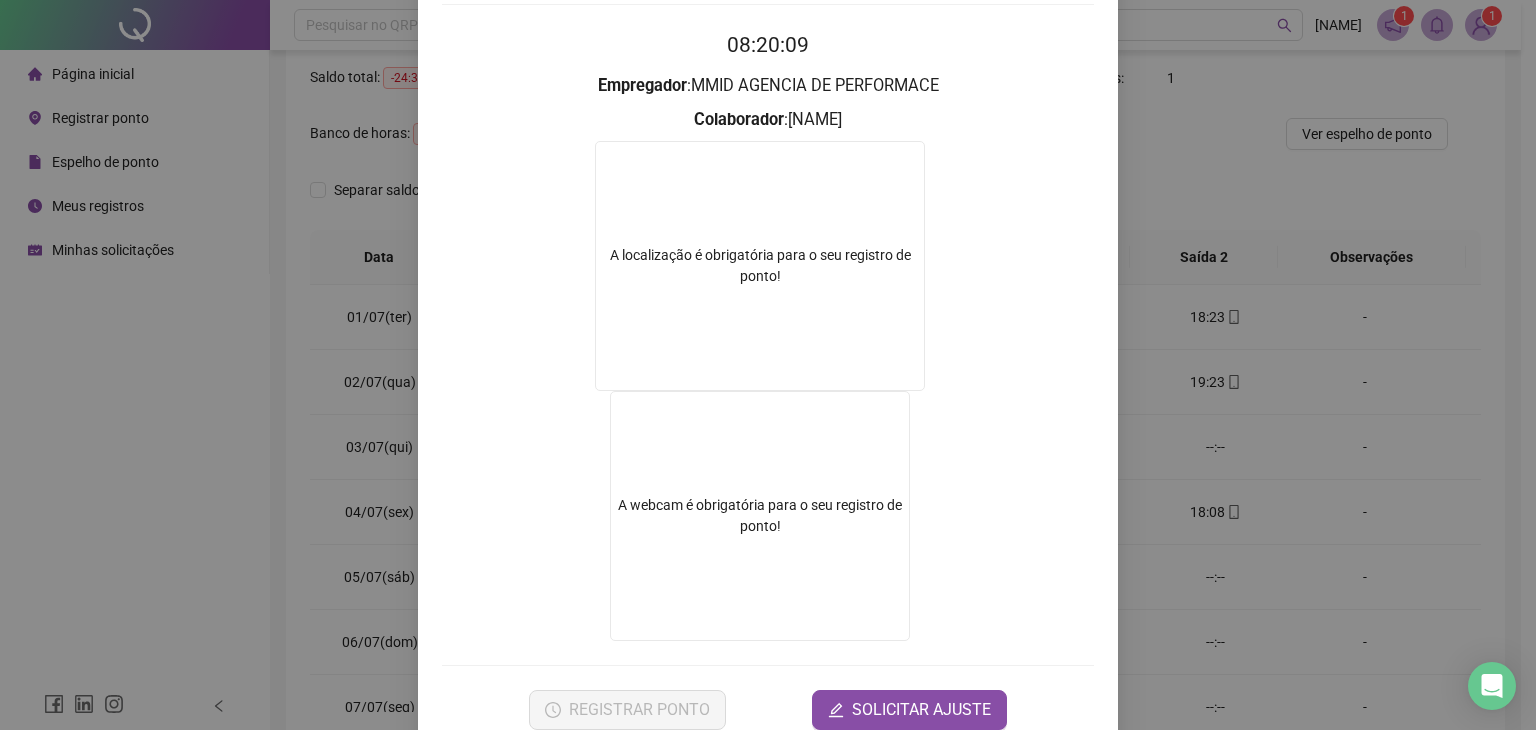 scroll, scrollTop: 228, scrollLeft: 0, axis: vertical 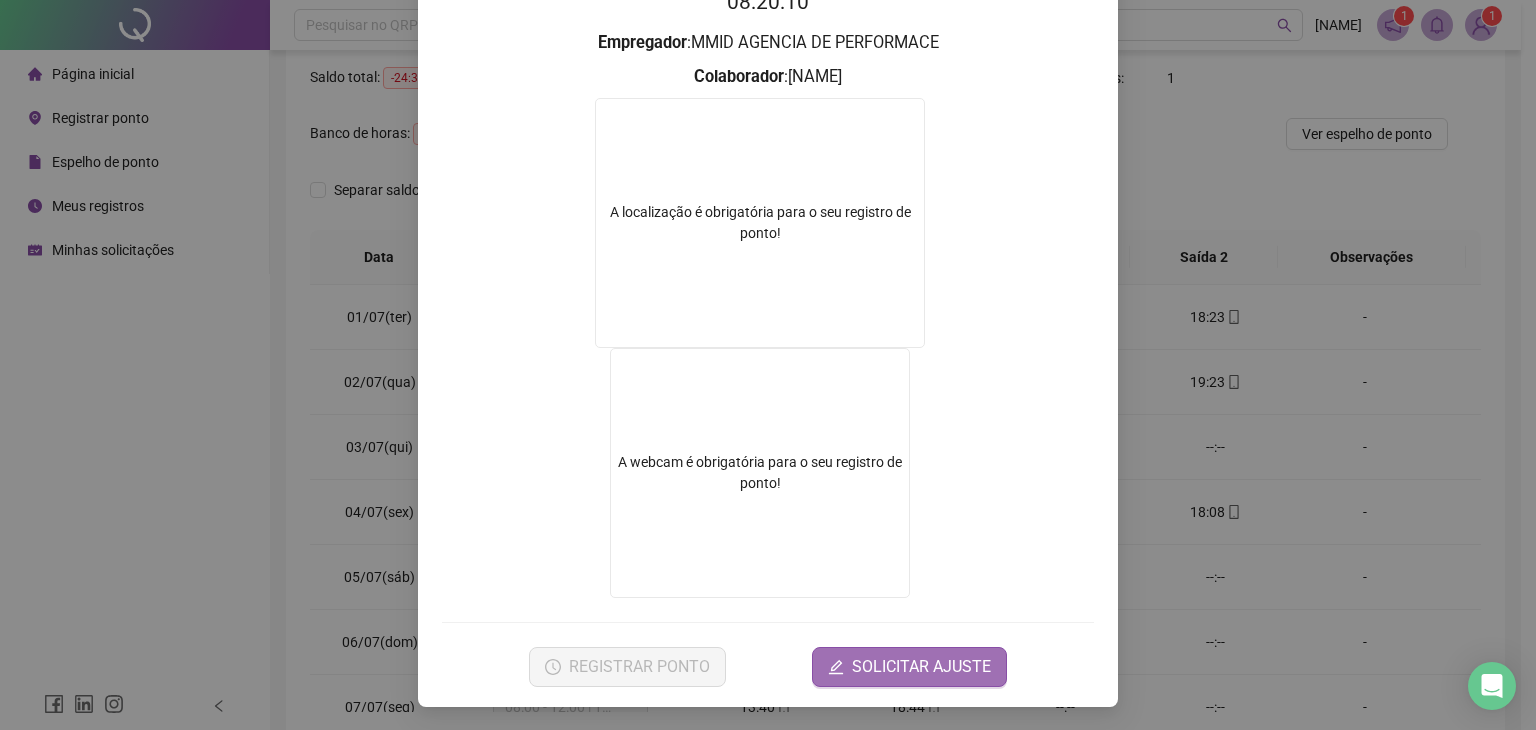 click on "SOLICITAR AJUSTE" at bounding box center [921, 667] 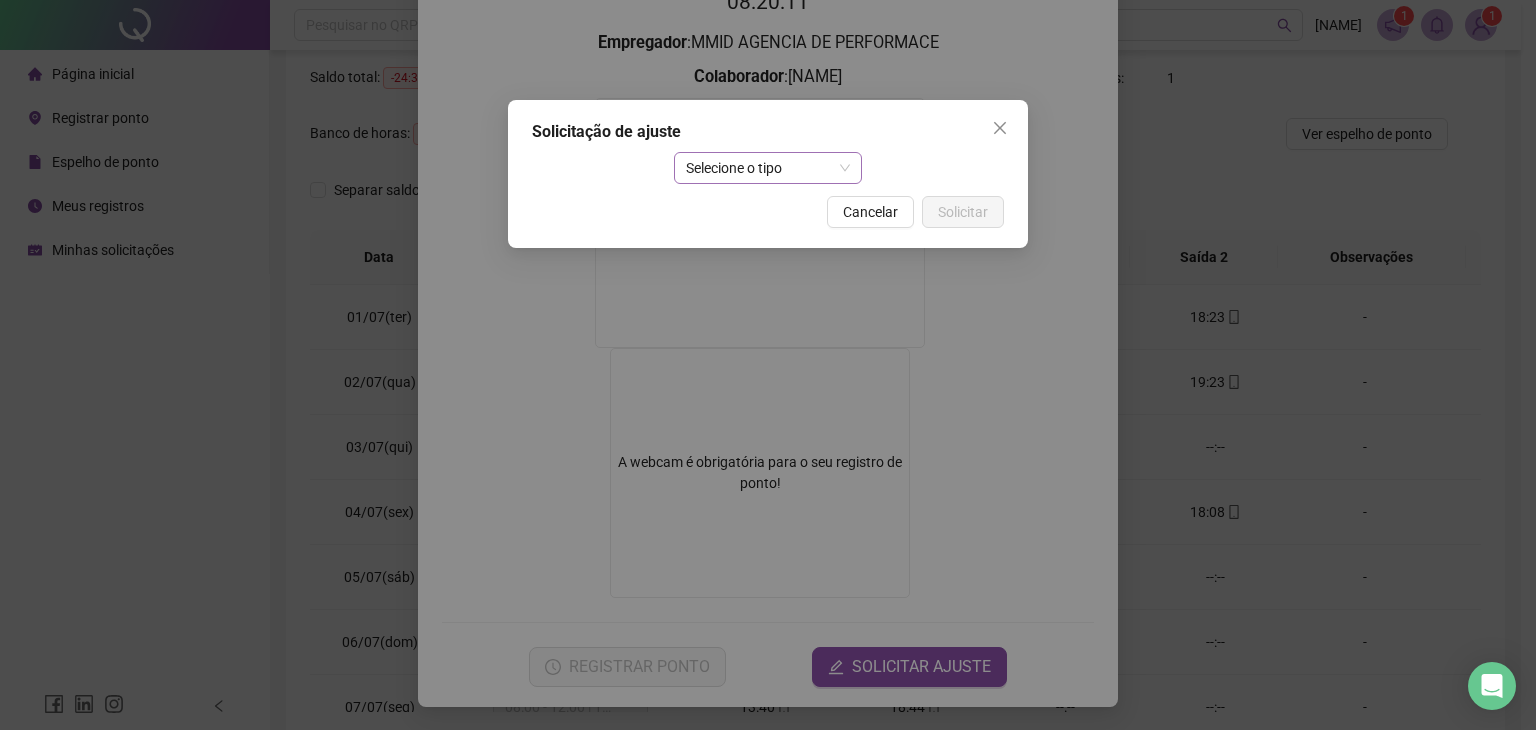 click on "Selecione o tipo" at bounding box center (768, 168) 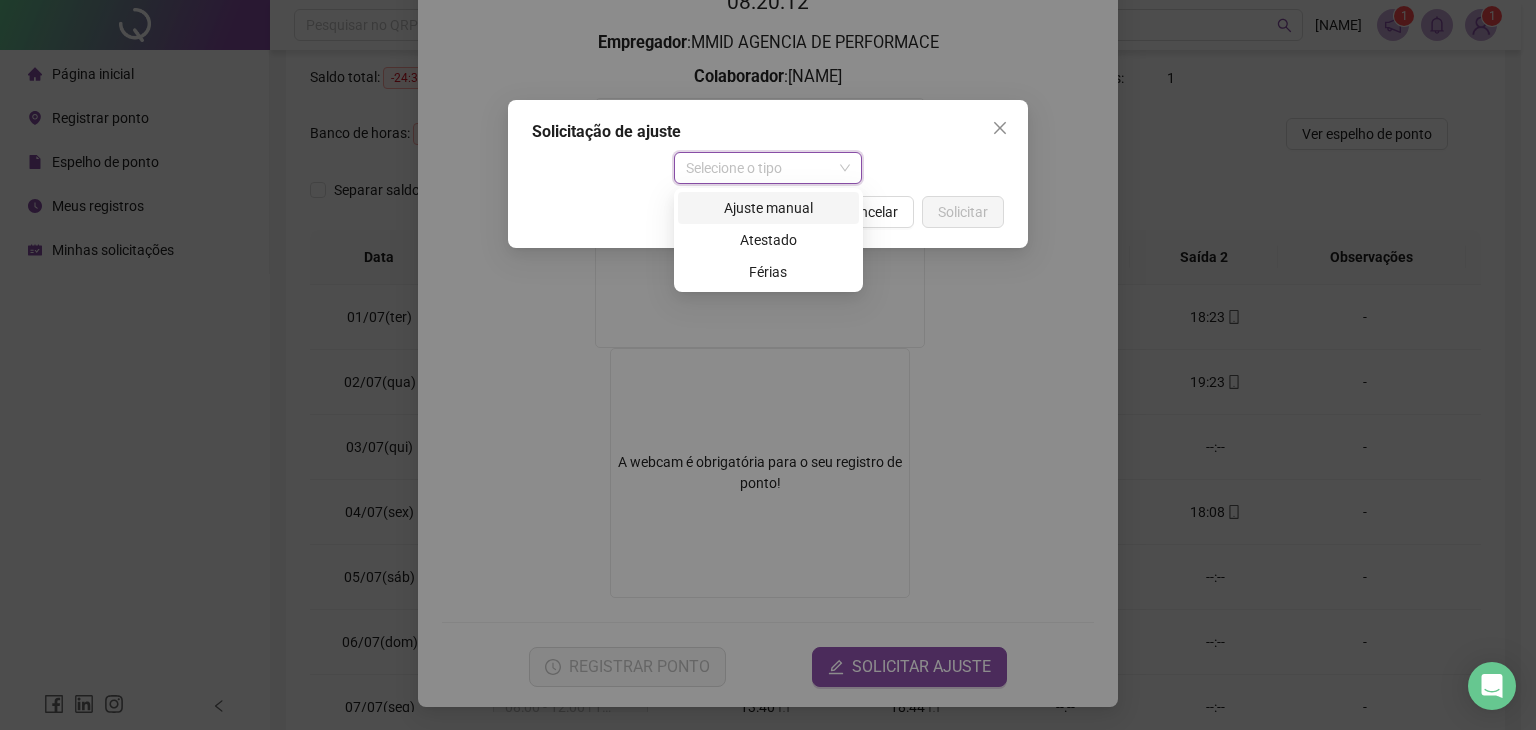 click on "Ajuste manual" at bounding box center (768, 208) 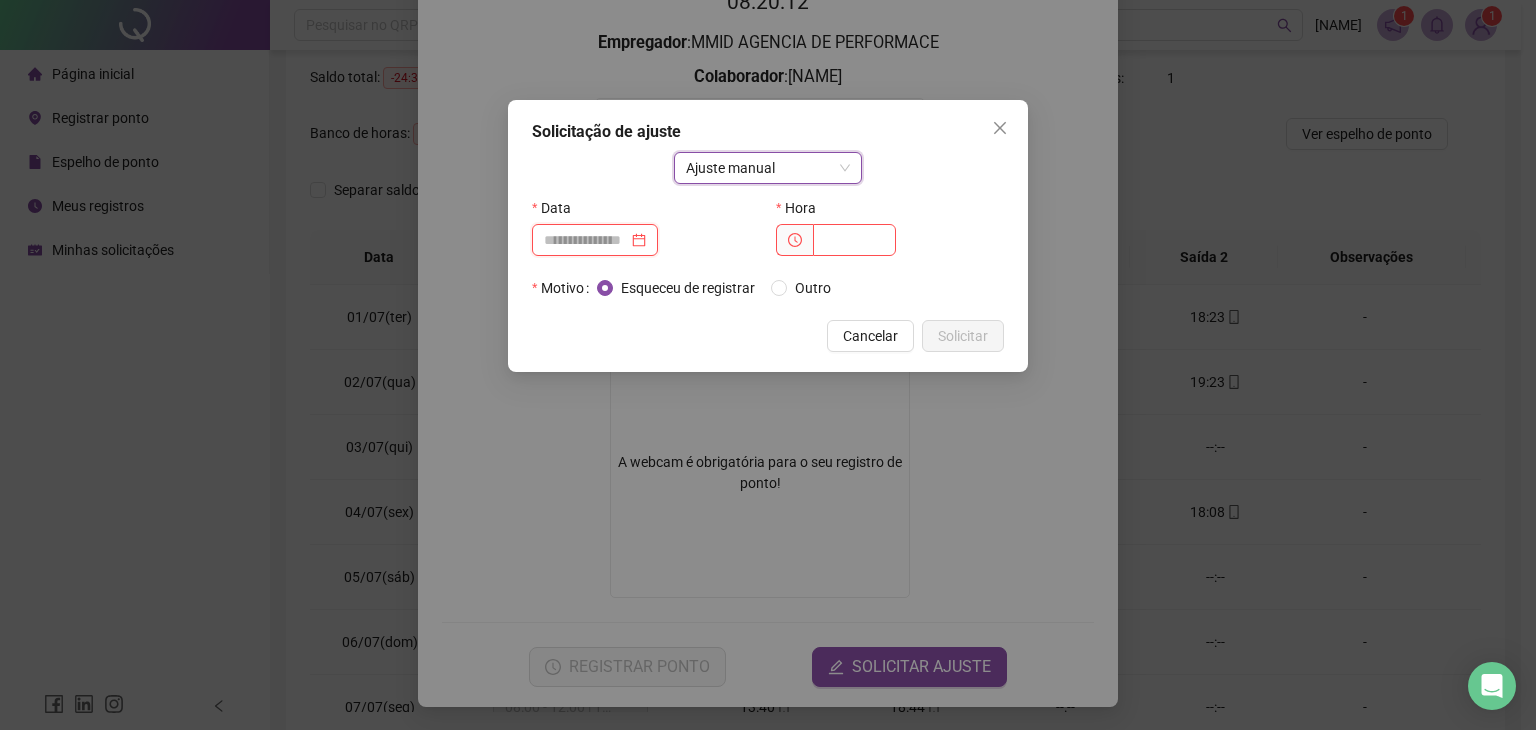 click at bounding box center [586, 240] 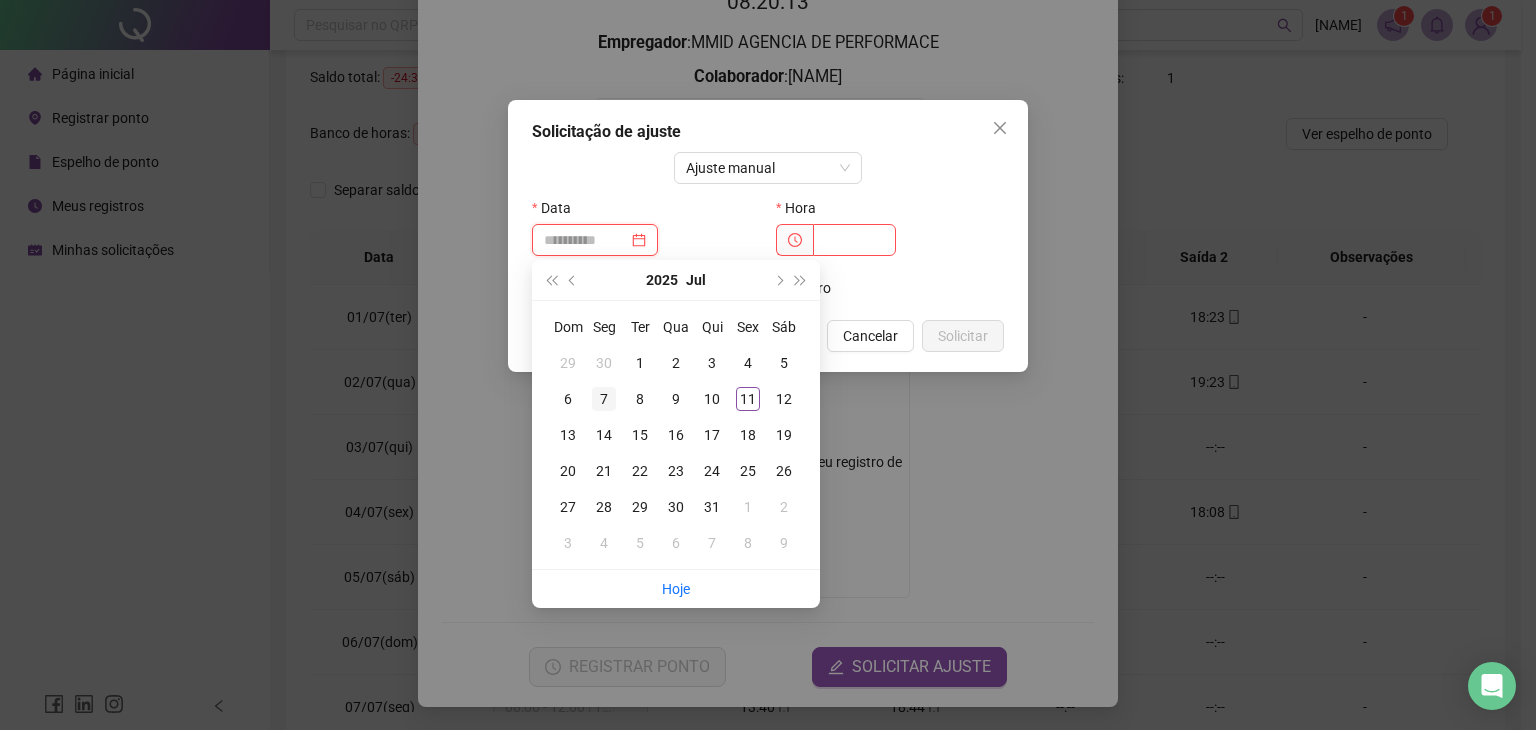 type on "**********" 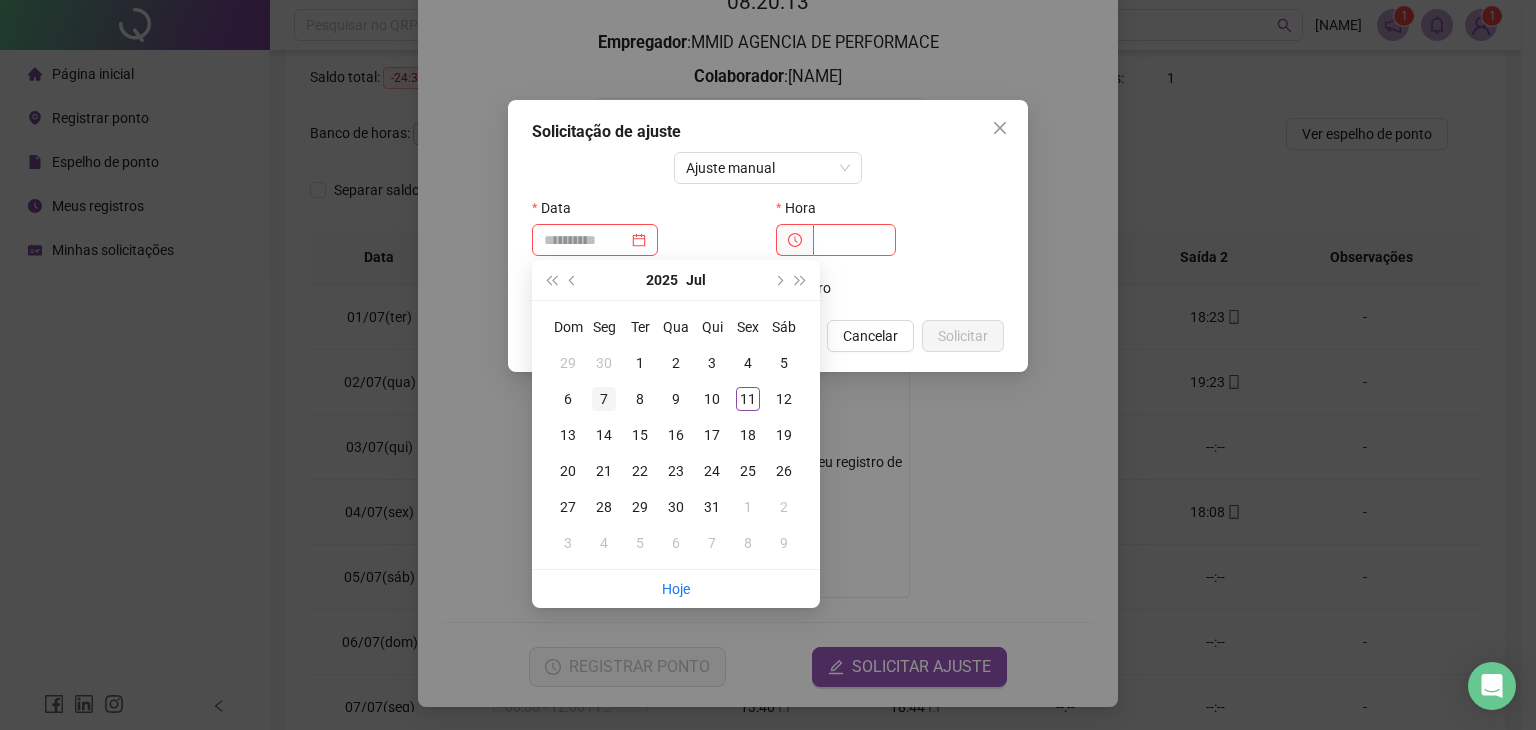 click on "7" at bounding box center (604, 399) 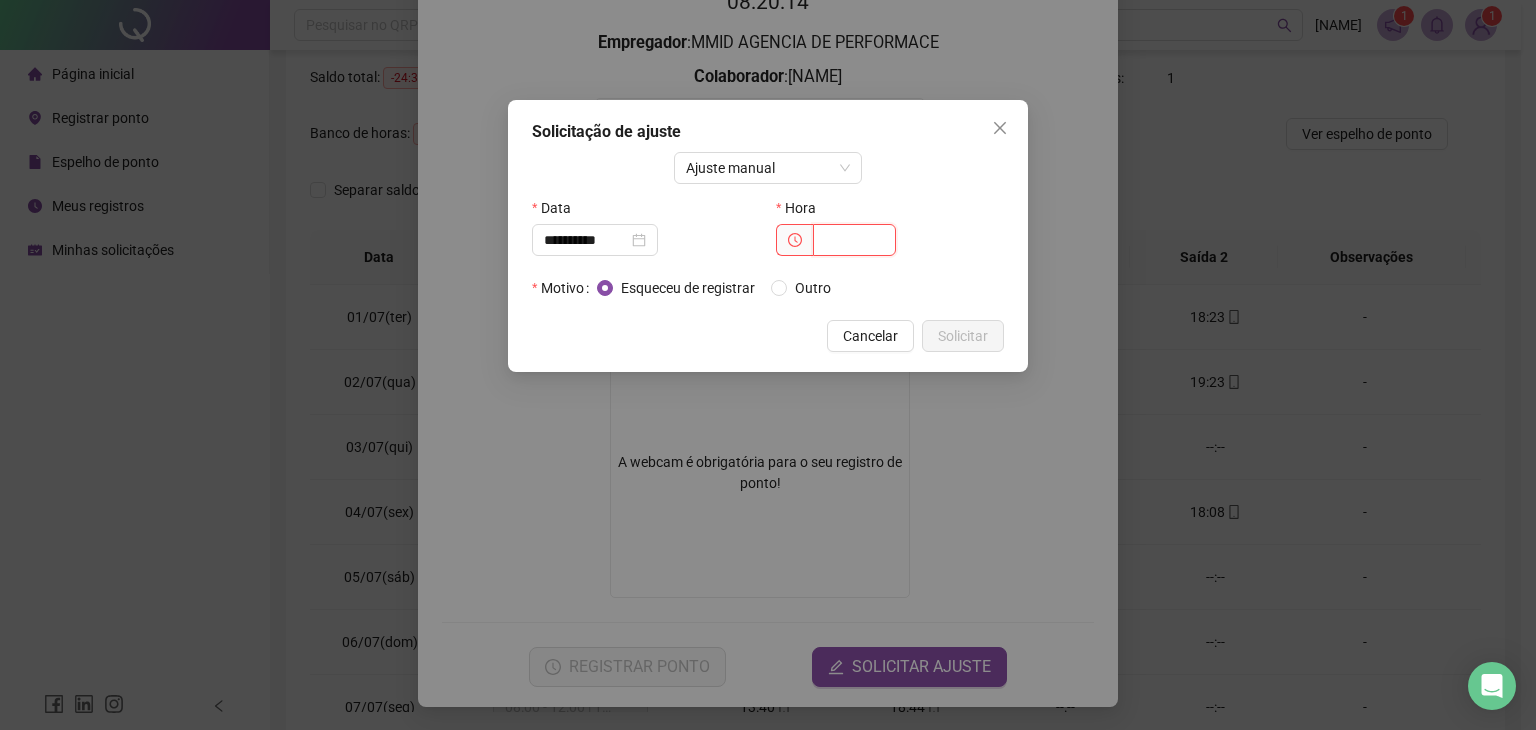 click at bounding box center (854, 240) 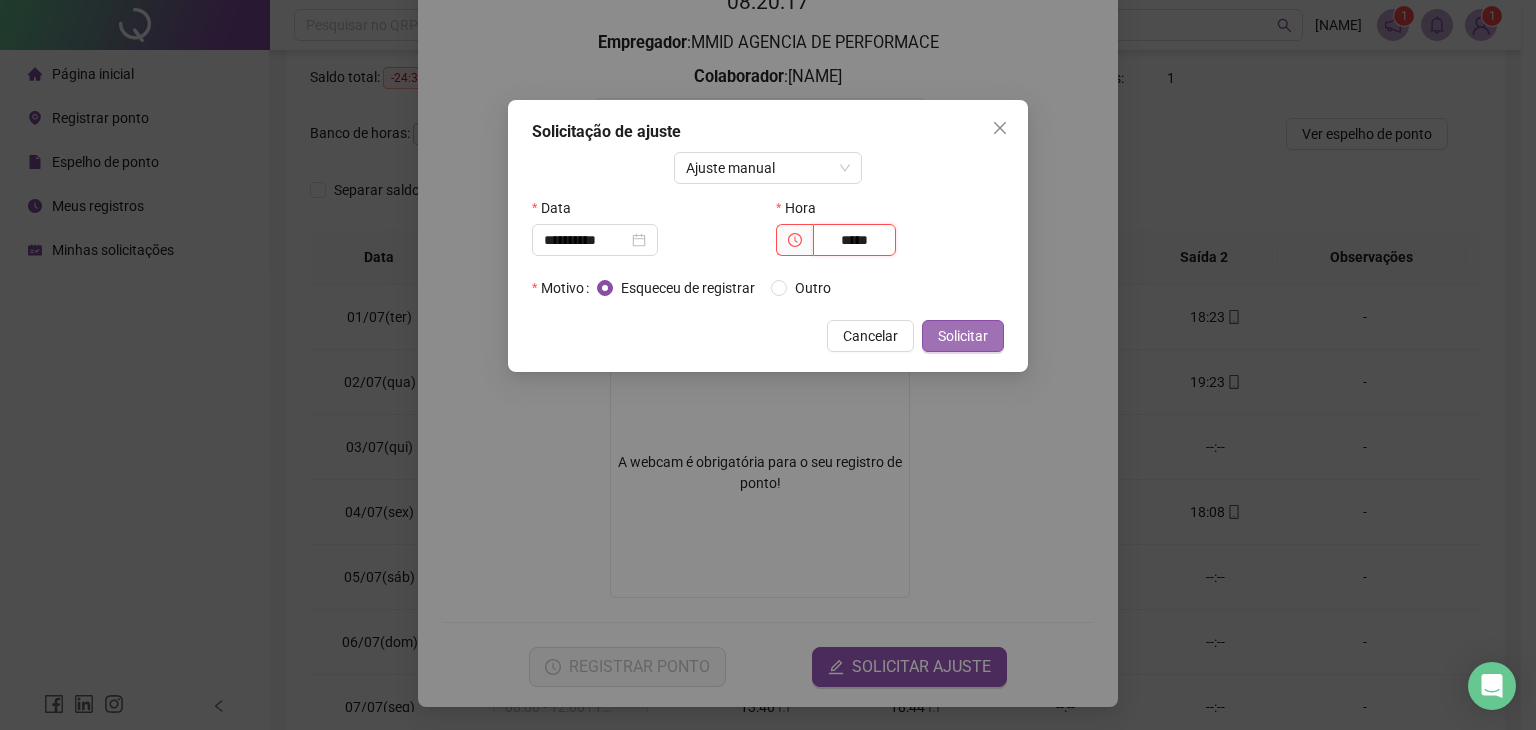 type on "*****" 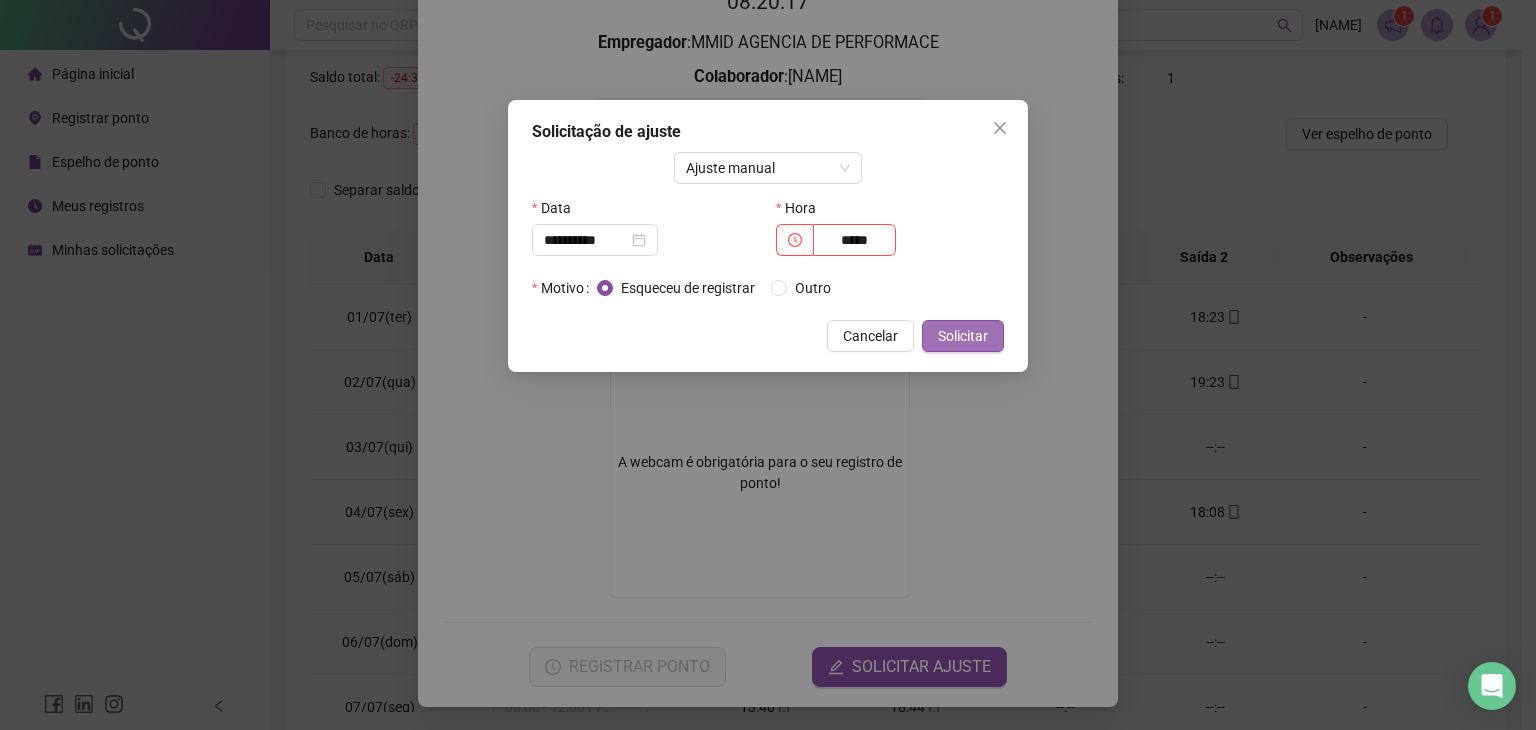 click on "Solicitar" at bounding box center [963, 336] 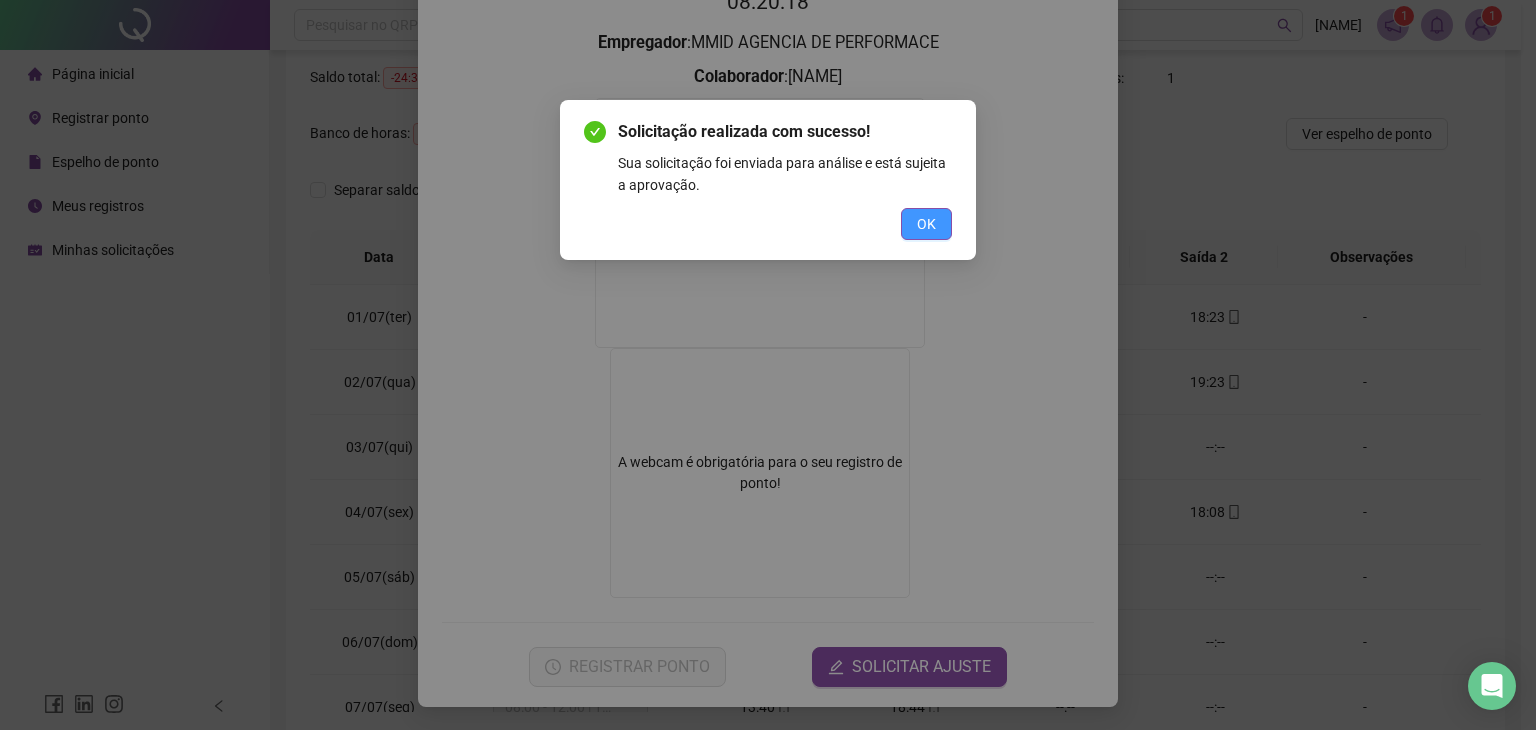 click on "OK" at bounding box center [926, 224] 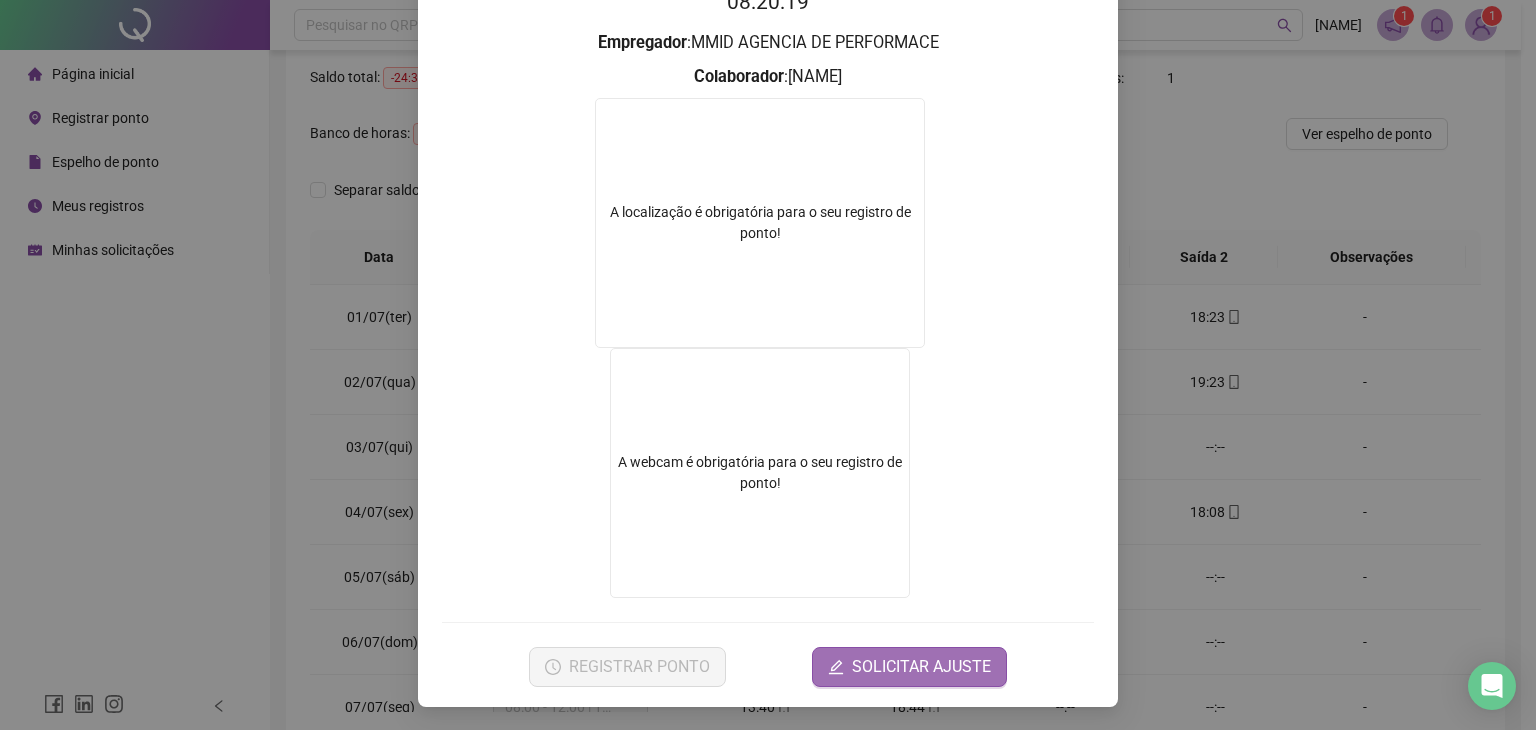 click on "SOLICITAR AJUSTE" at bounding box center (921, 667) 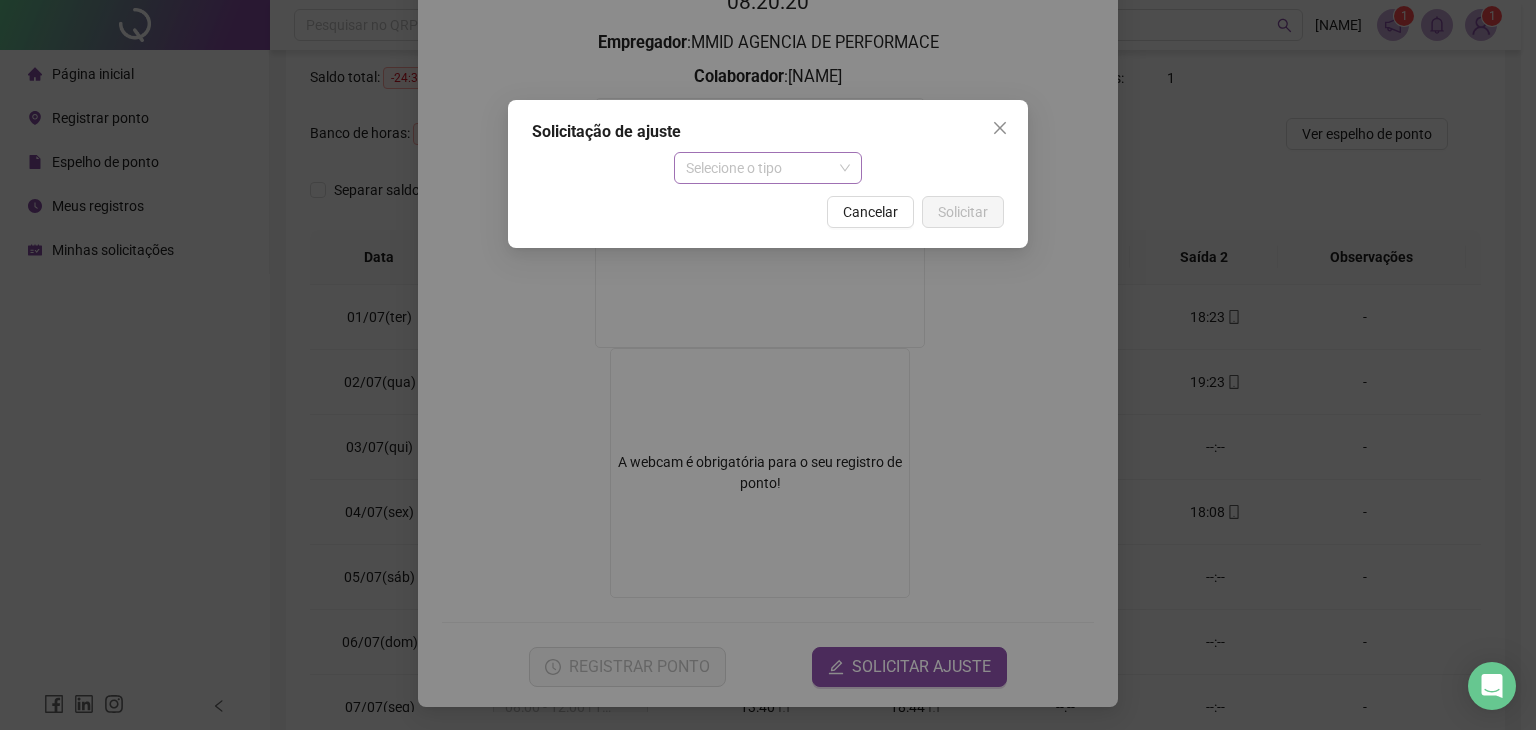 click on "Selecione o tipo" at bounding box center (768, 168) 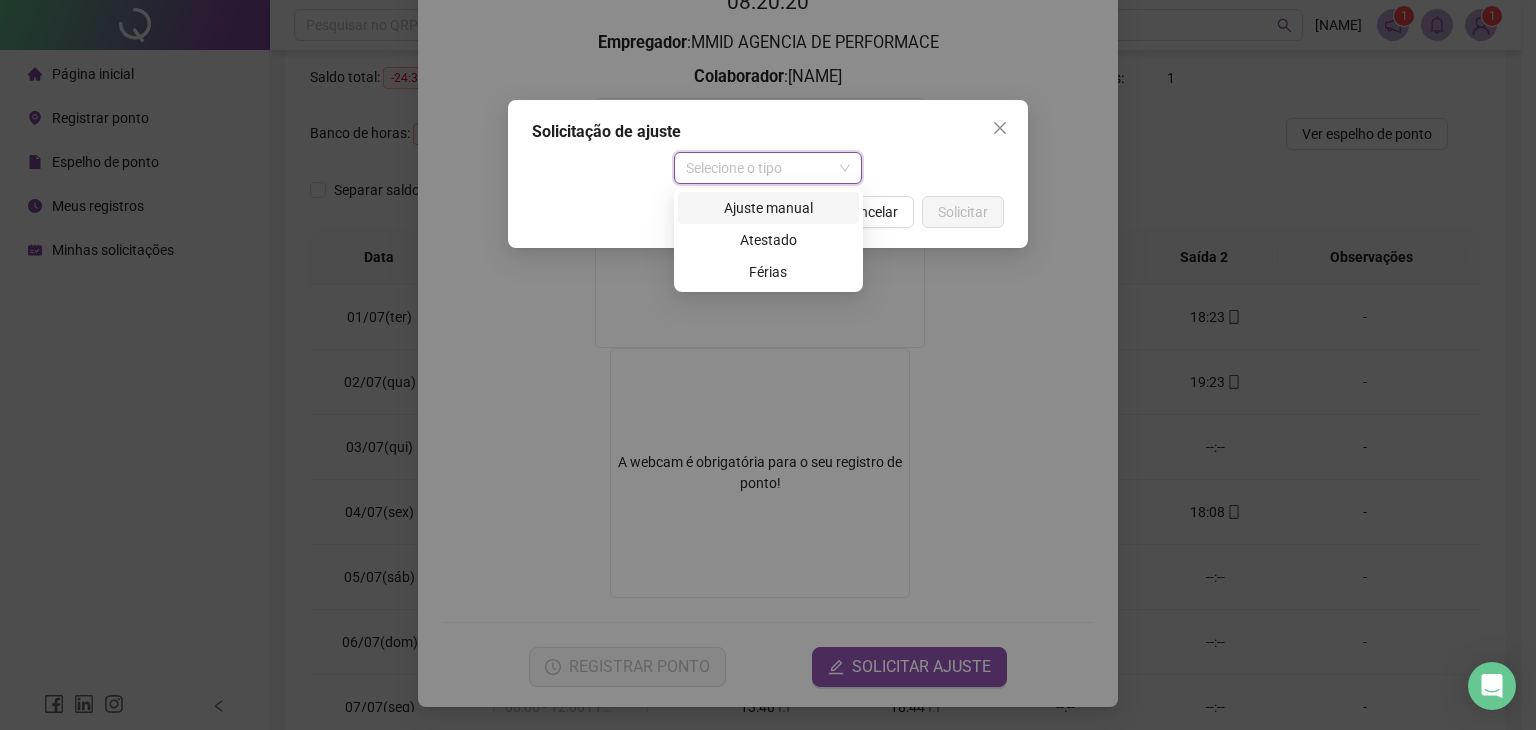 click on "Ajuste manual" at bounding box center [768, 208] 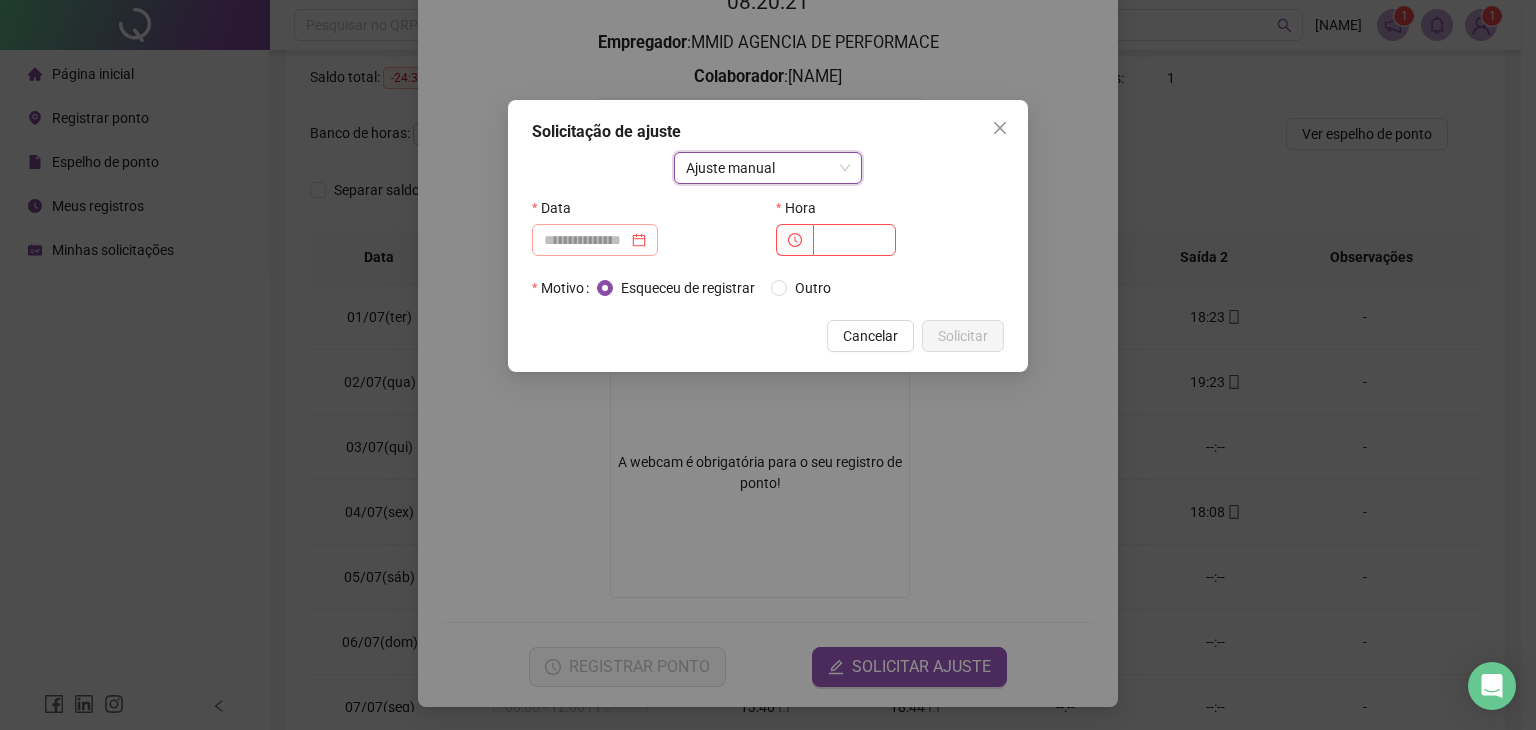 click at bounding box center (595, 240) 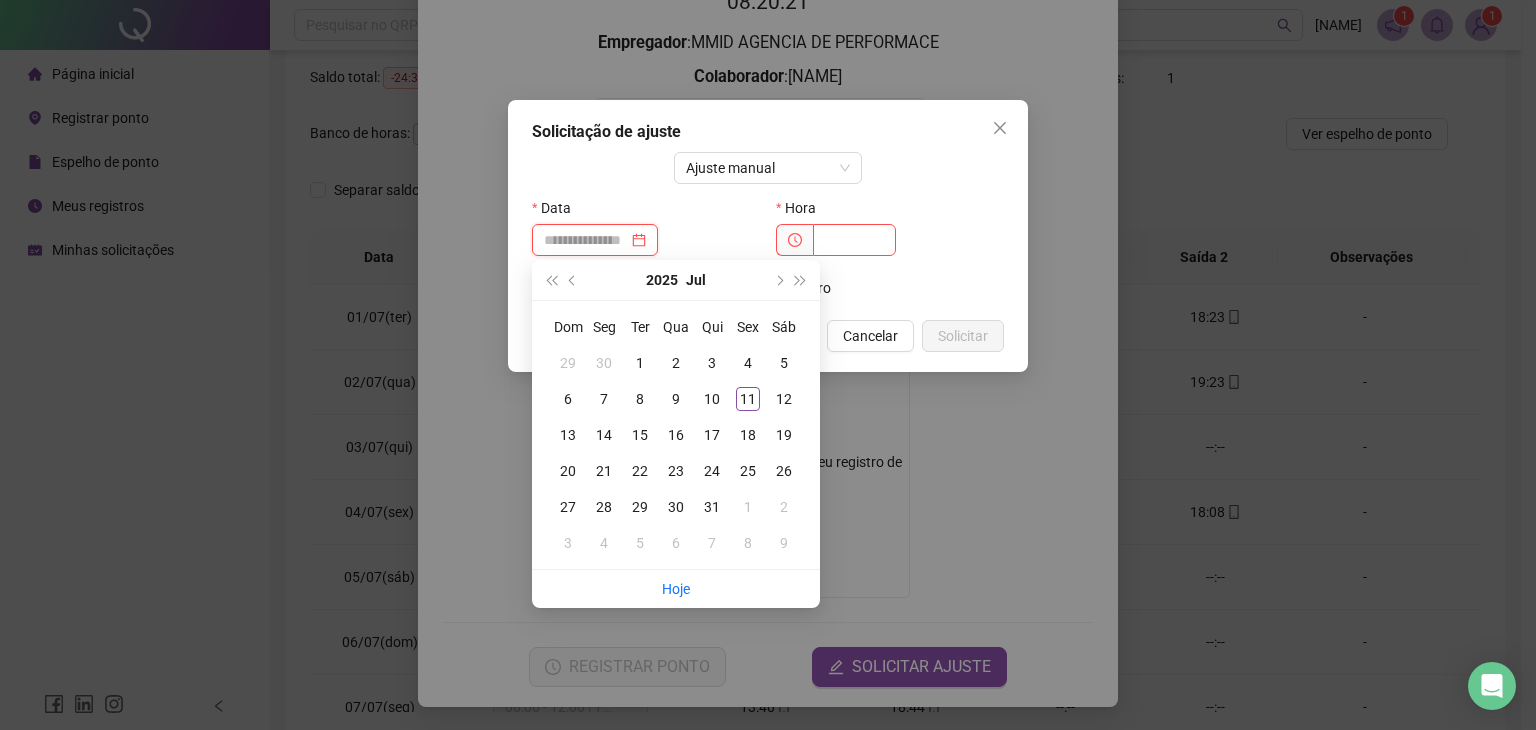 click at bounding box center (586, 240) 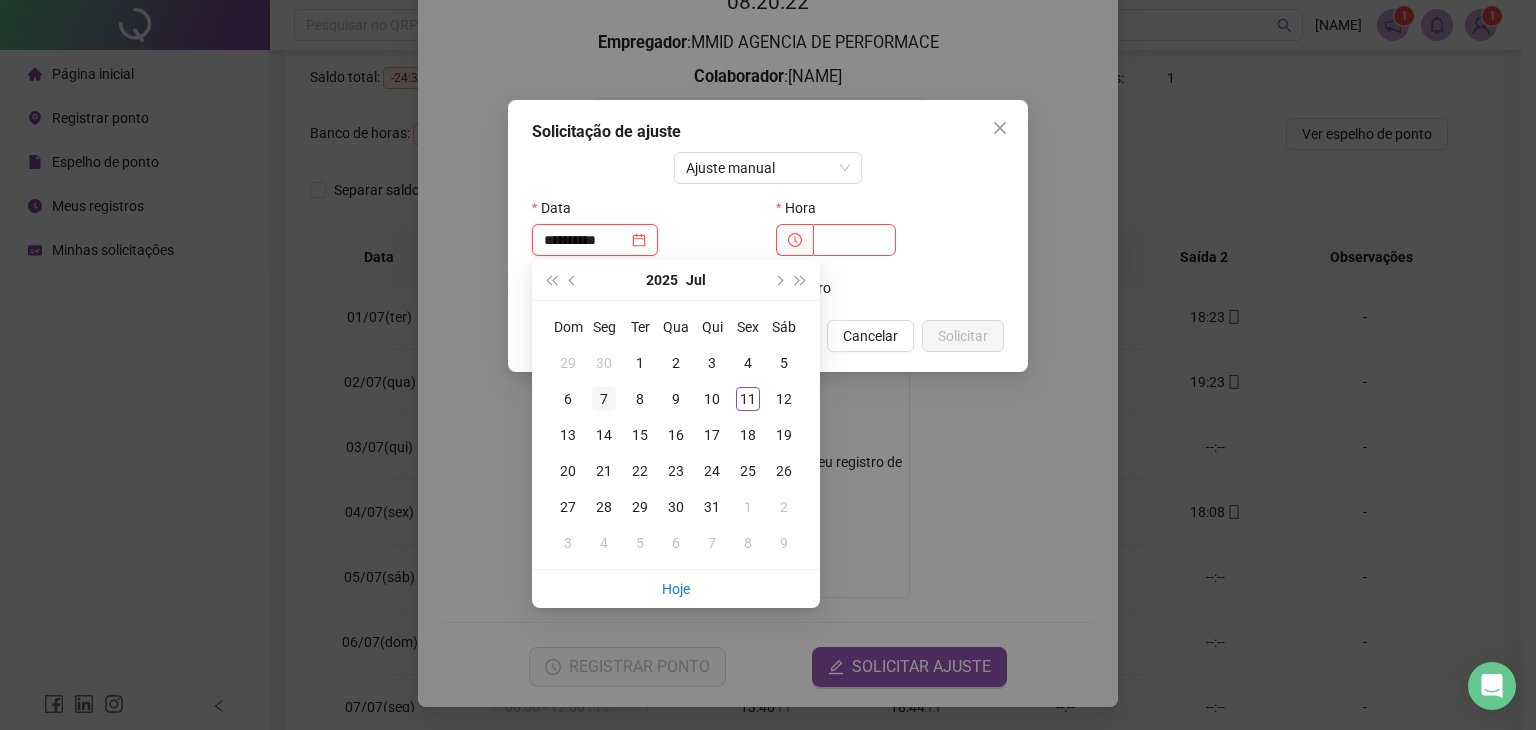 type on "**********" 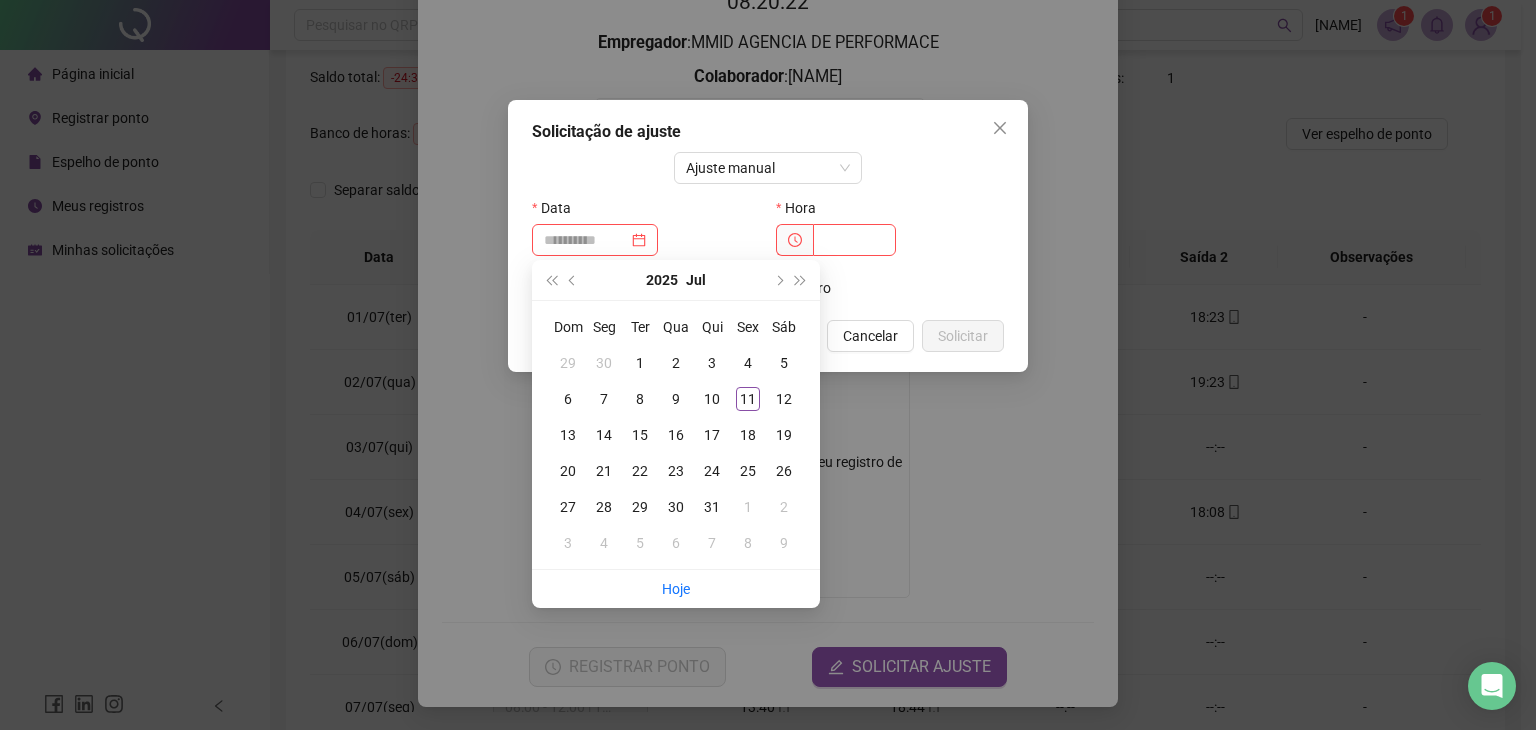 drag, startPoint x: 600, startPoint y: 405, endPoint x: 685, endPoint y: 342, distance: 105.801704 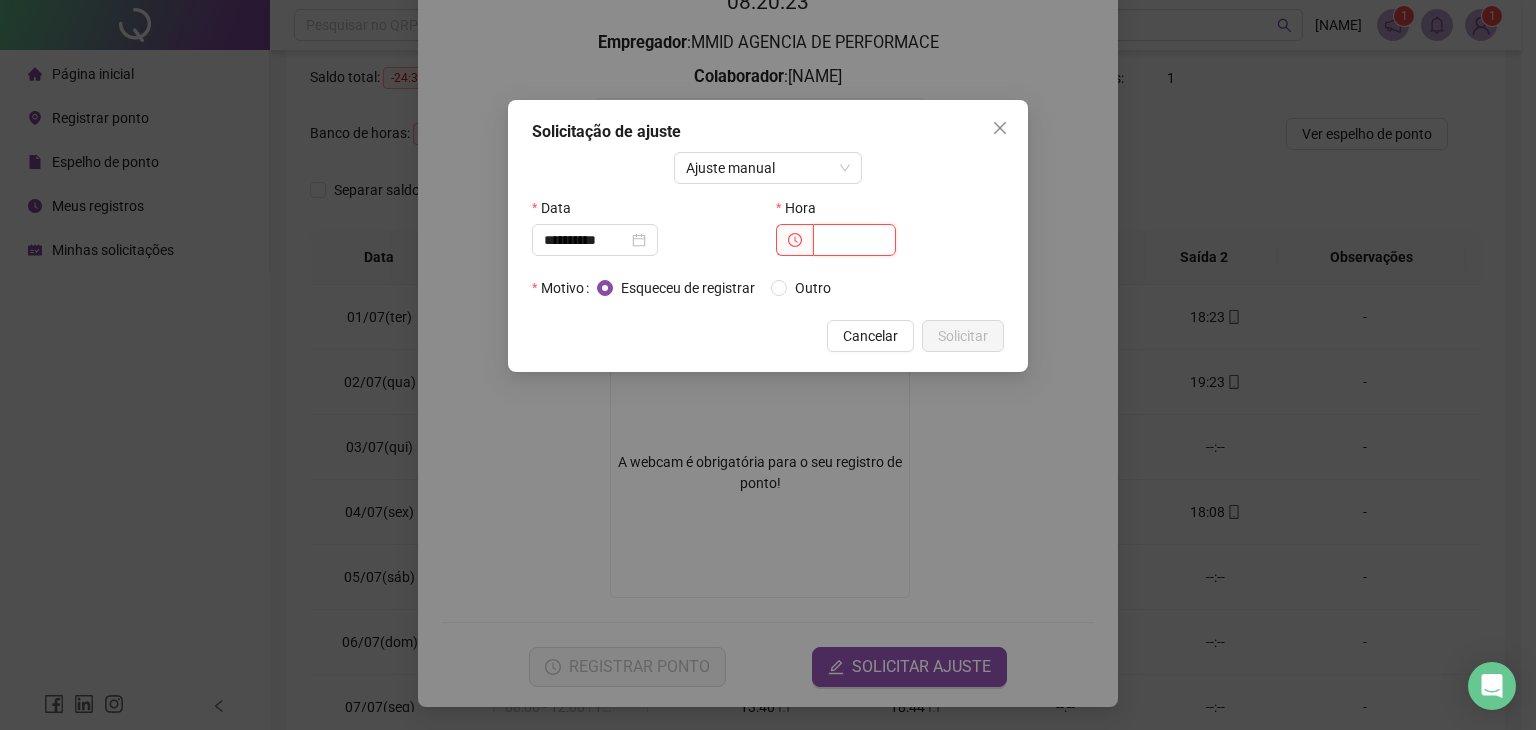 click at bounding box center [854, 240] 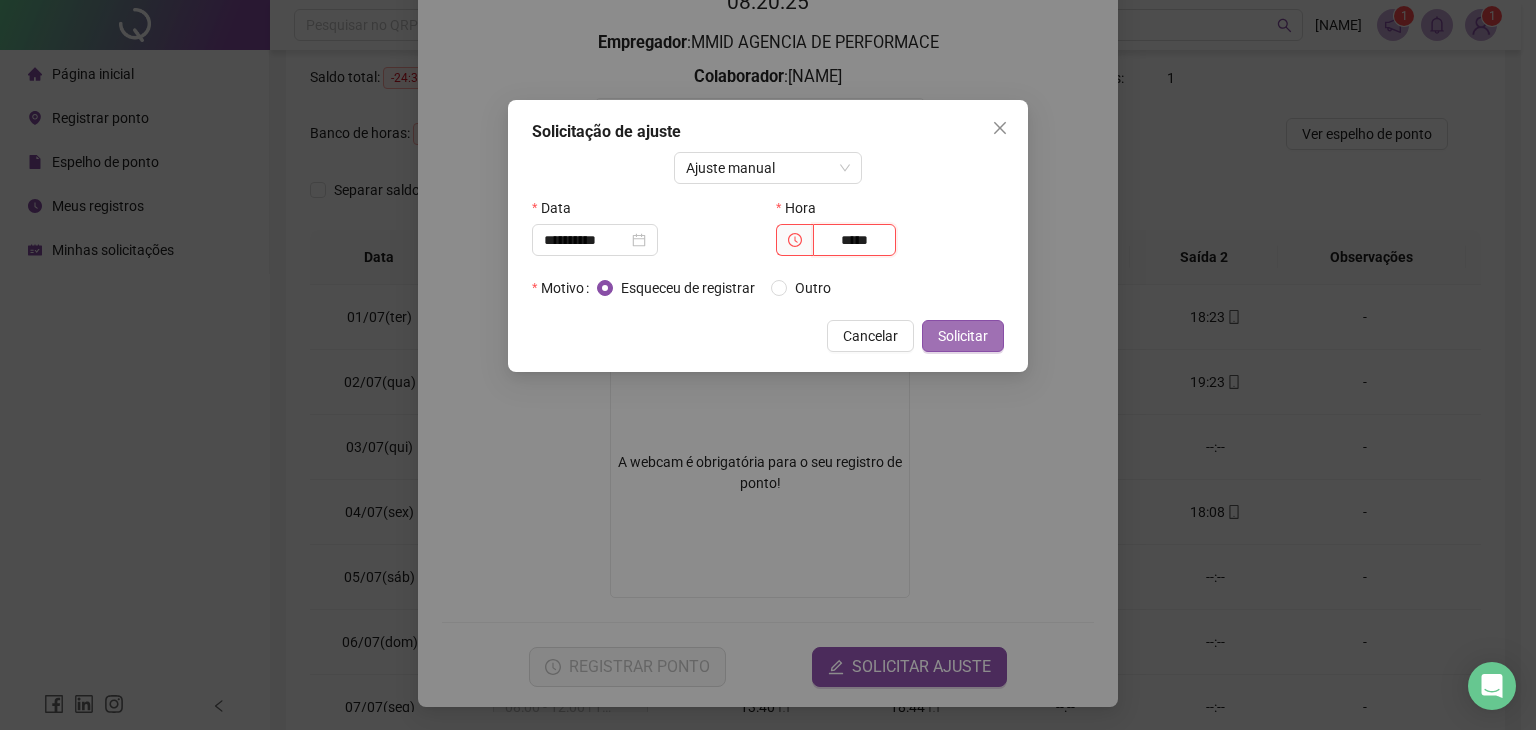 type on "*****" 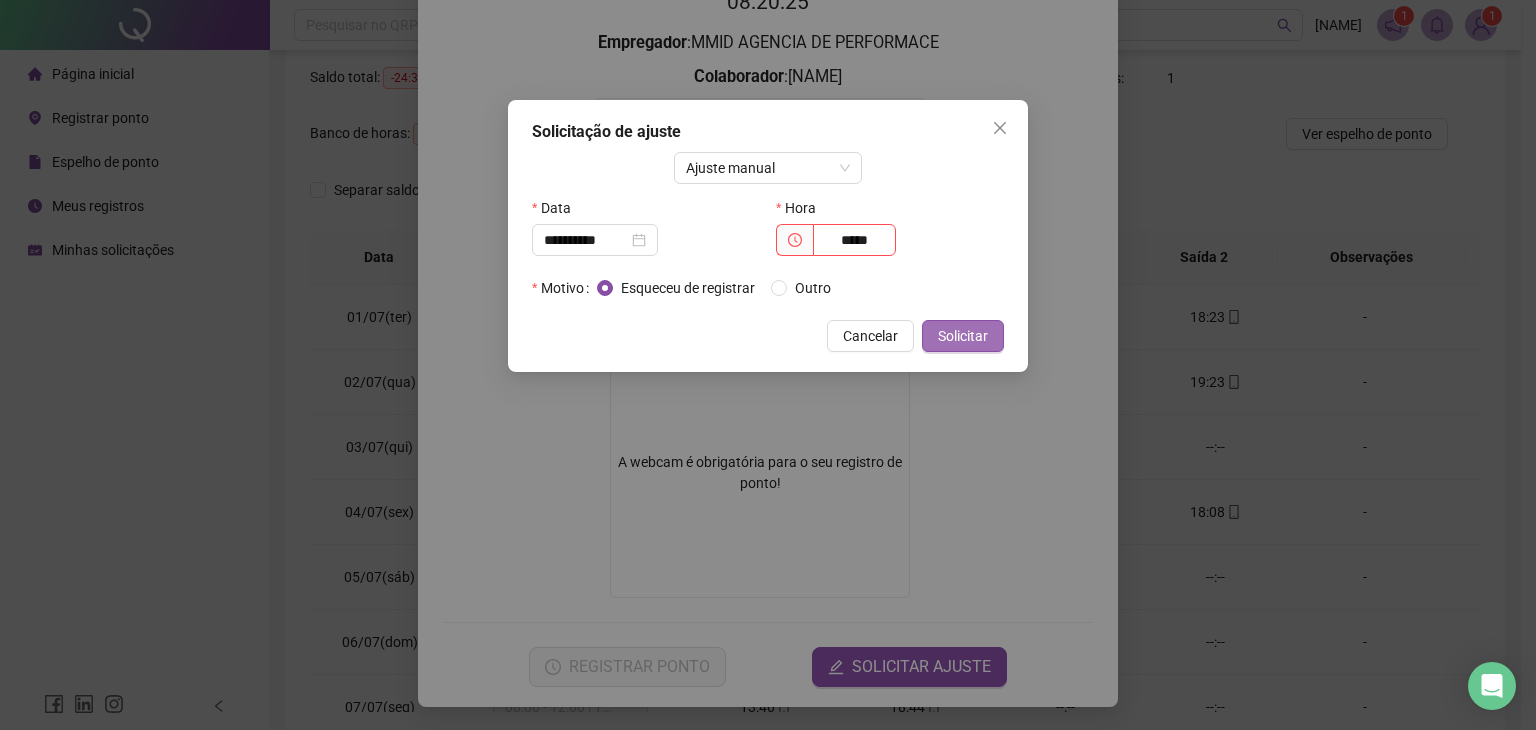click on "Solicitar" at bounding box center (963, 336) 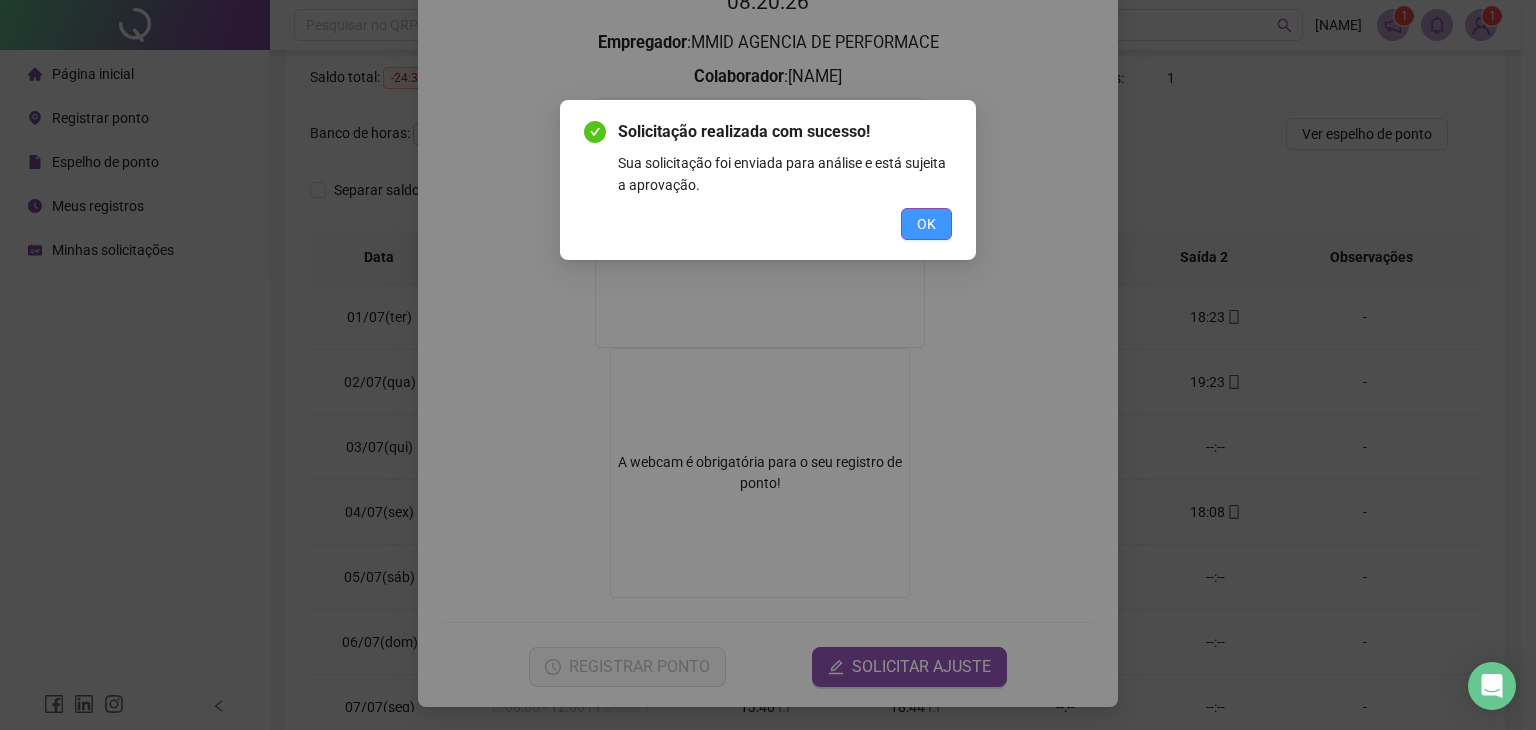 click on "OK" at bounding box center [926, 224] 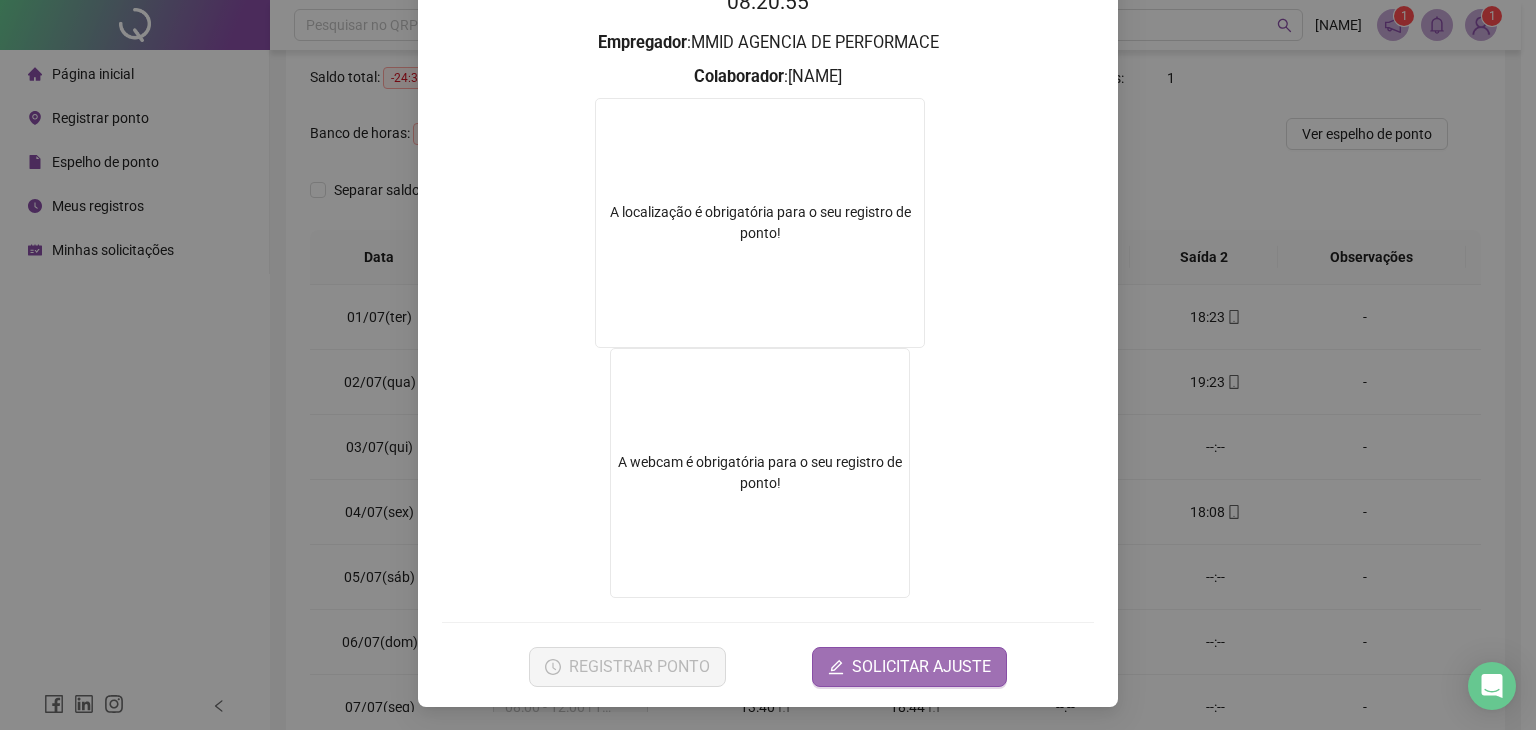 click on "SOLICITAR AJUSTE" at bounding box center [921, 667] 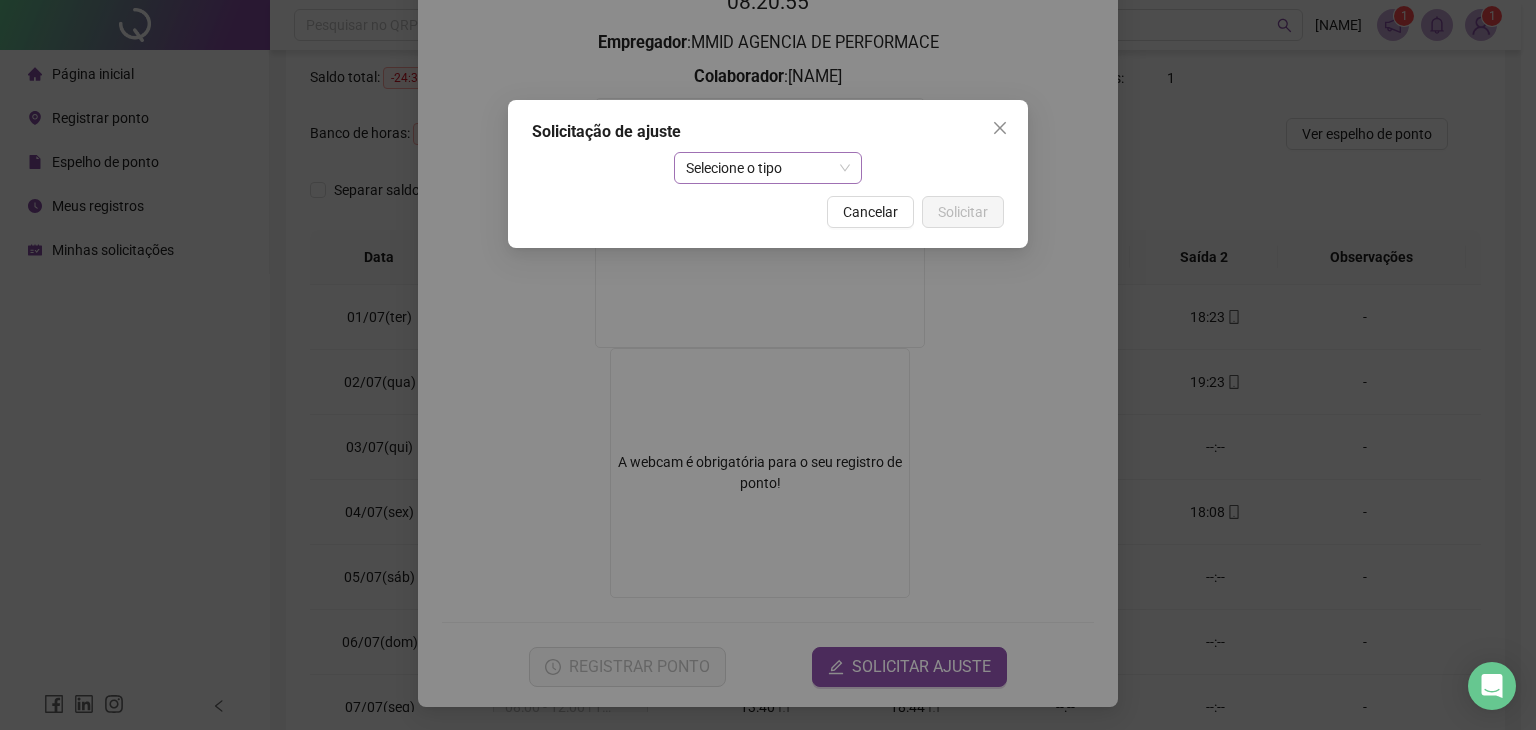 click on "Selecione o tipo" at bounding box center (768, 168) 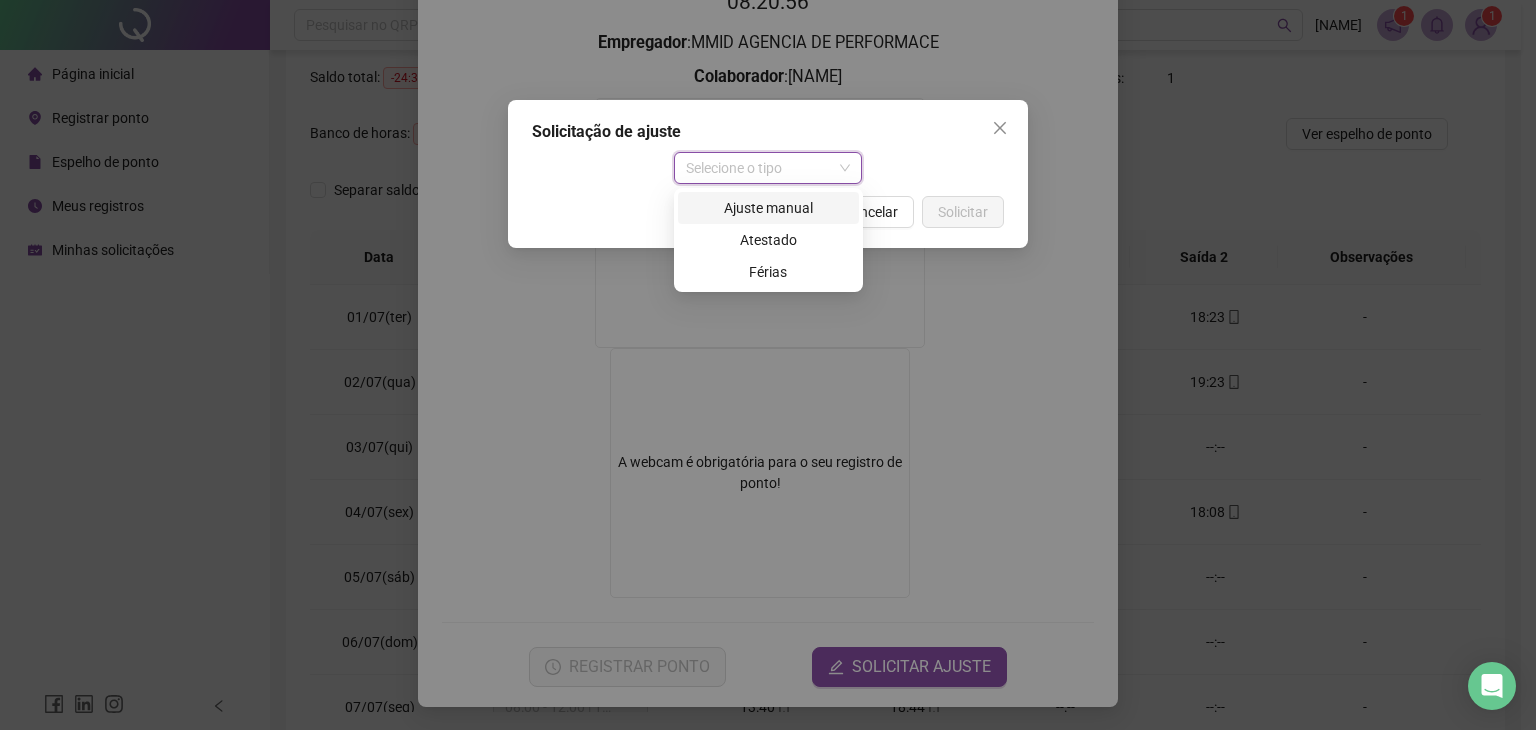 click on "Ajuste manual" at bounding box center [768, 208] 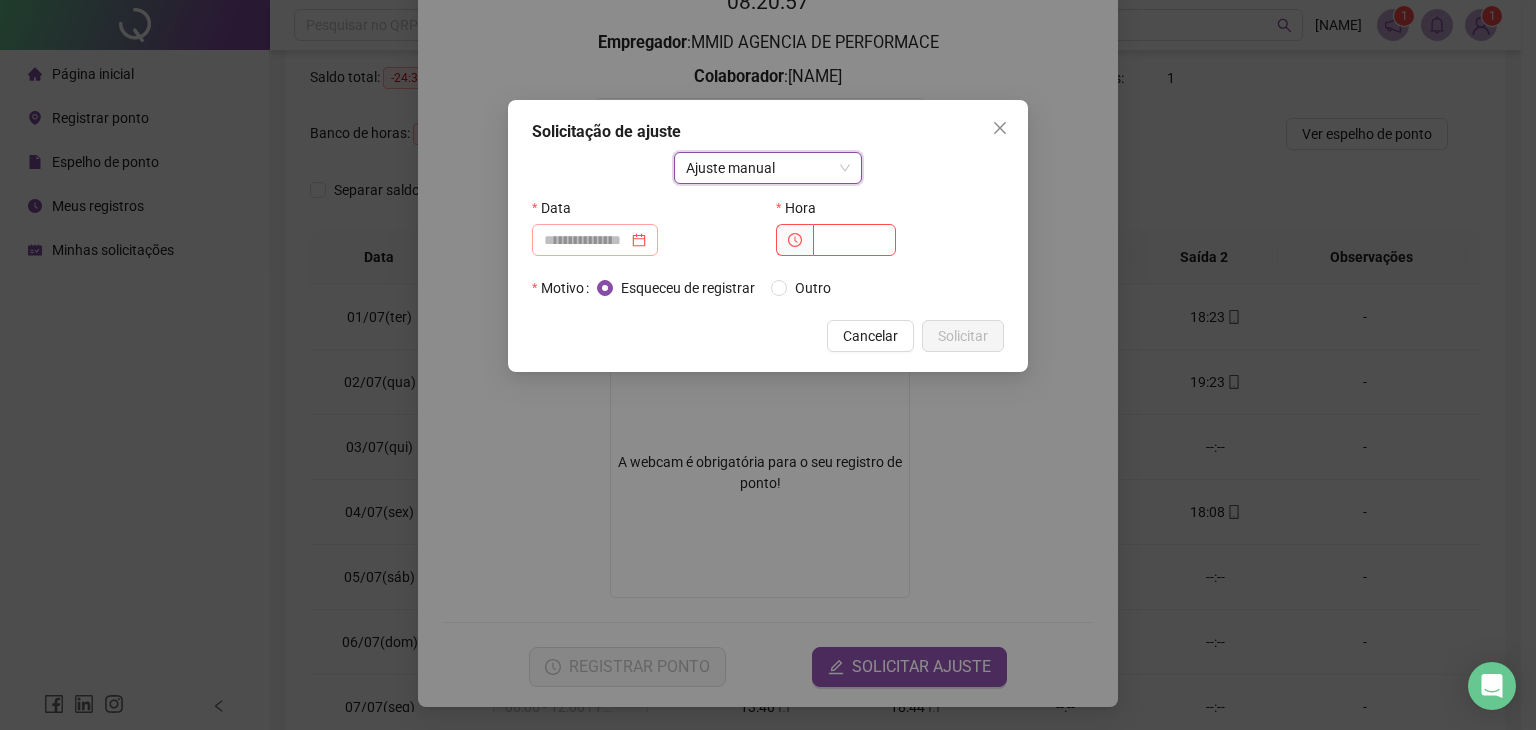 click at bounding box center [595, 240] 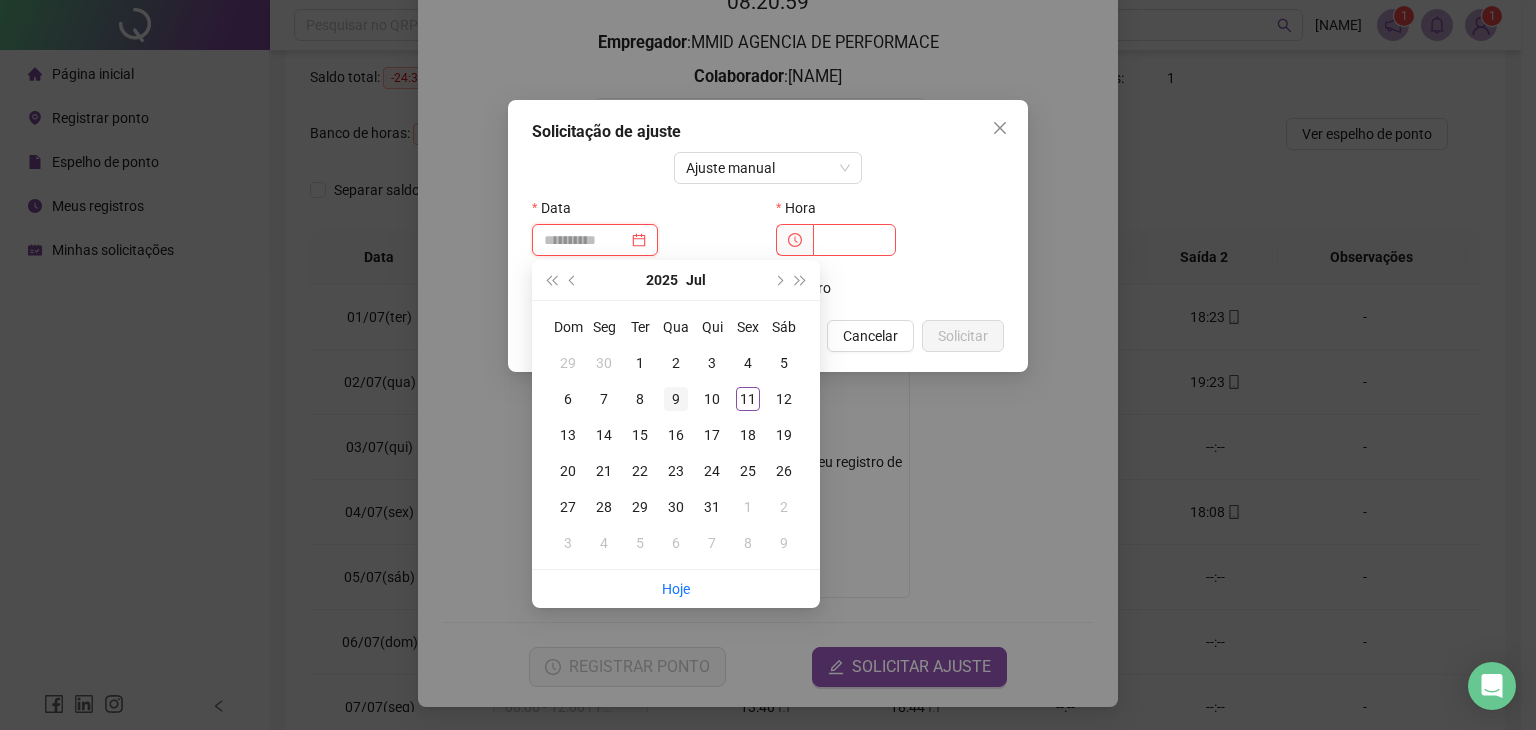 type on "**********" 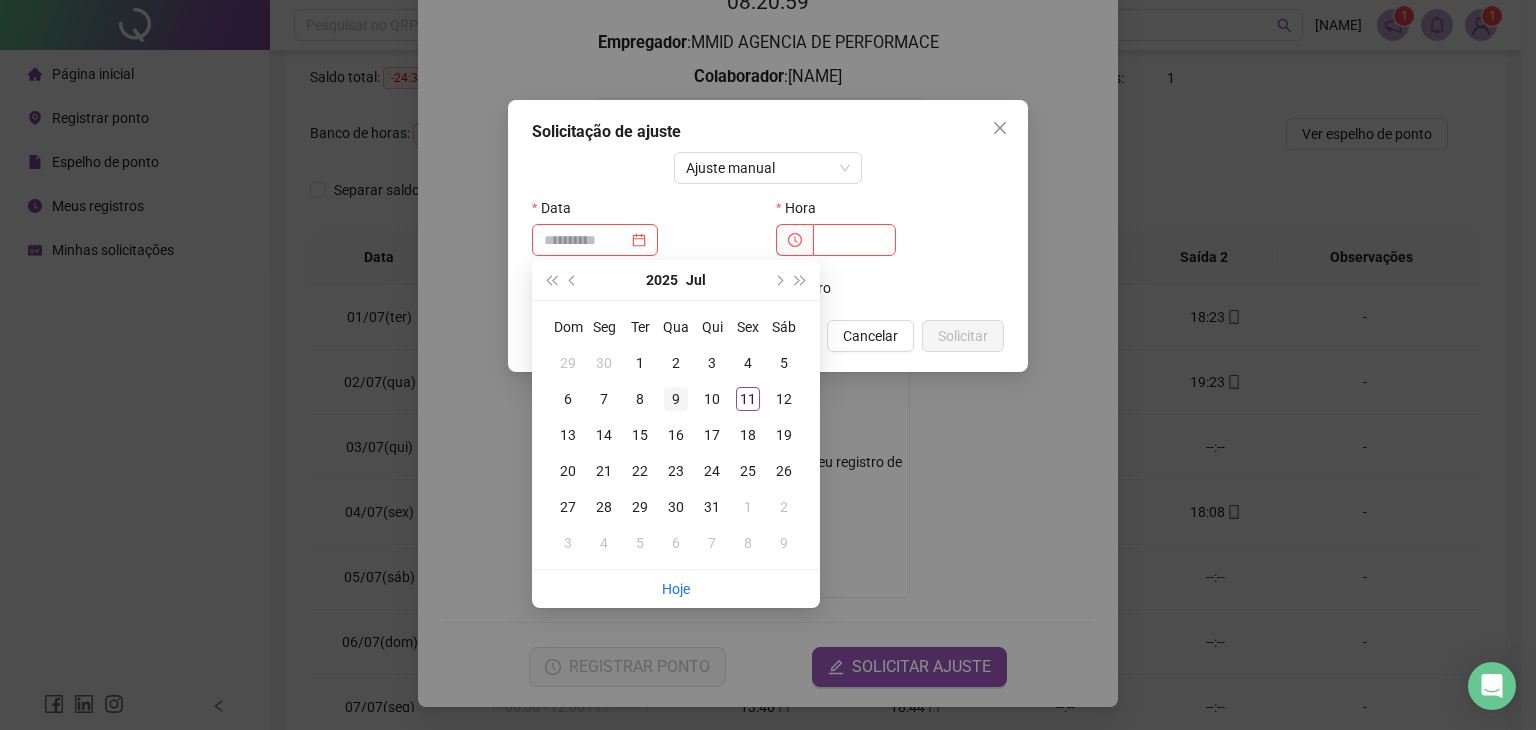 click on "9" at bounding box center [676, 399] 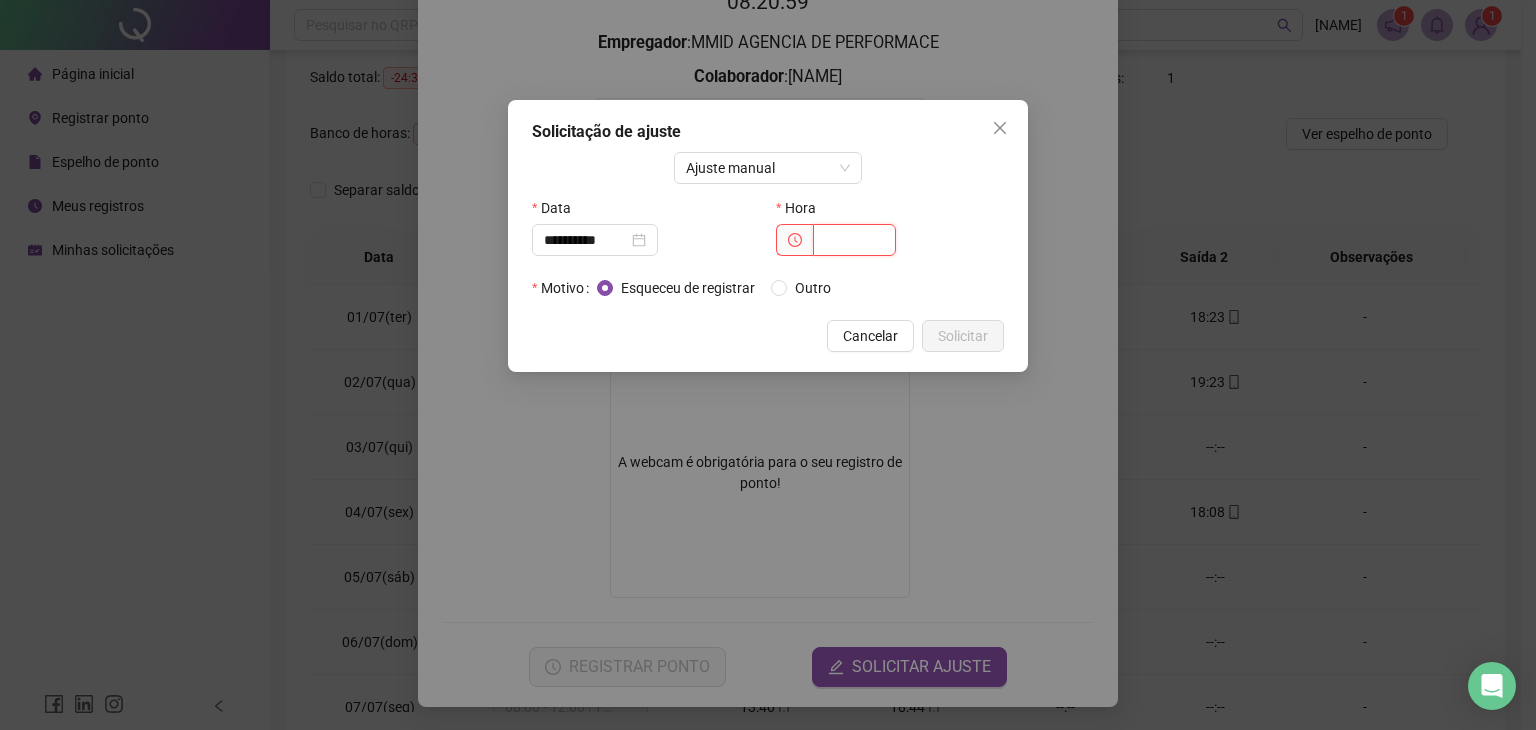 click at bounding box center [854, 240] 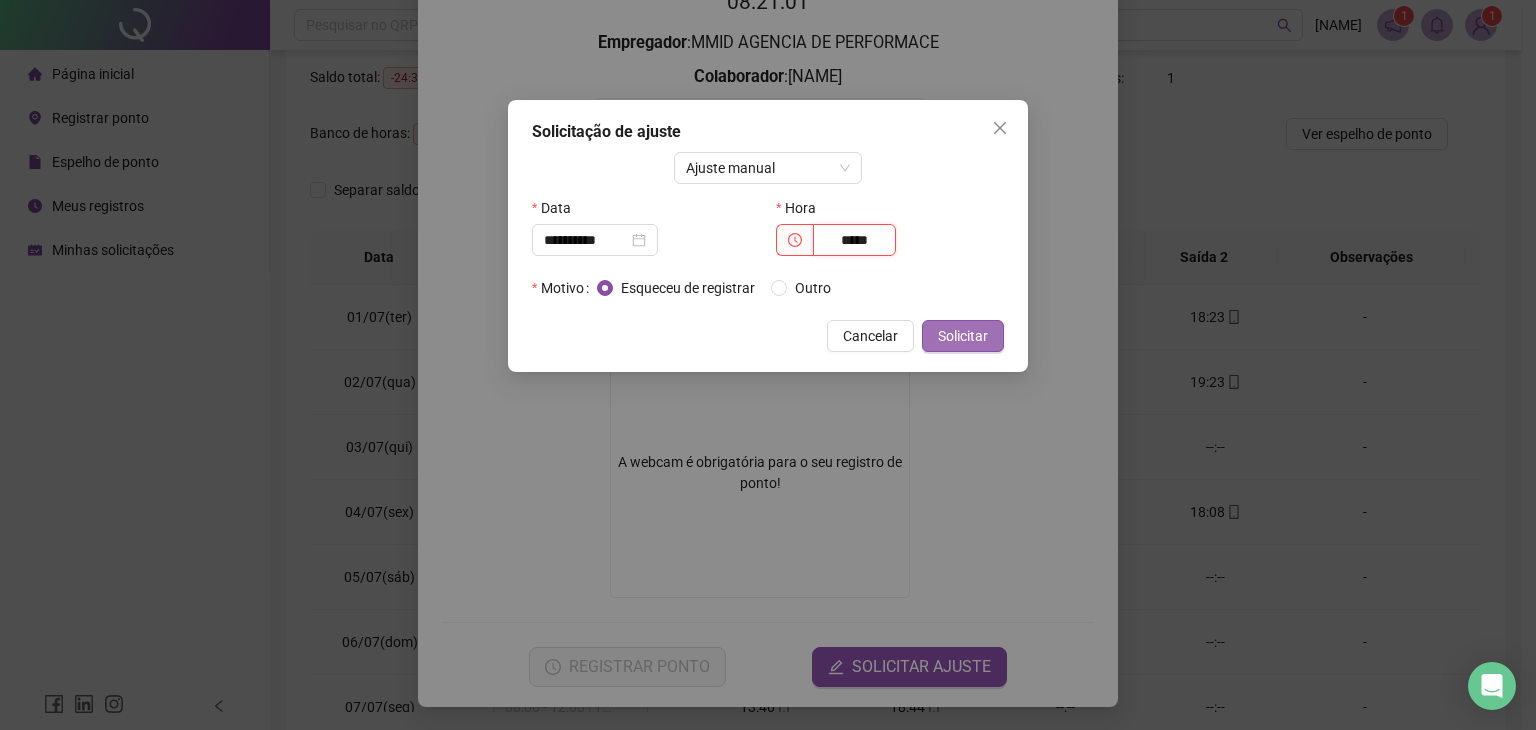 type on "*****" 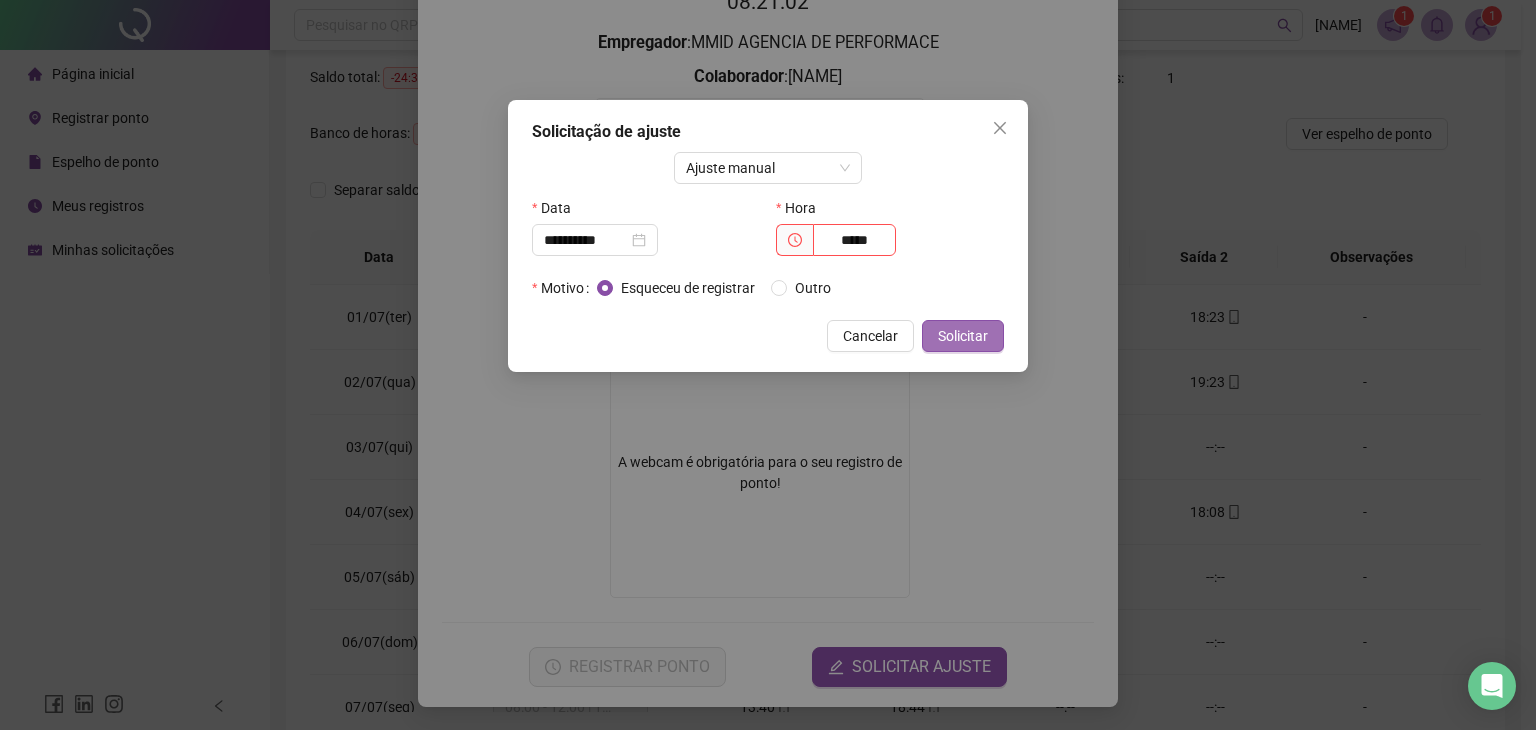 click on "Solicitar" at bounding box center (963, 336) 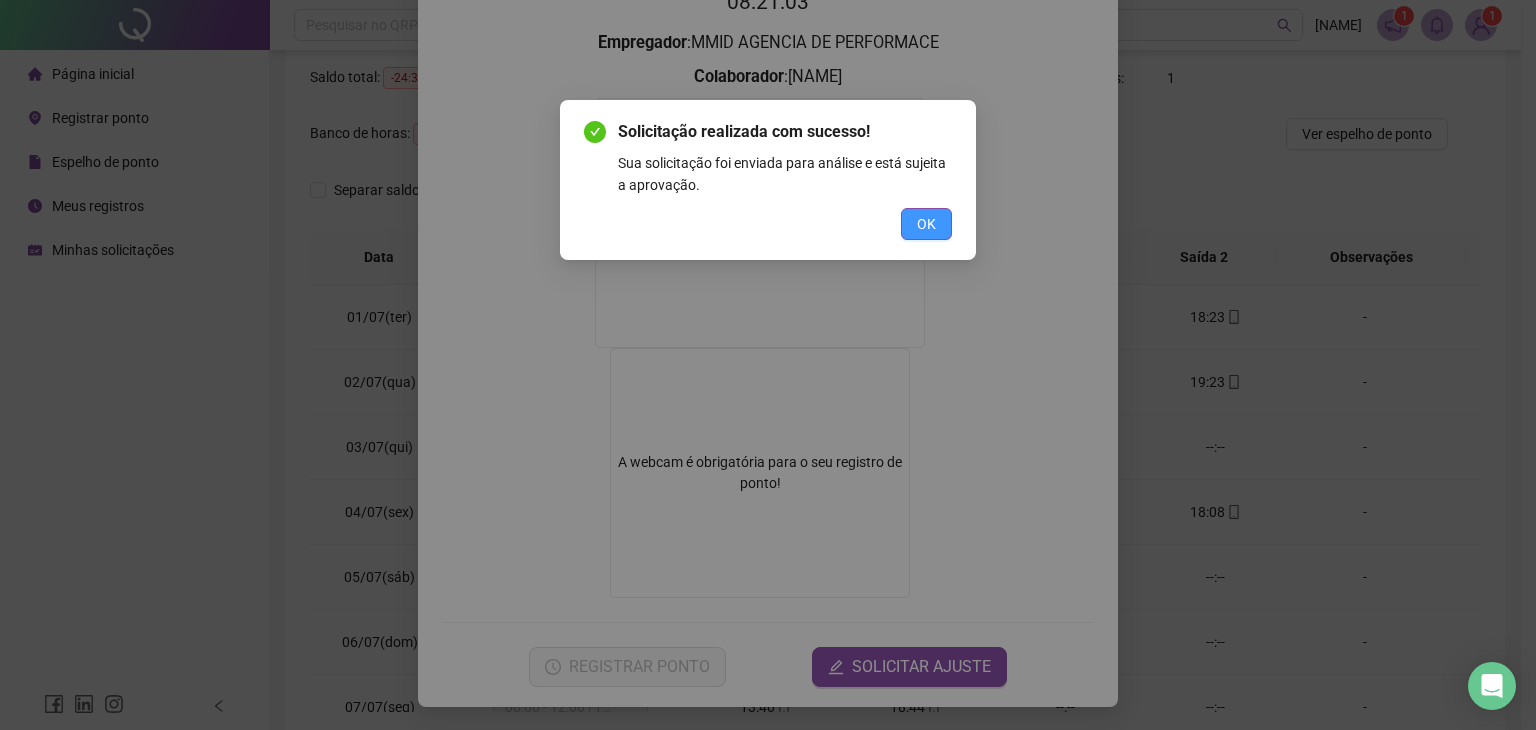click on "OK" at bounding box center (926, 224) 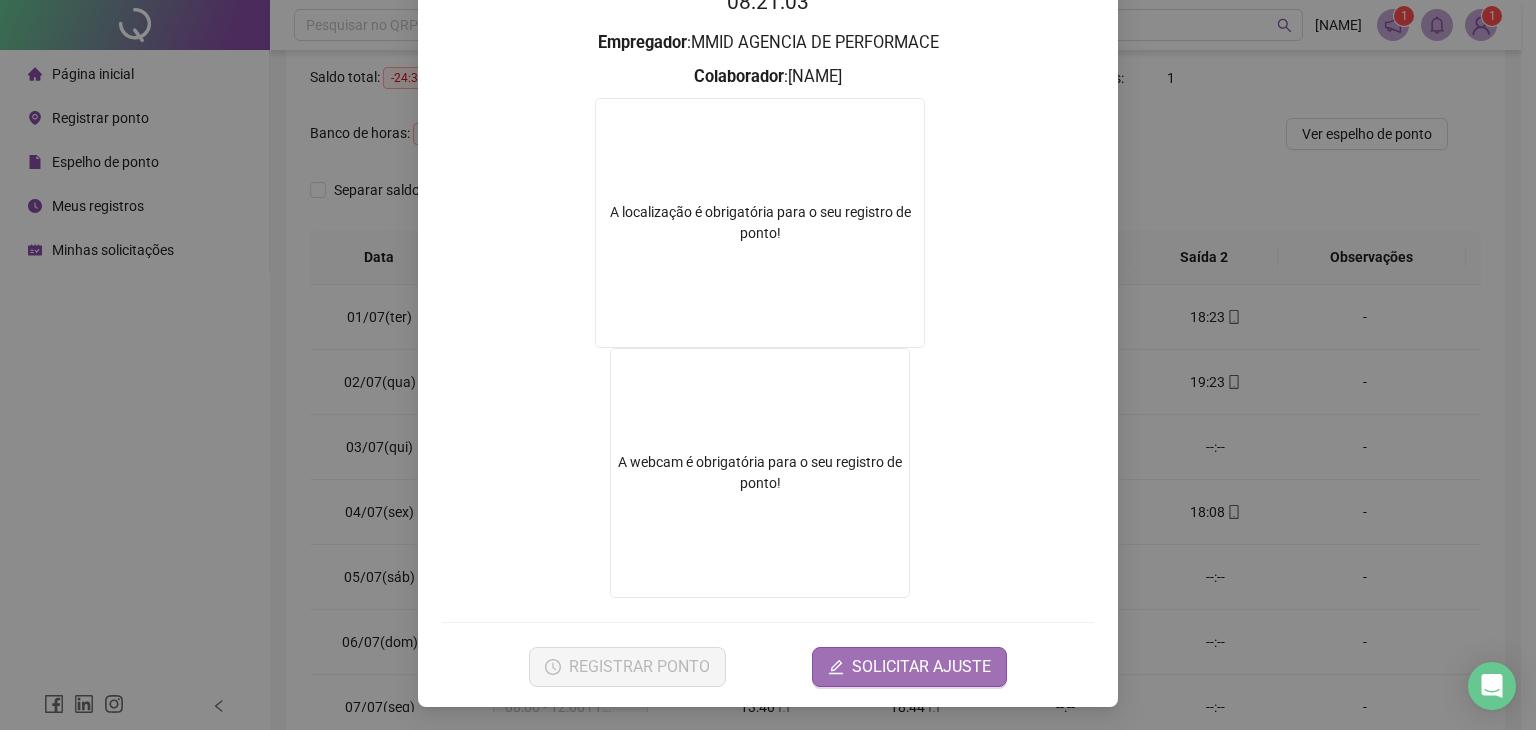 click on "SOLICITAR AJUSTE" at bounding box center [921, 667] 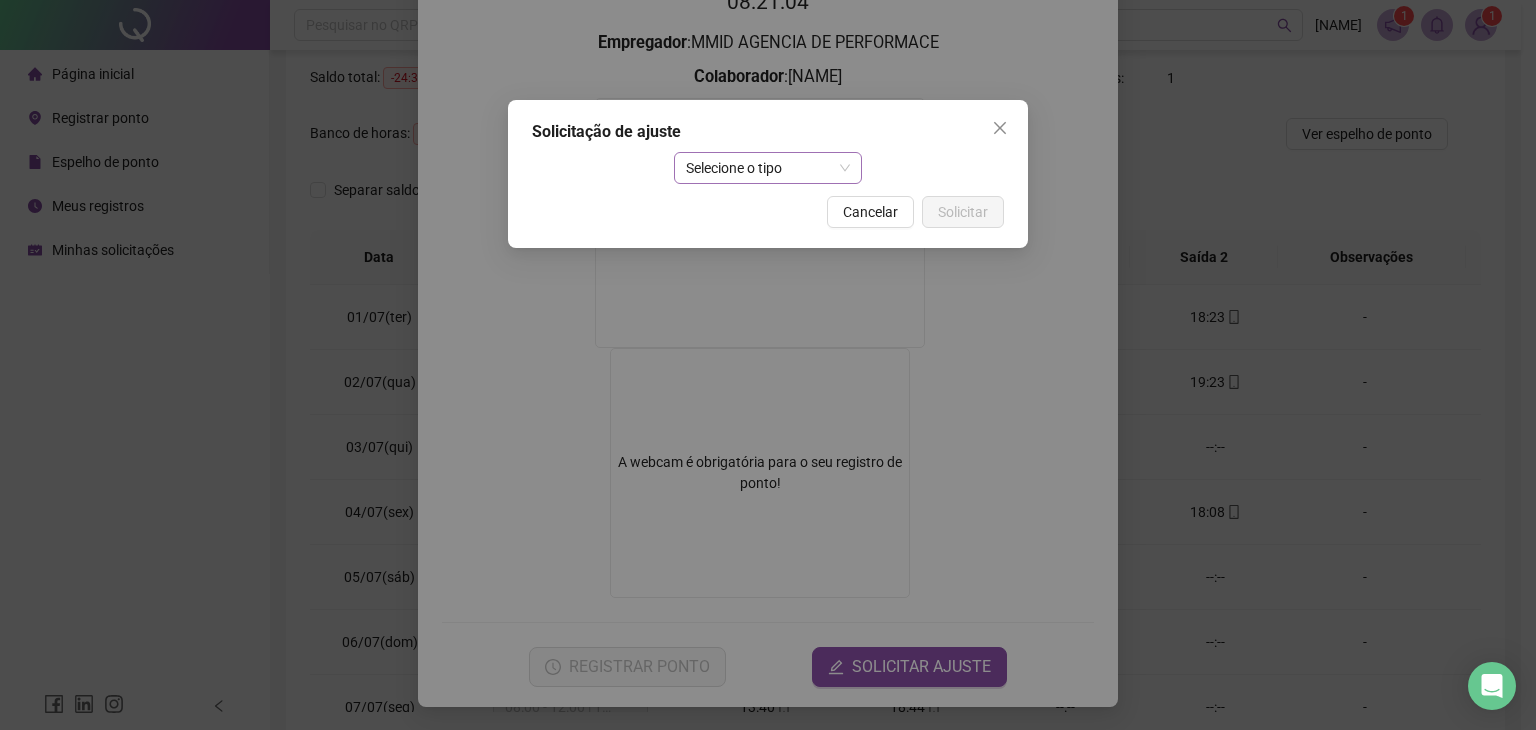 click on "Selecione o tipo" at bounding box center [768, 168] 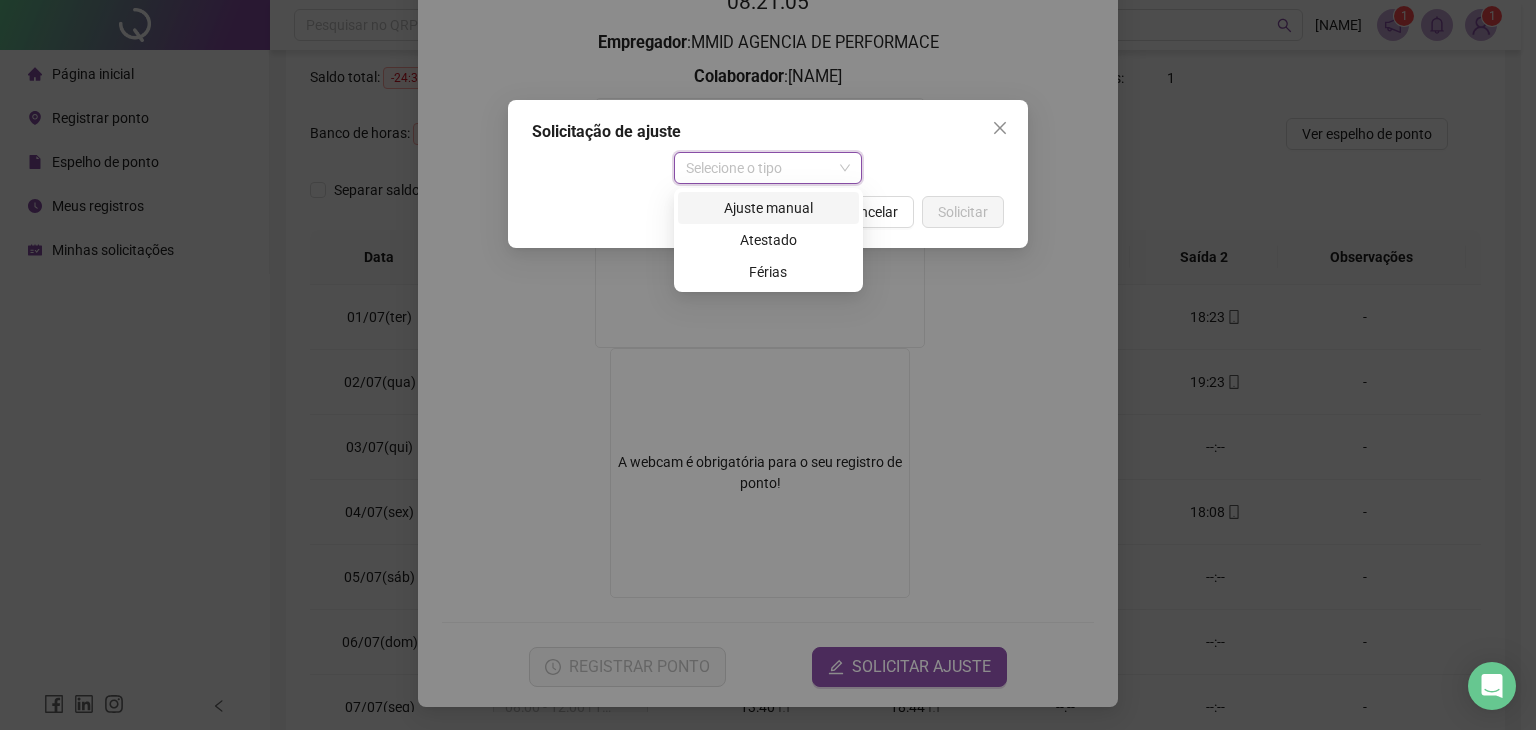 click on "Ajuste manual" at bounding box center [768, 208] 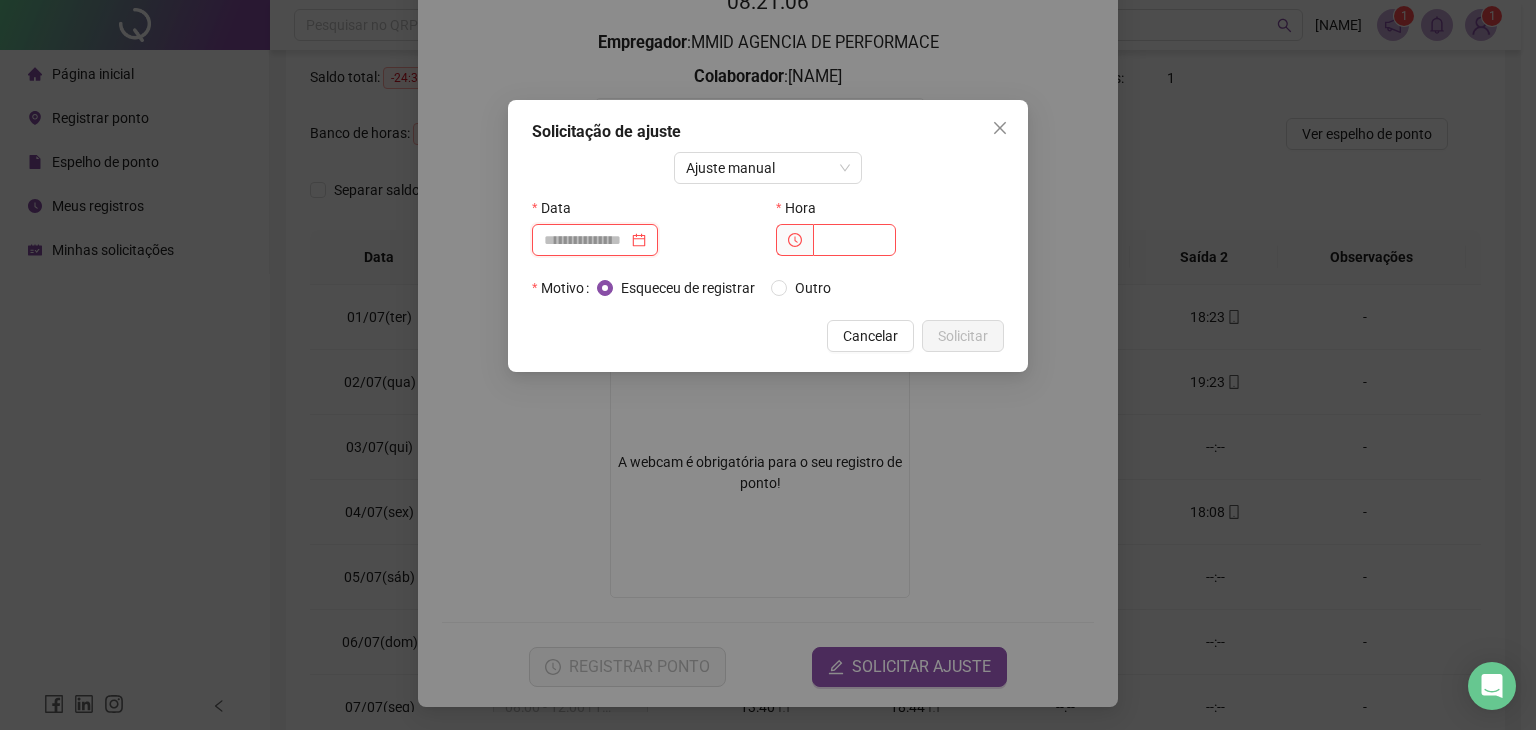 click at bounding box center (586, 240) 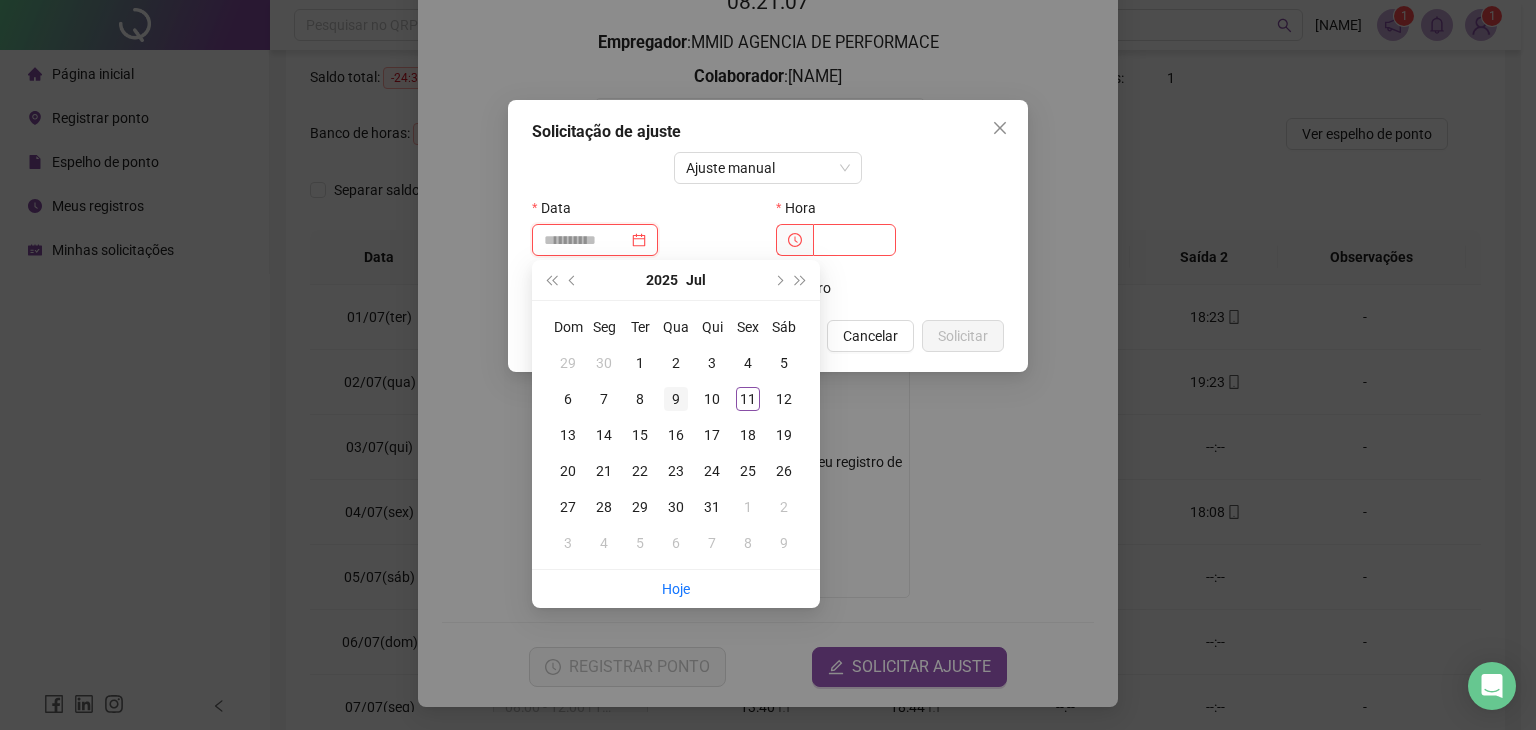 type on "**********" 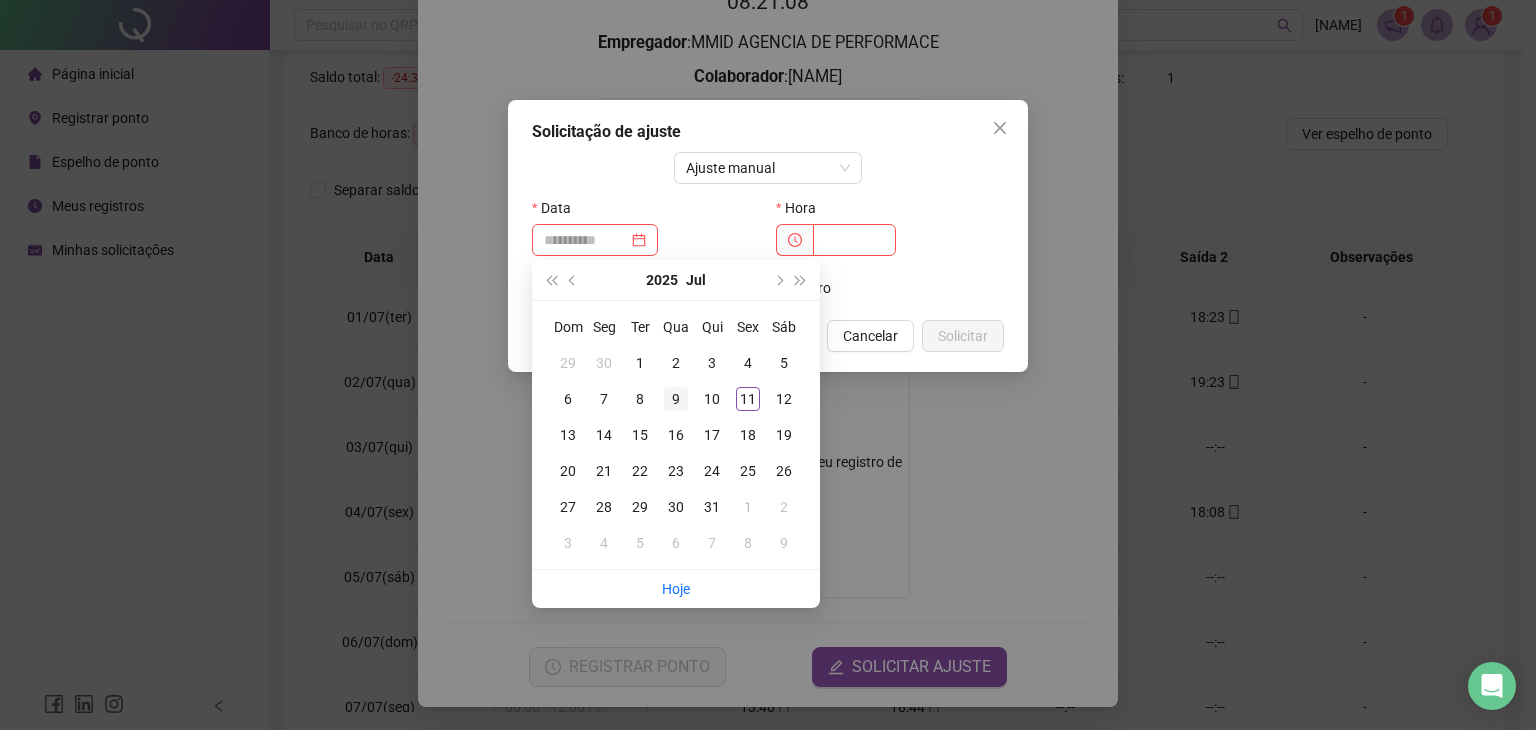 click on "9" at bounding box center (676, 399) 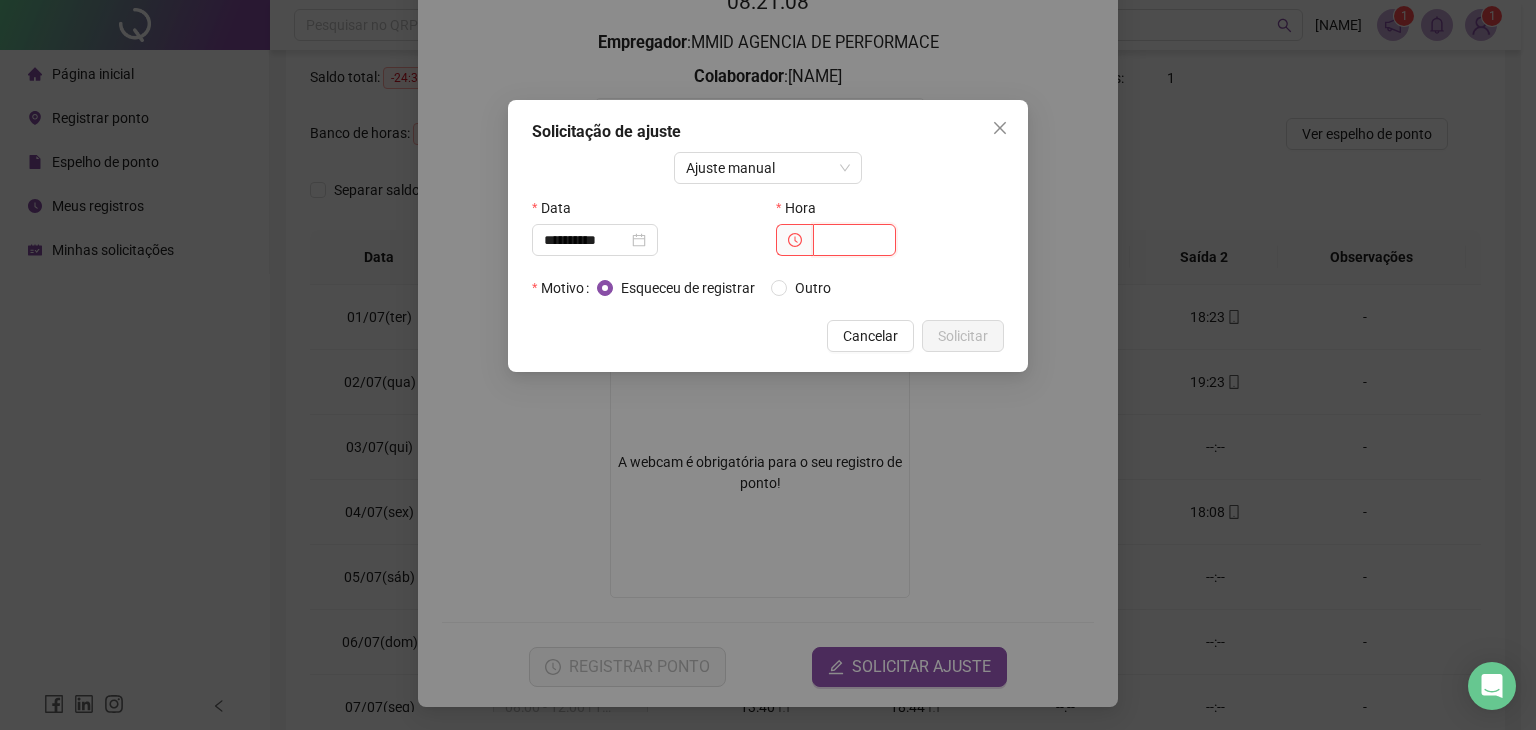 click at bounding box center (854, 240) 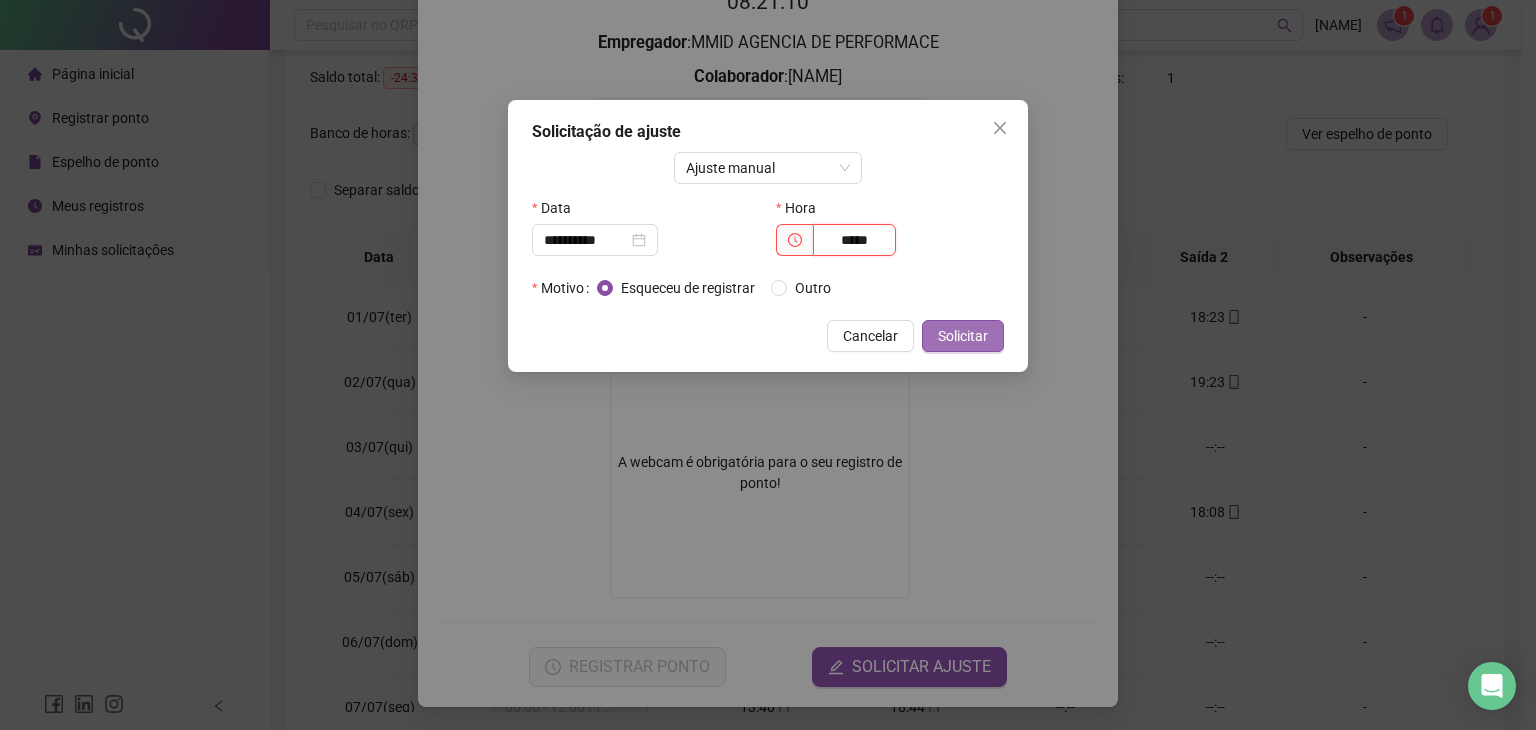 type on "*****" 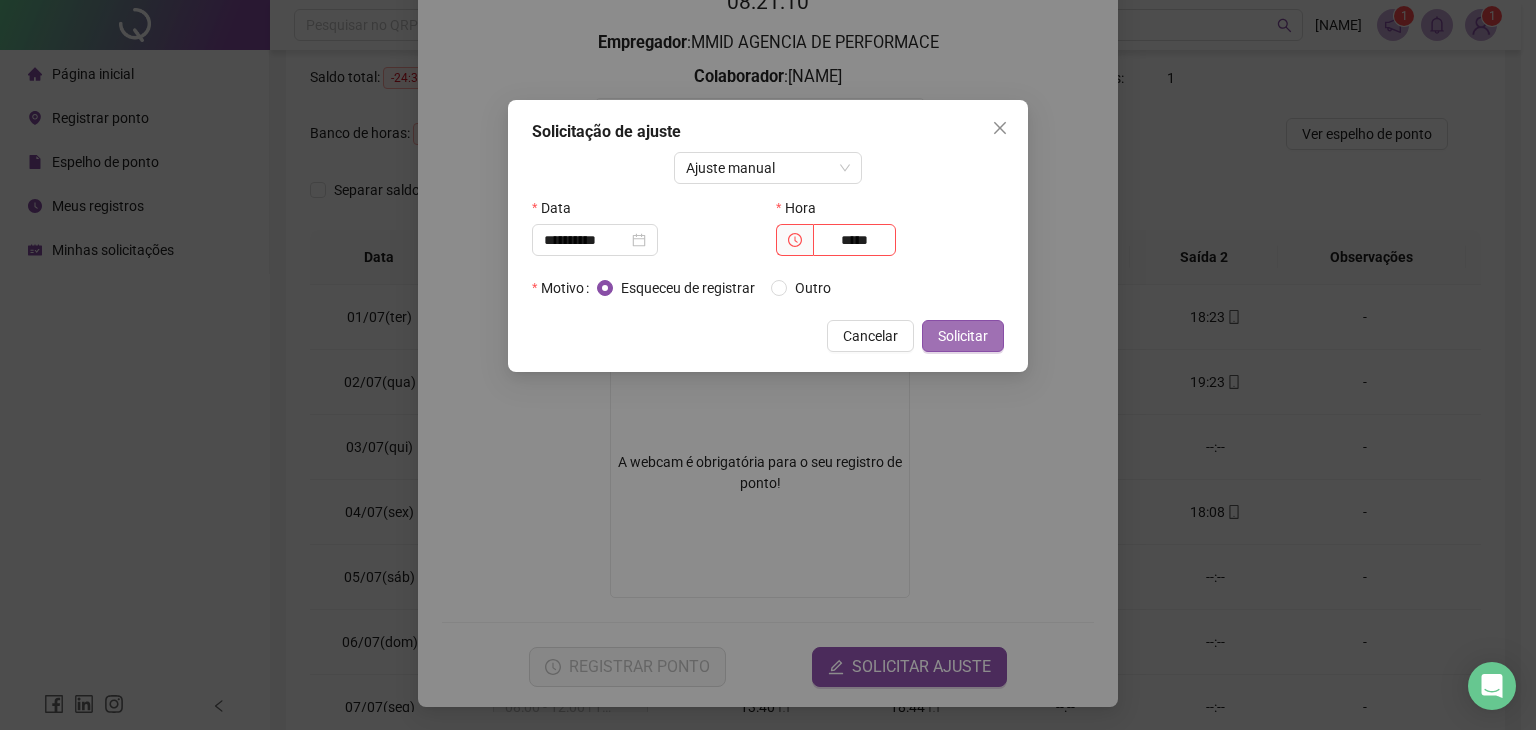 click on "Solicitar" at bounding box center (963, 336) 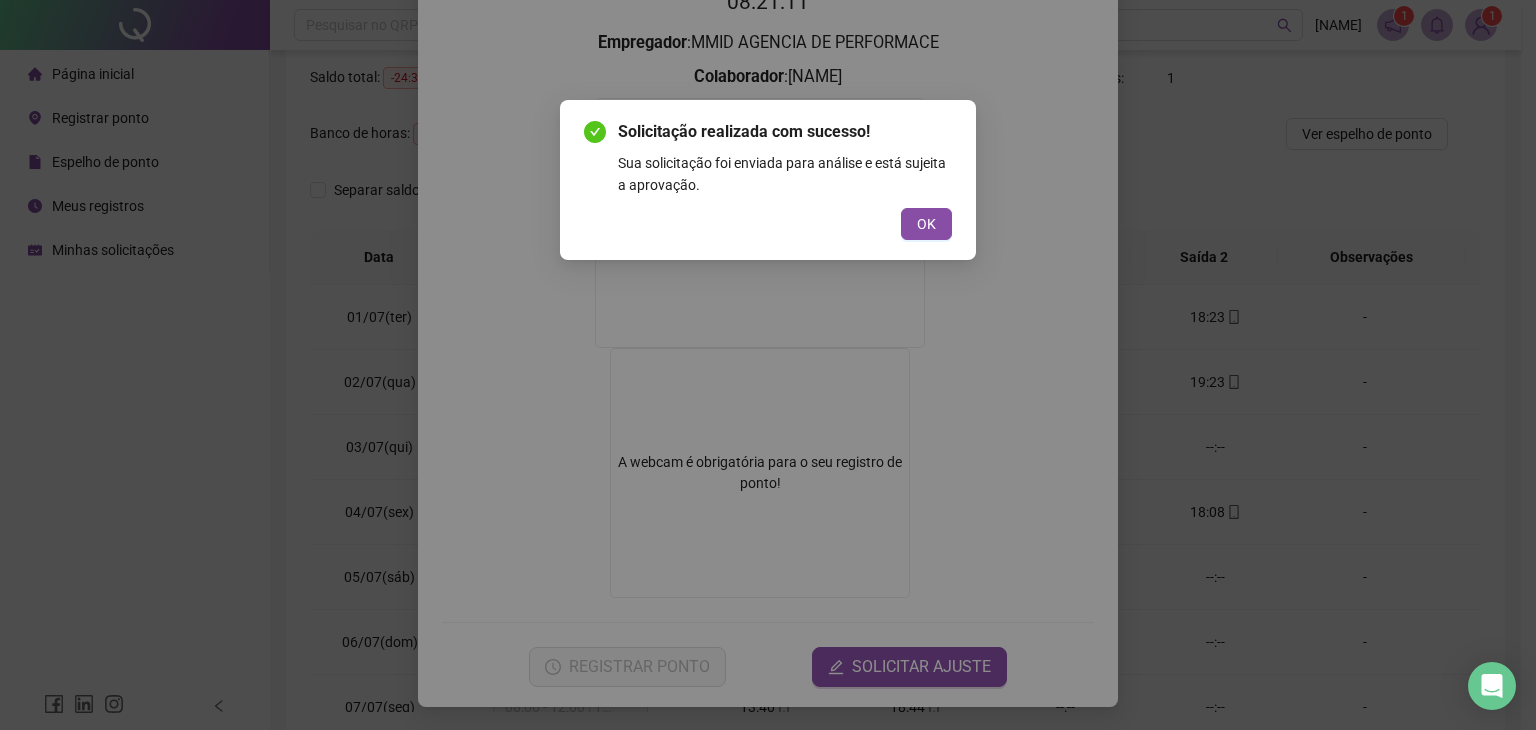 click on "OK" at bounding box center [926, 224] 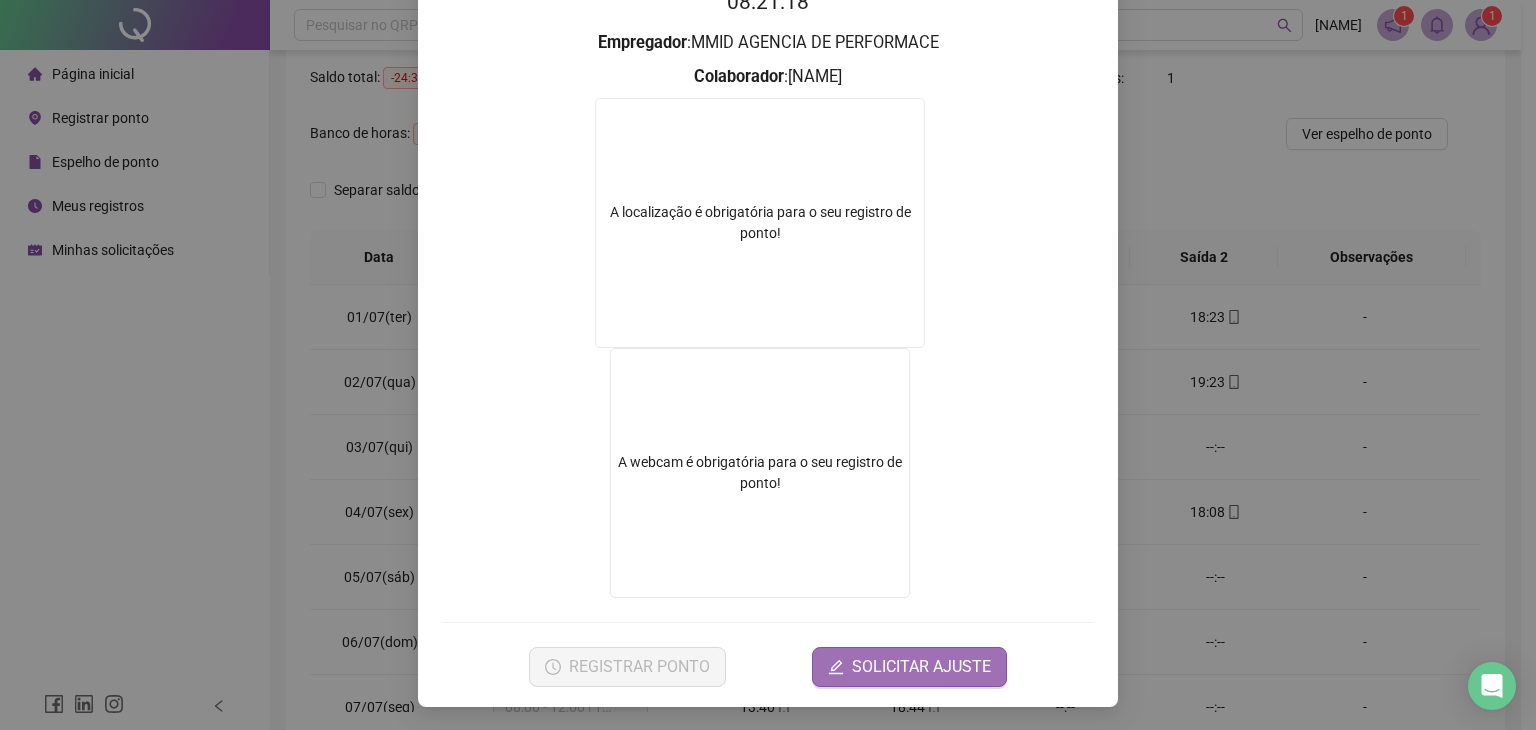 click 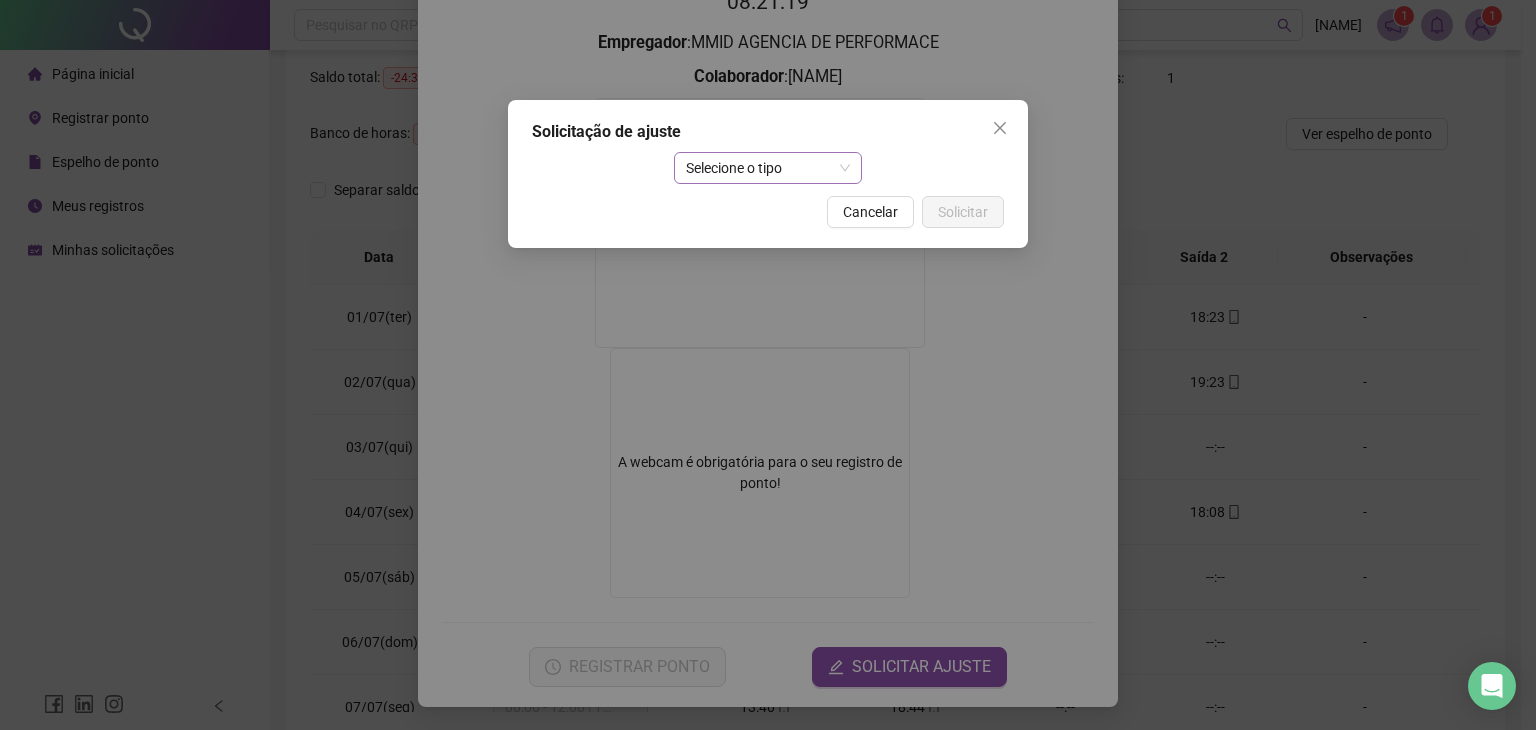 click on "Selecione o tipo" at bounding box center (768, 168) 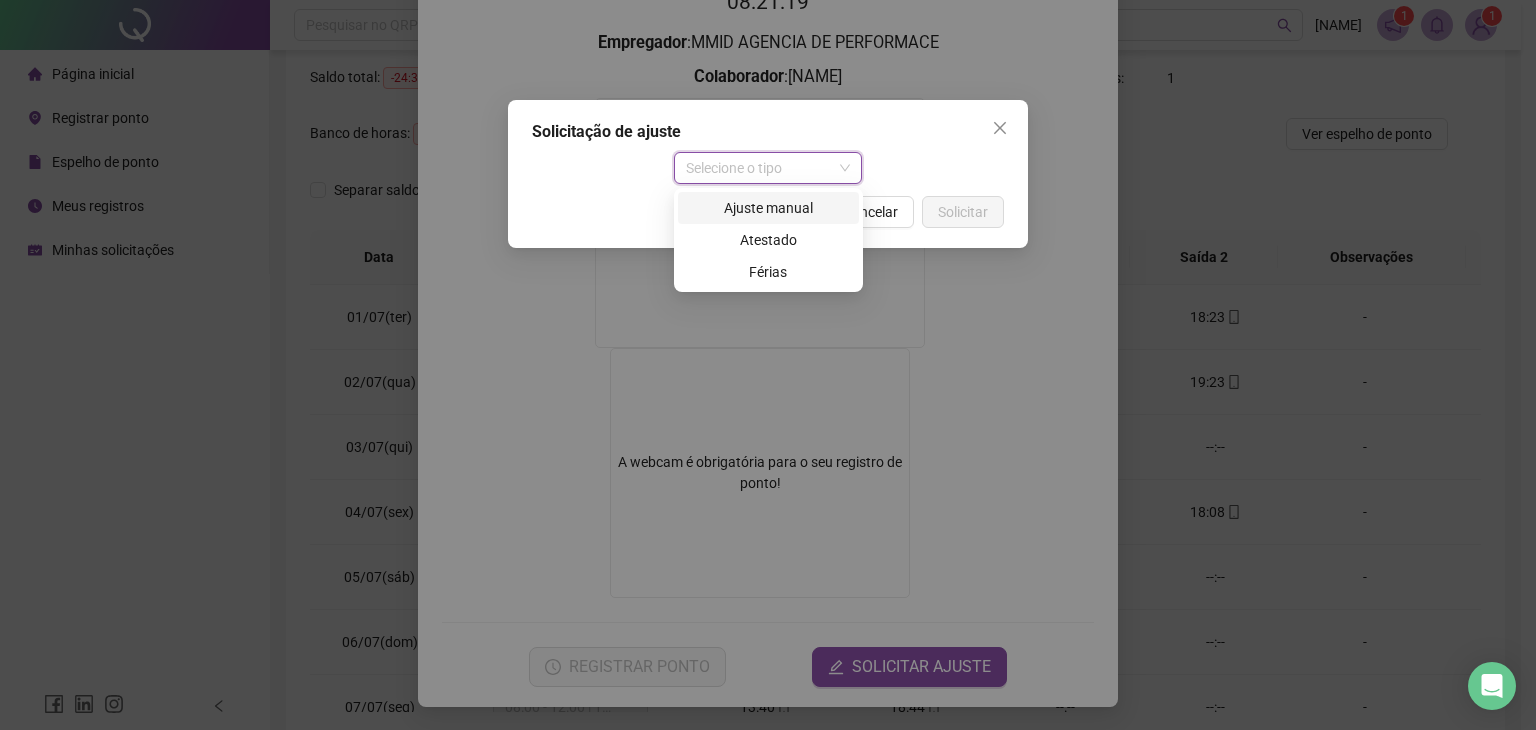 click on "Ajuste manual" at bounding box center (768, 208) 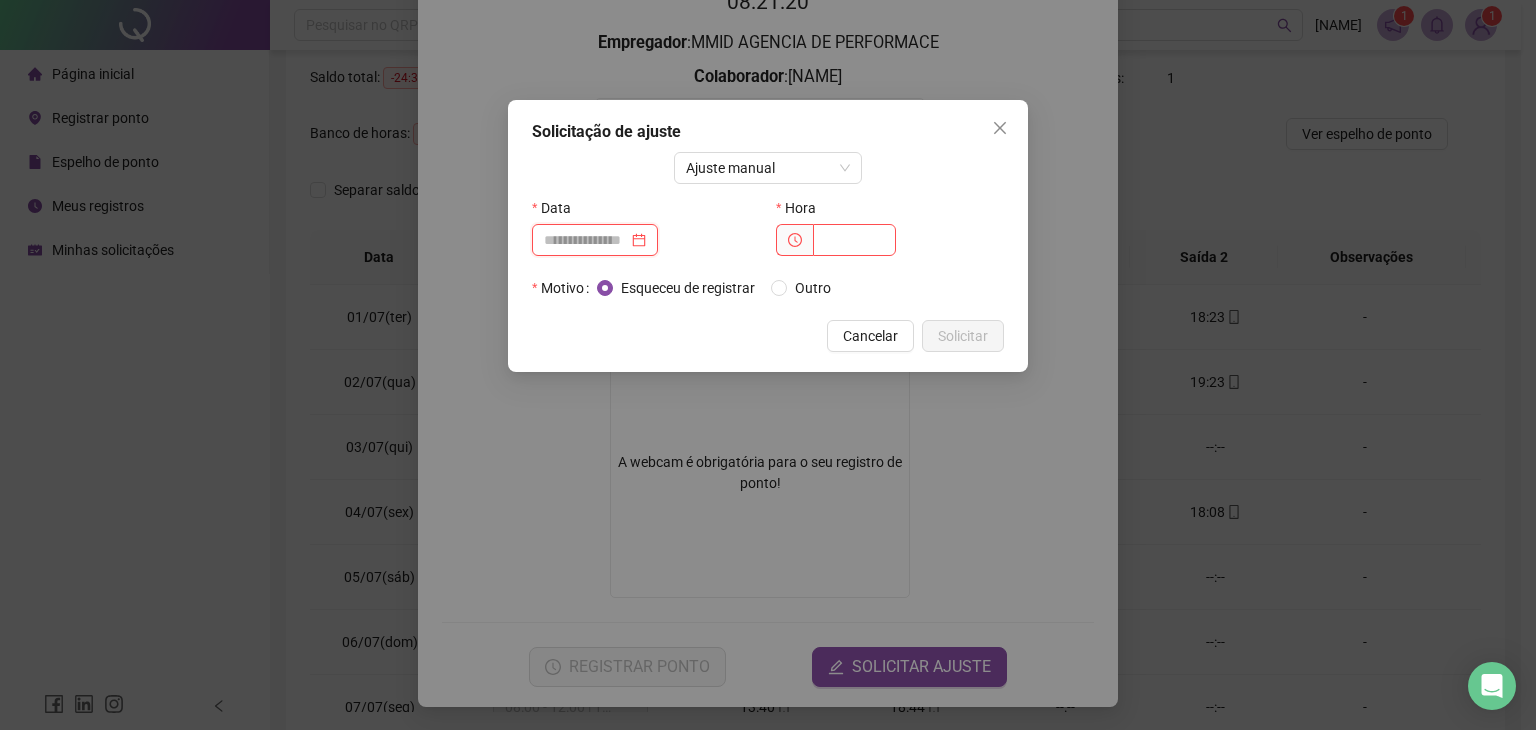 click at bounding box center (586, 240) 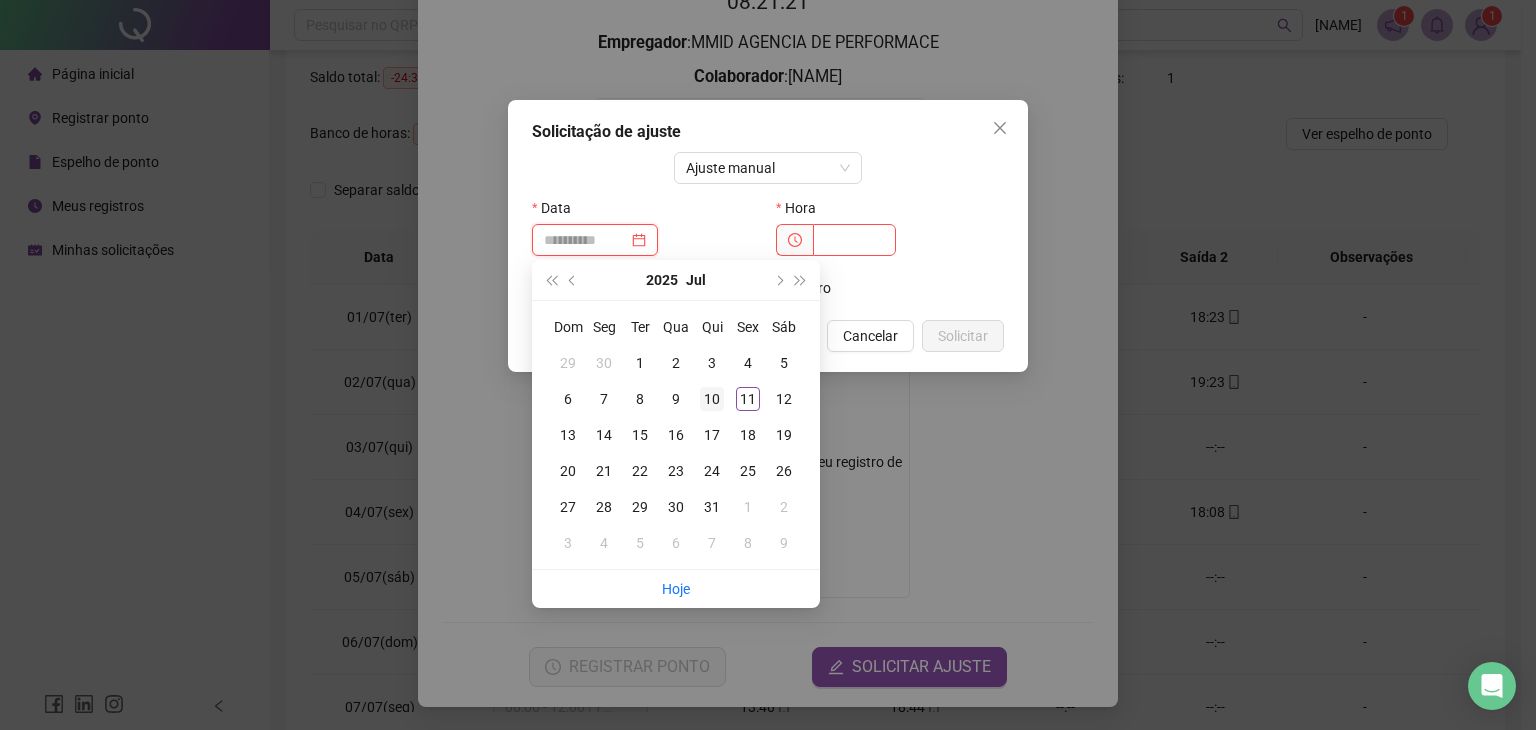 type on "**********" 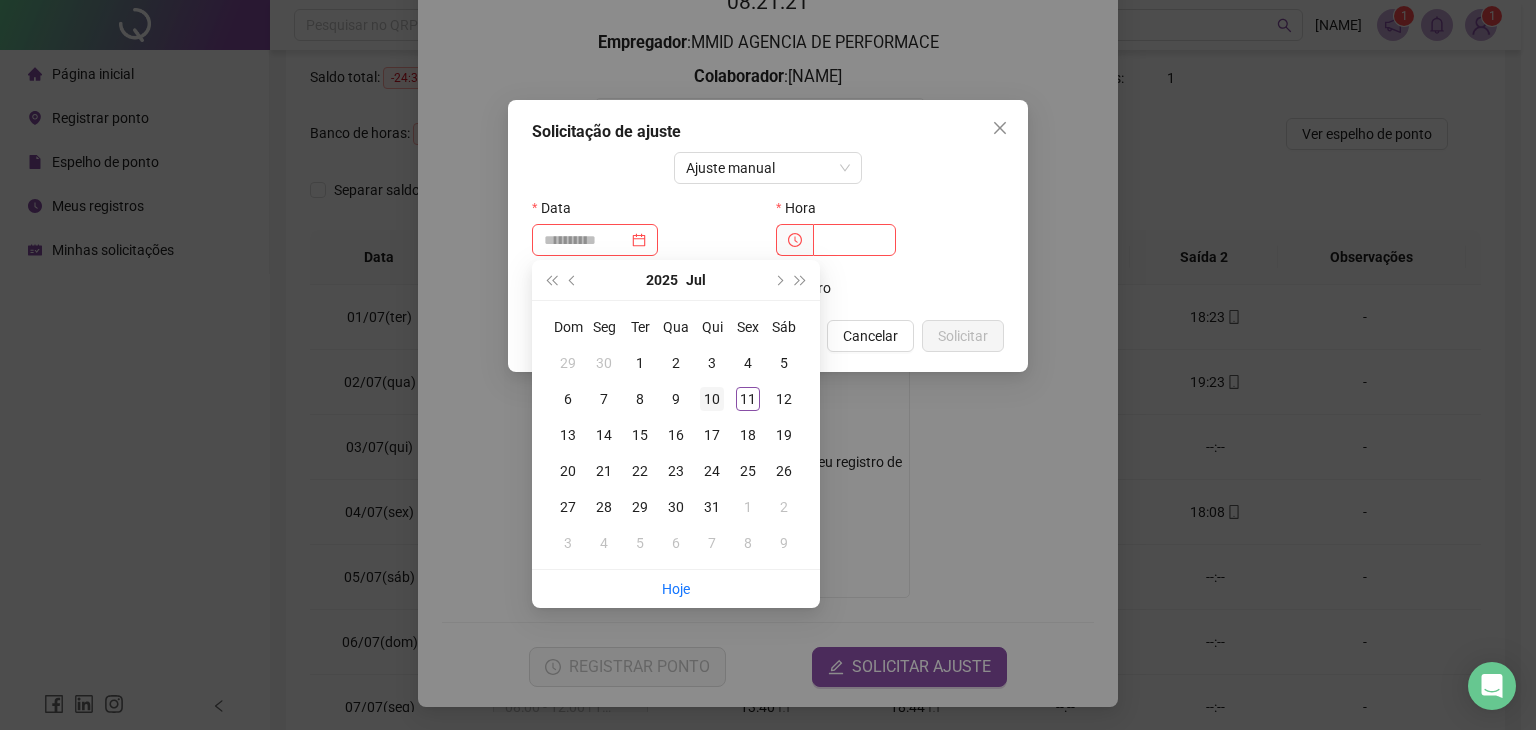 click on "10" at bounding box center (712, 399) 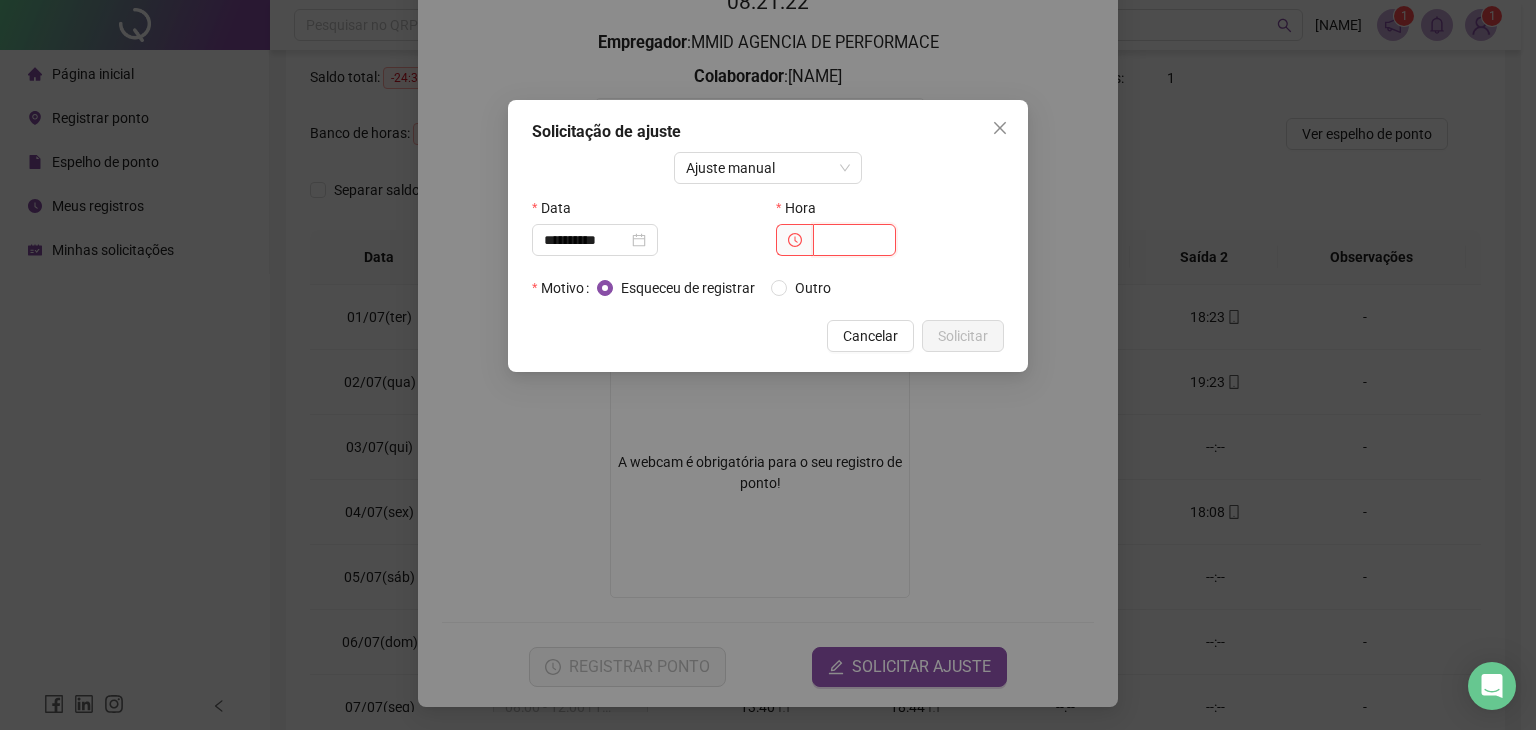 click at bounding box center (854, 240) 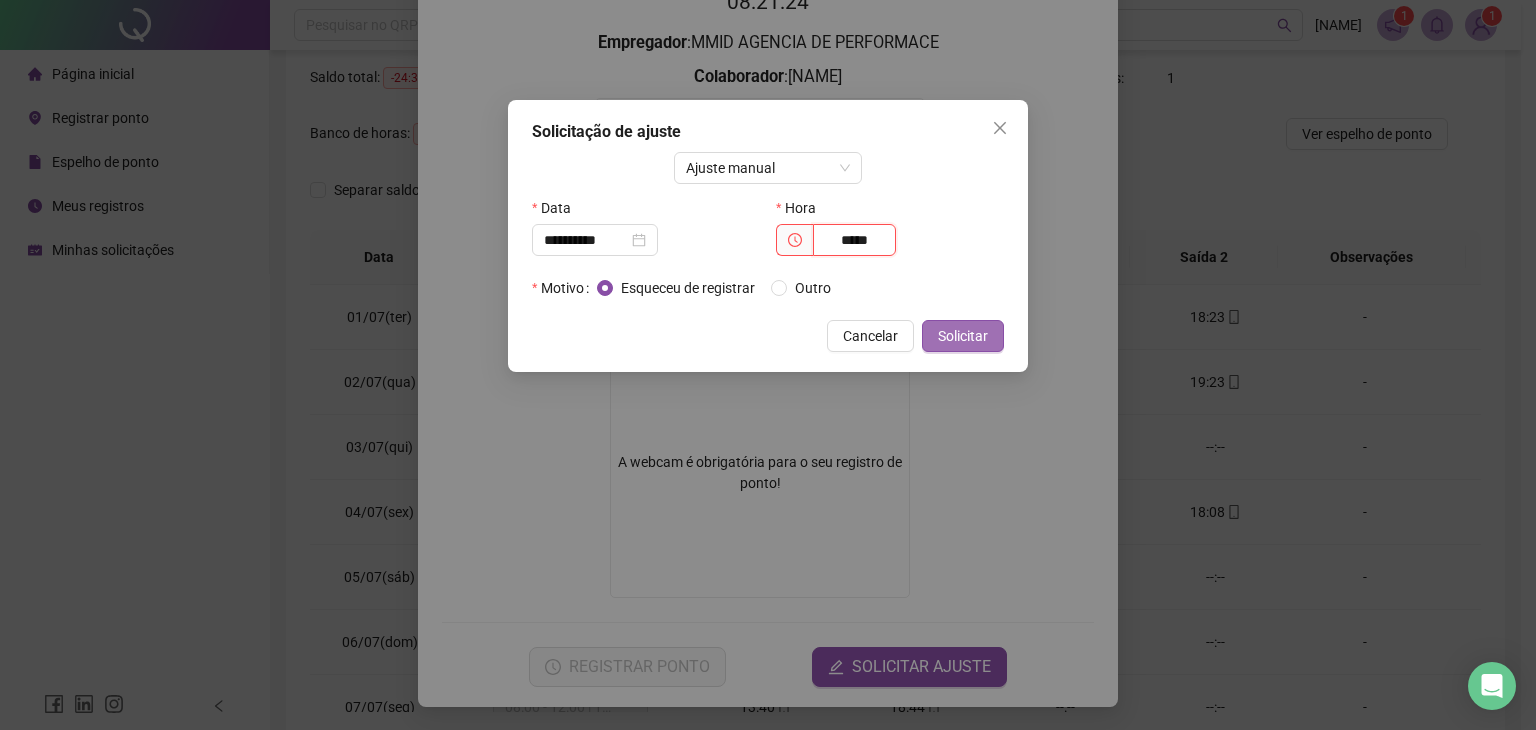 type on "*****" 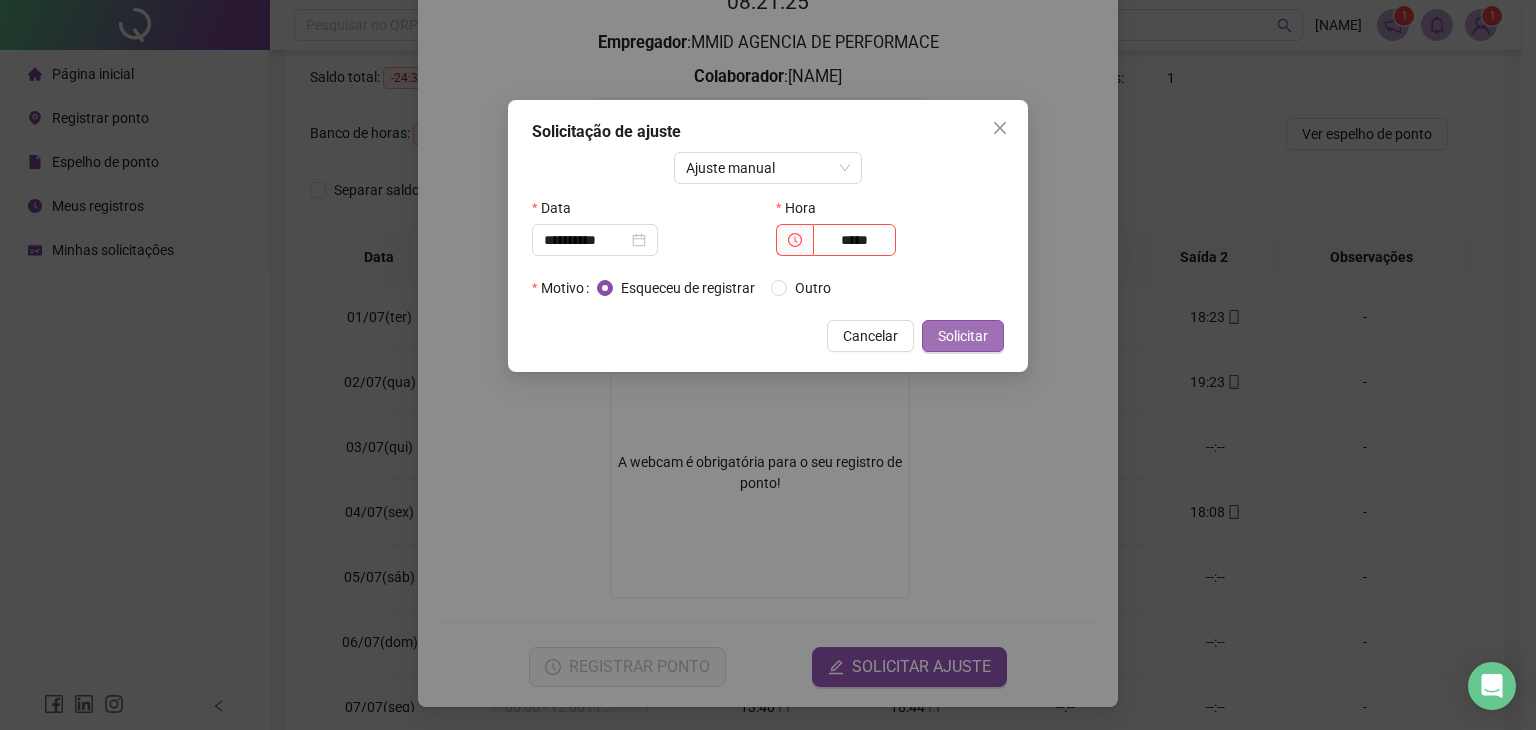 click on "Solicitar" at bounding box center (963, 336) 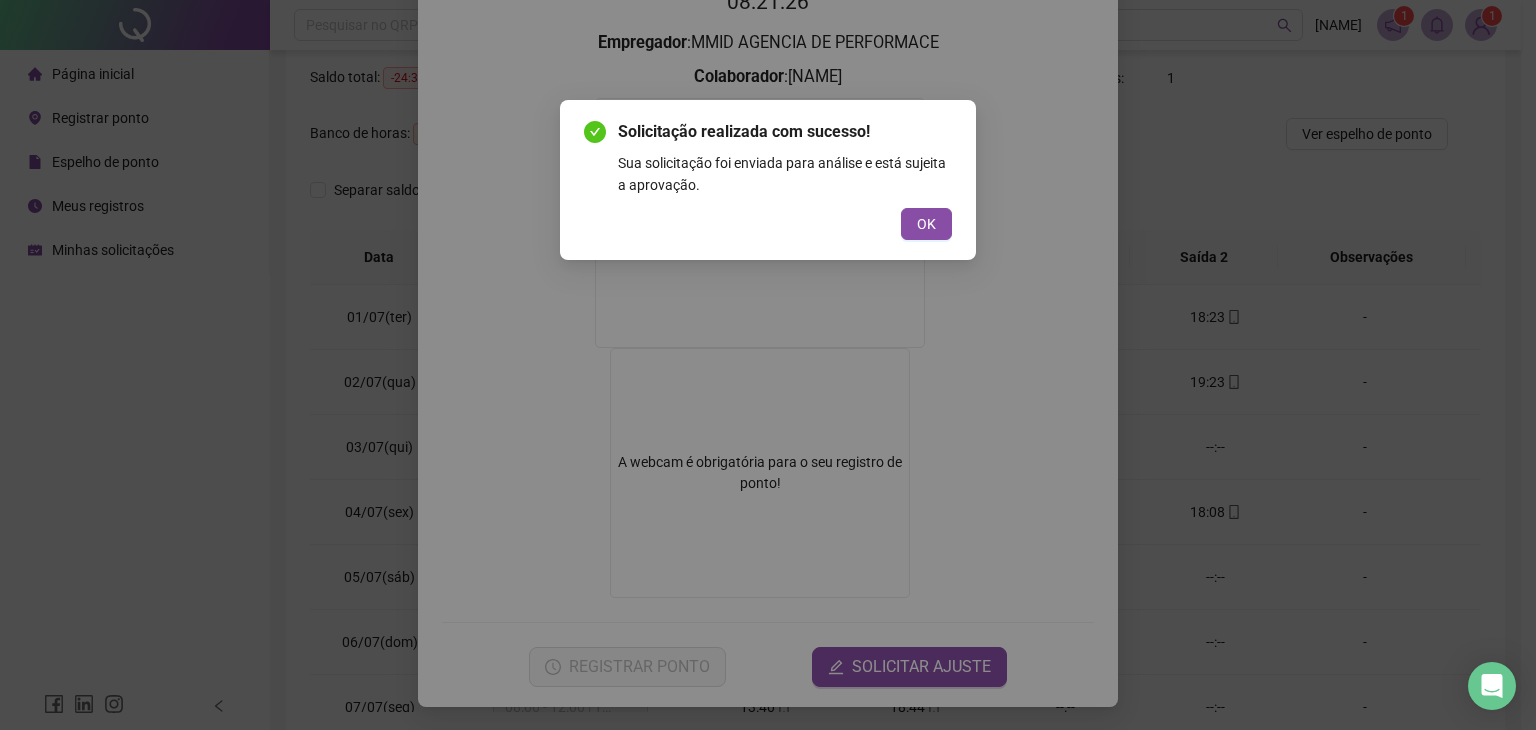 click on "OK" at bounding box center [926, 224] 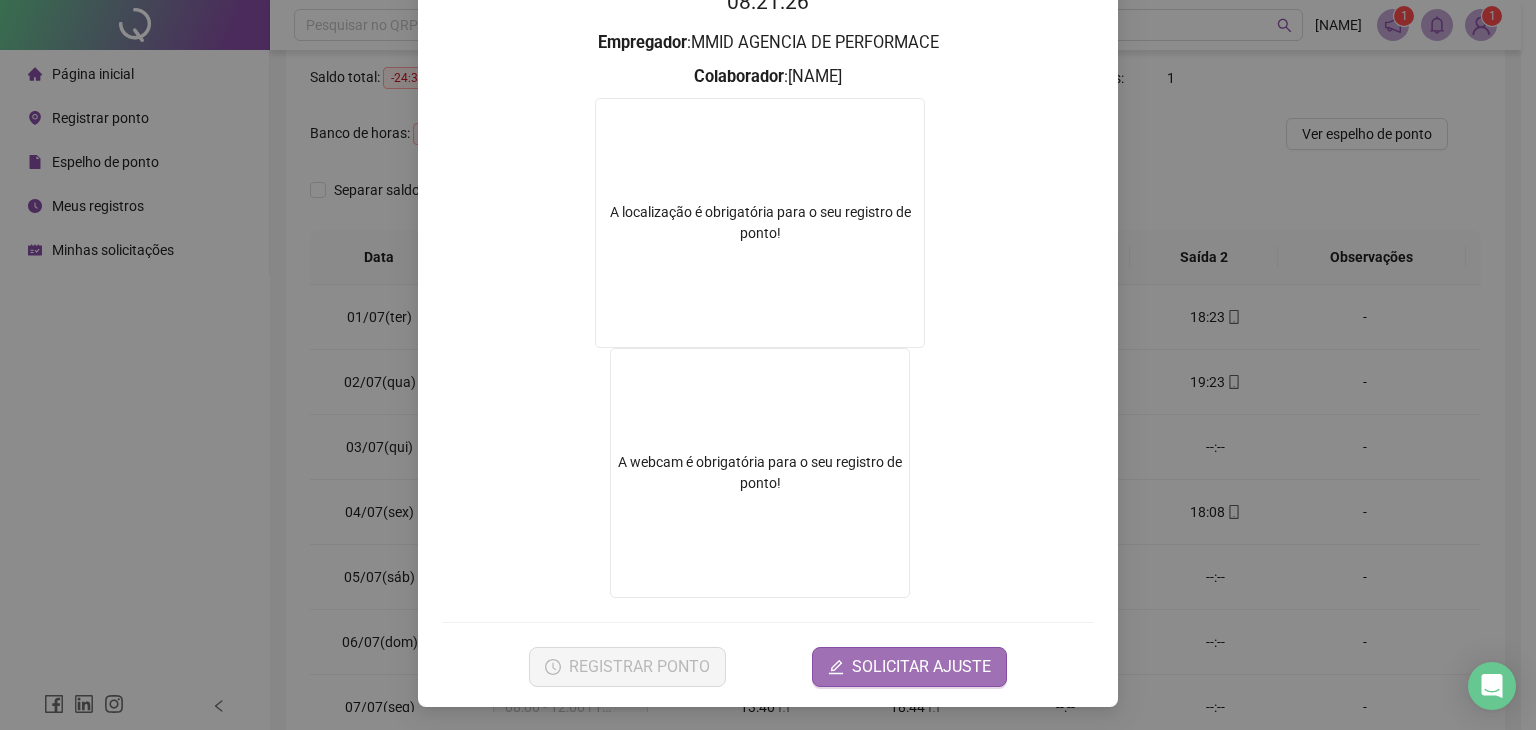 click on "SOLICITAR AJUSTE" at bounding box center [921, 667] 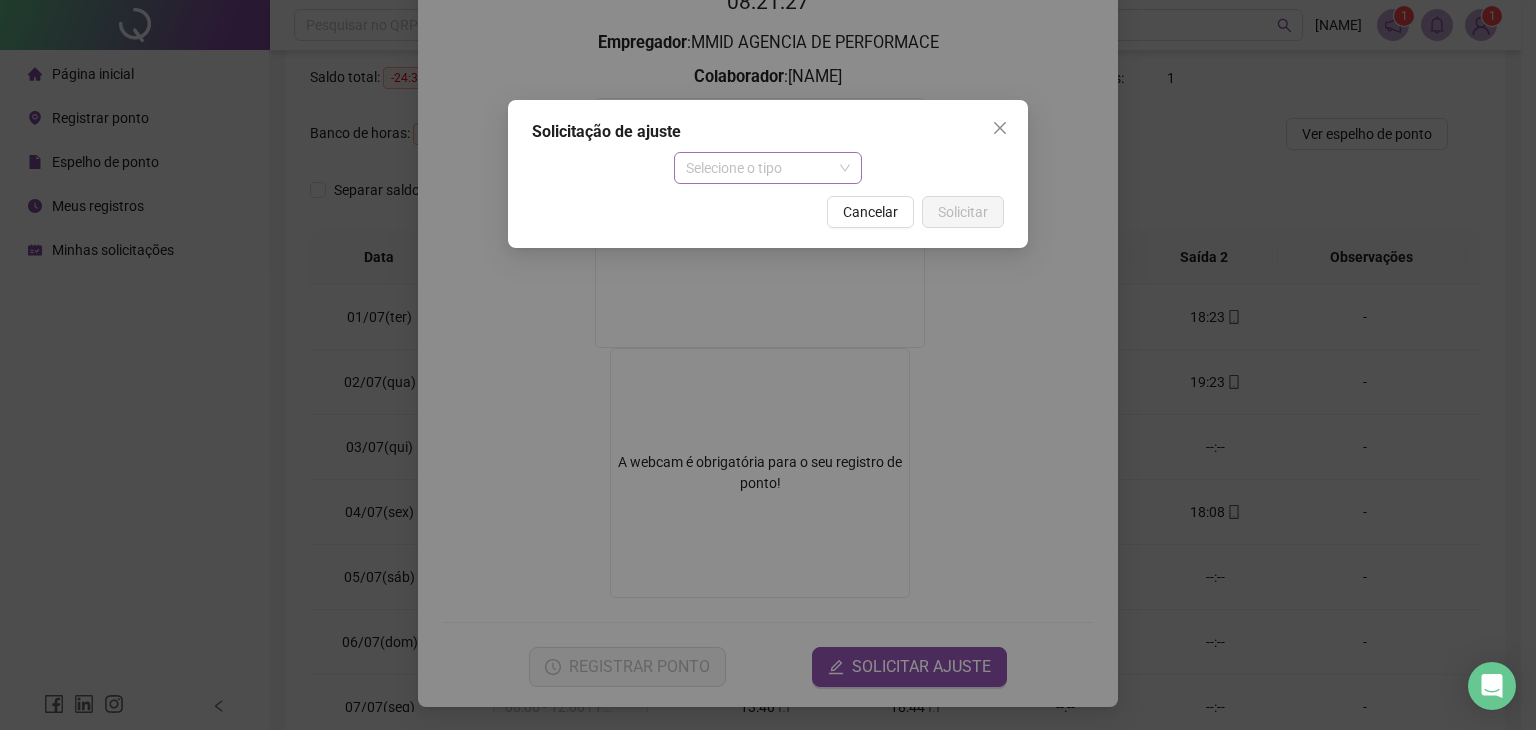 click on "Selecione o tipo" at bounding box center [768, 168] 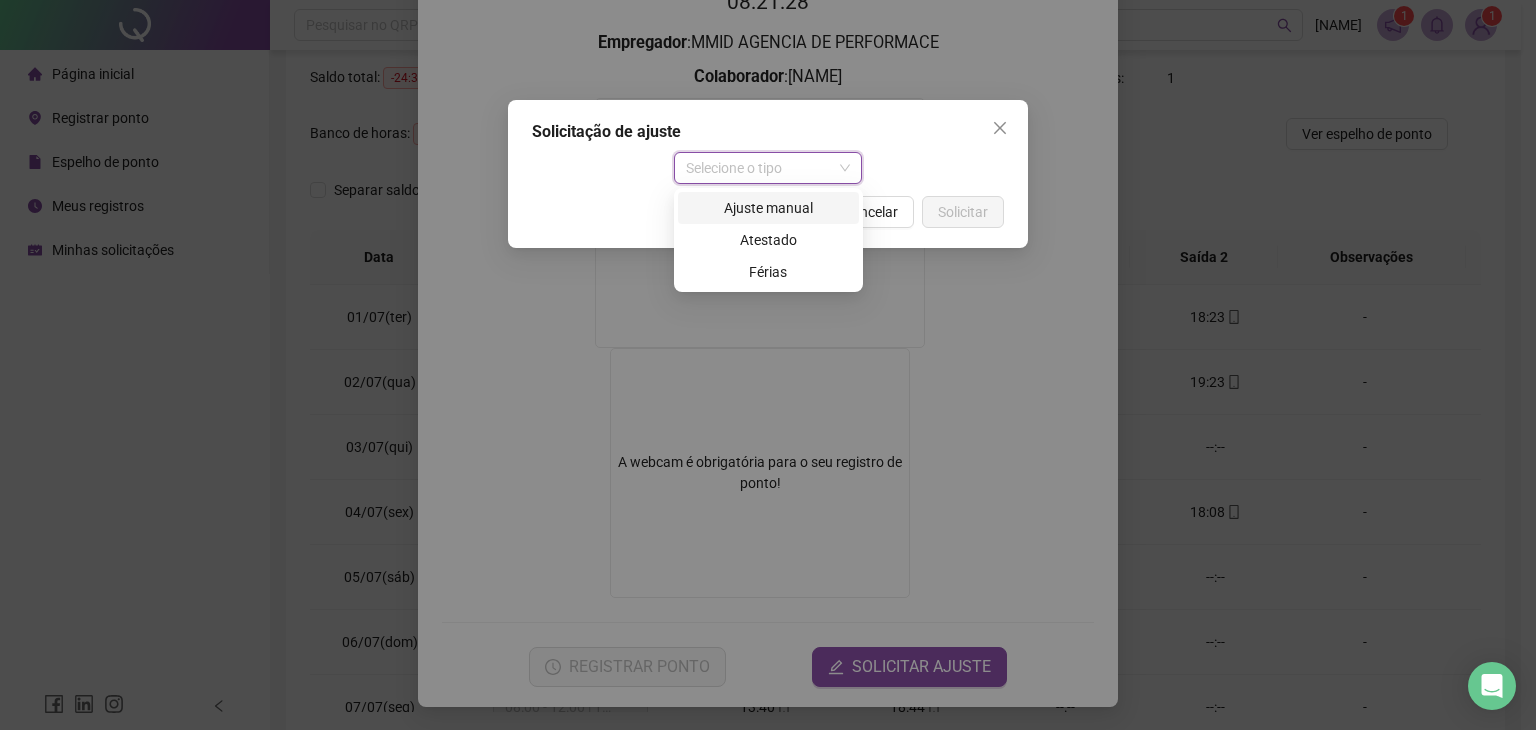 click on "Ajuste manual" at bounding box center [768, 208] 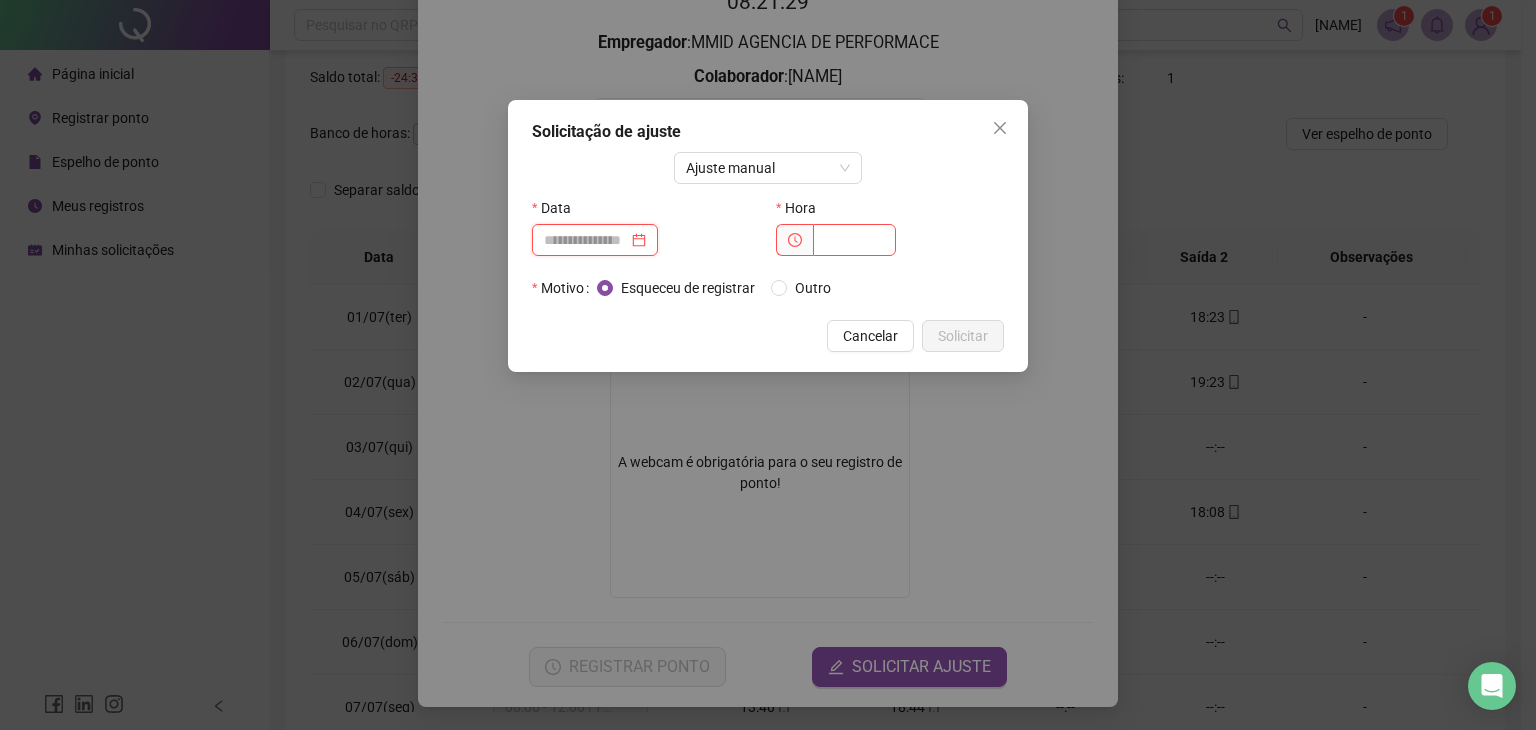 click at bounding box center [586, 240] 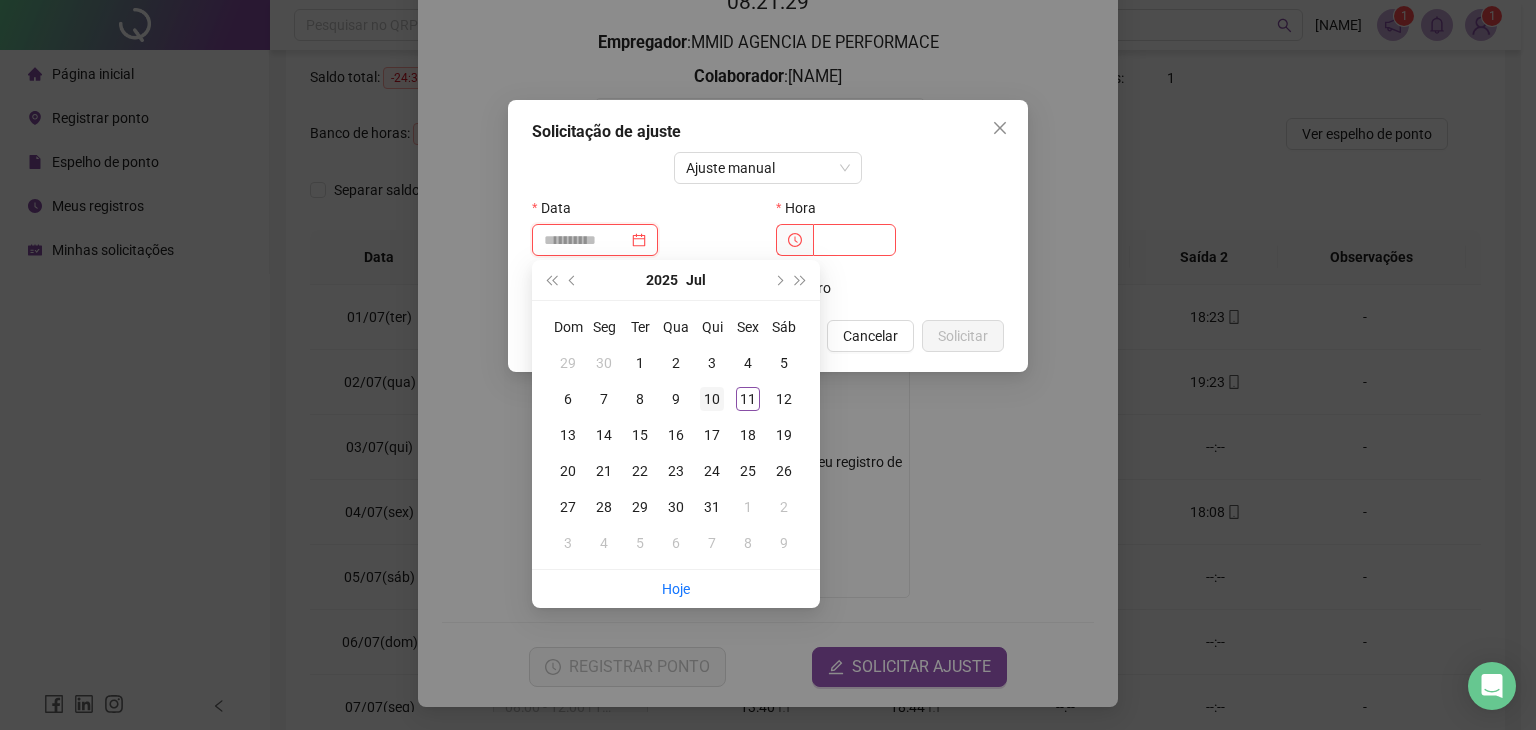 type on "**********" 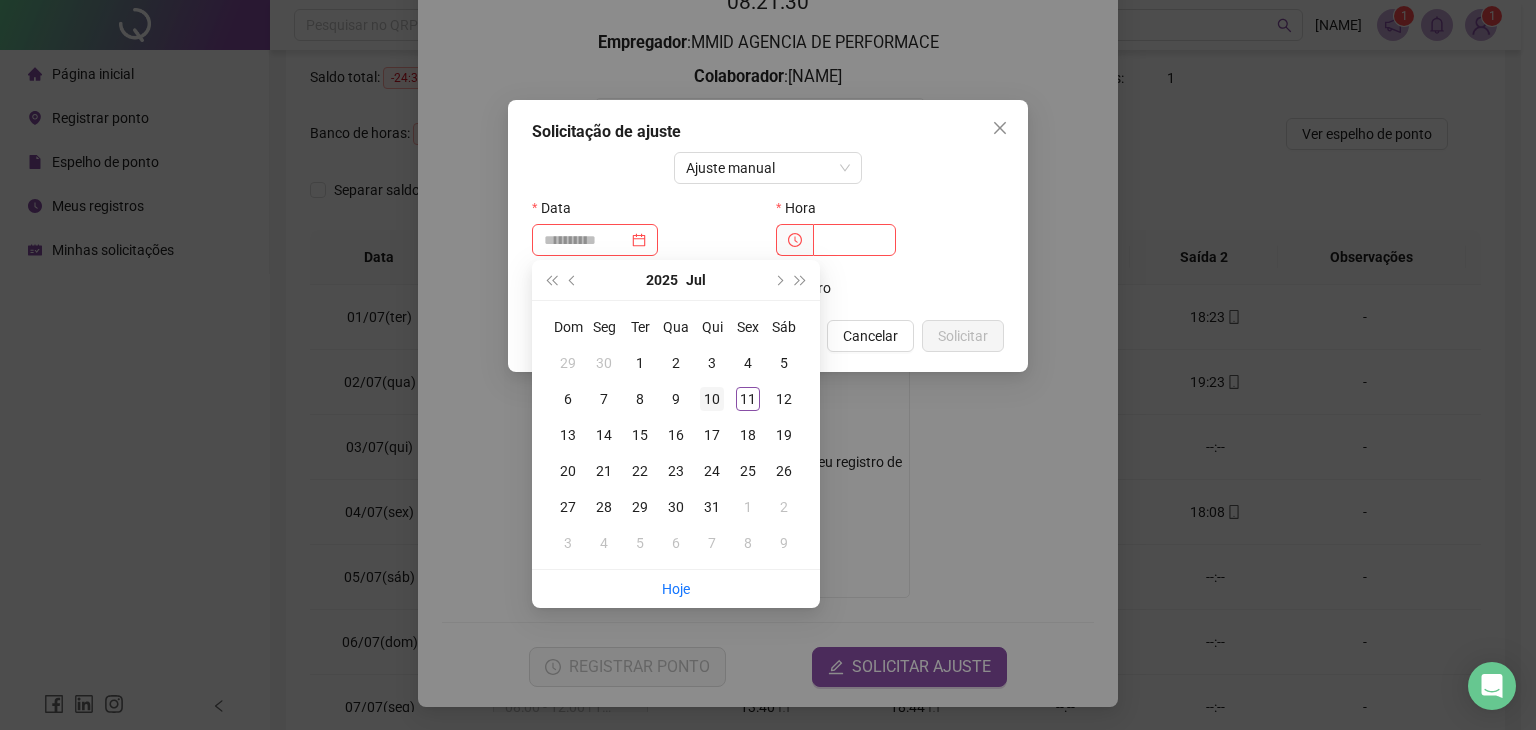 click on "10" at bounding box center [712, 399] 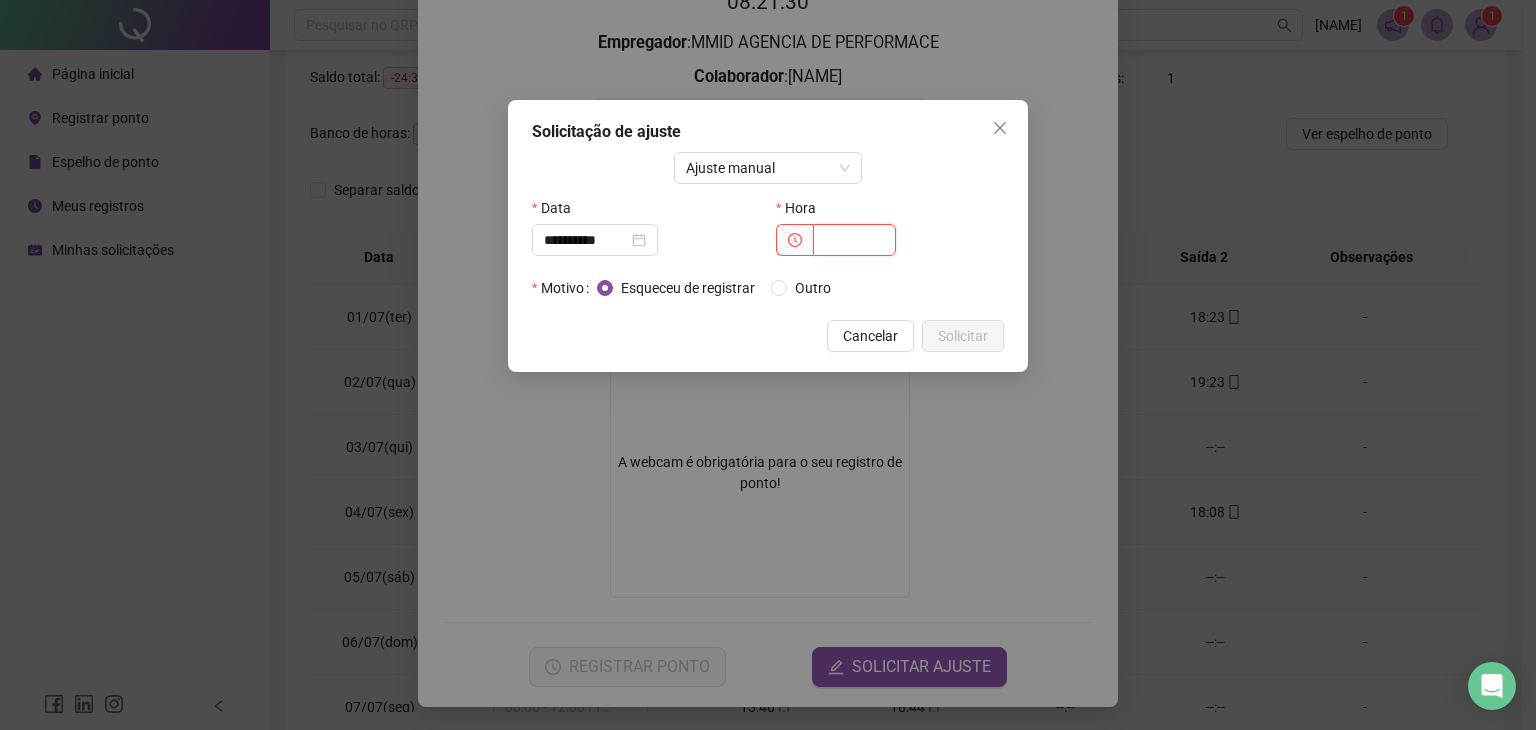 click at bounding box center (854, 240) 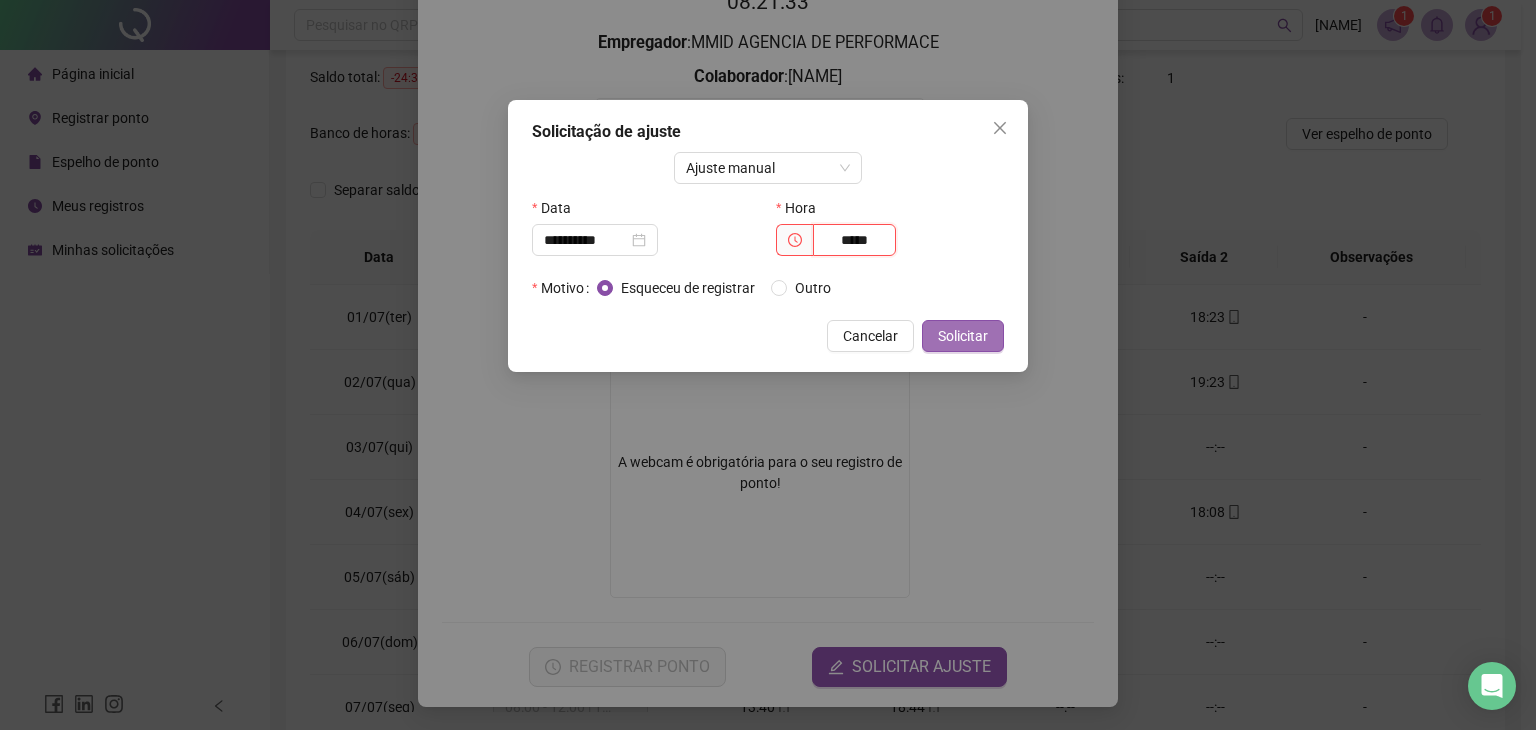 type on "*****" 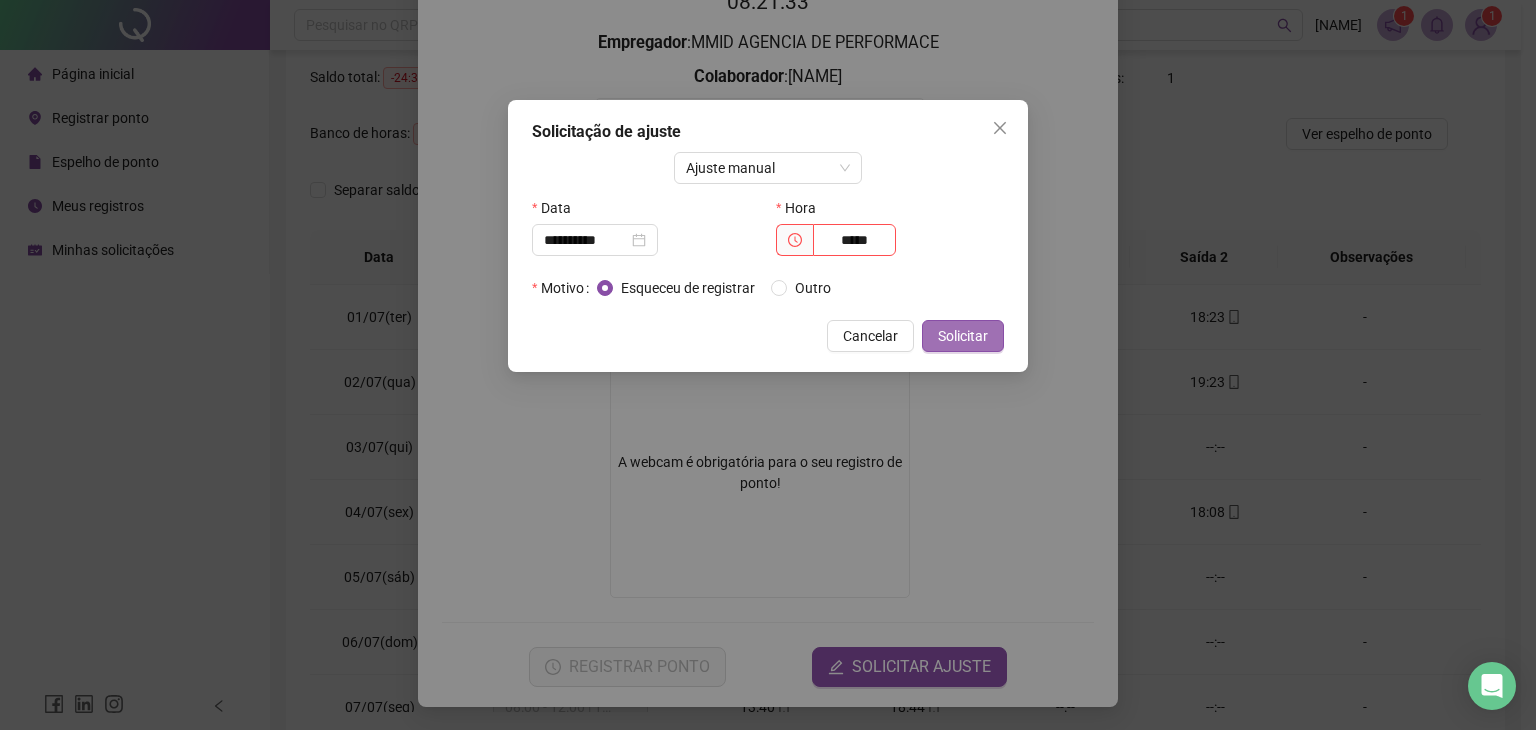 click on "Solicitar" at bounding box center [963, 336] 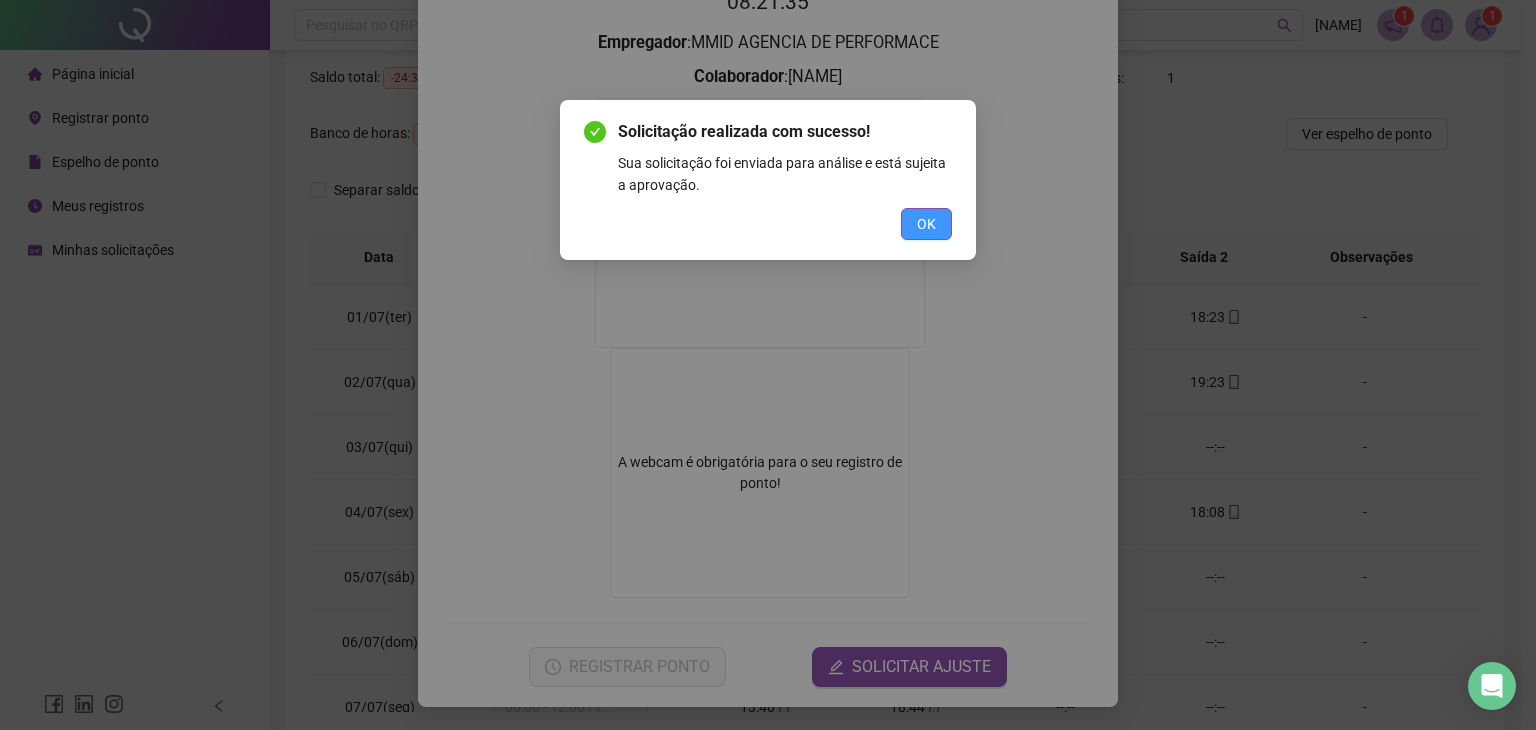 click on "OK" at bounding box center (926, 224) 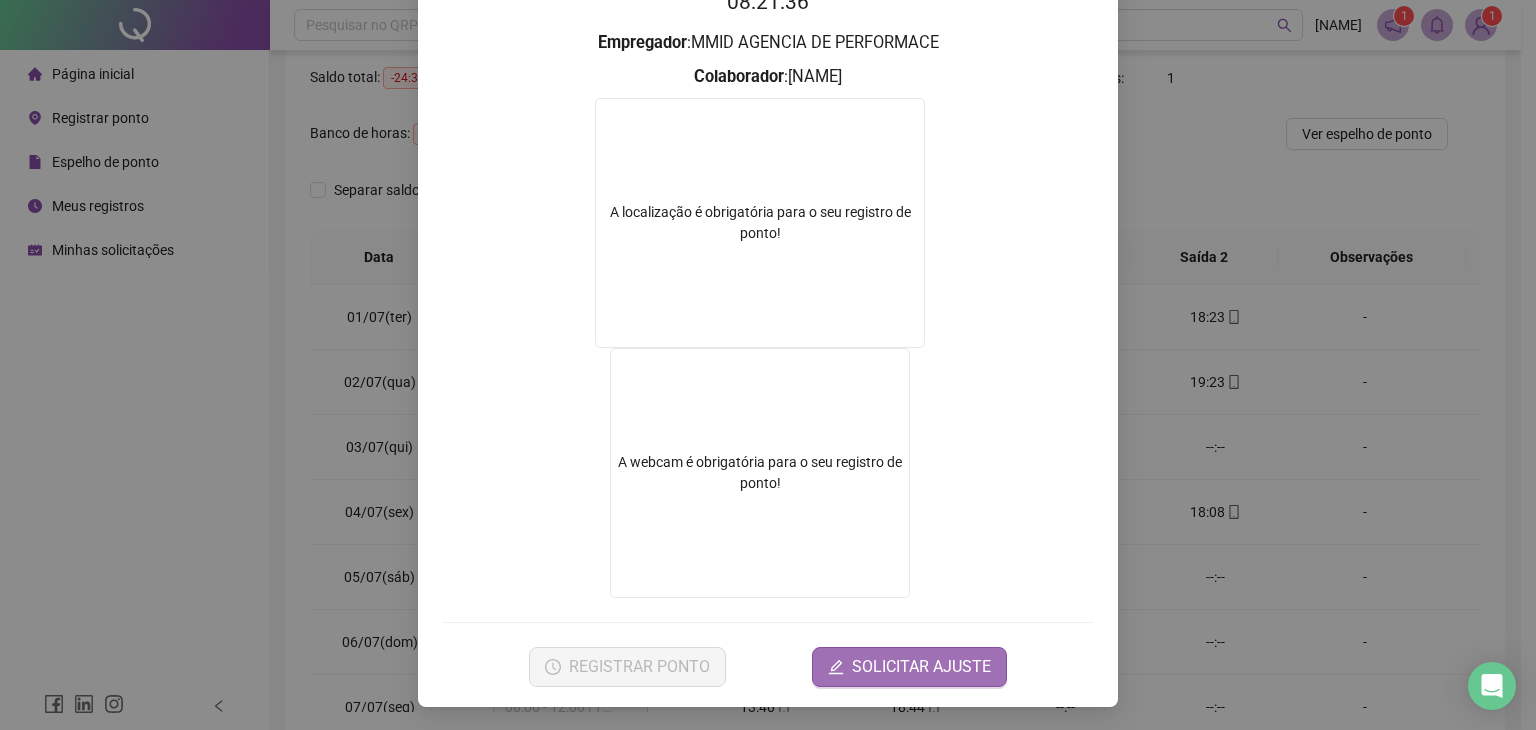 click on "SOLICITAR AJUSTE" at bounding box center (921, 667) 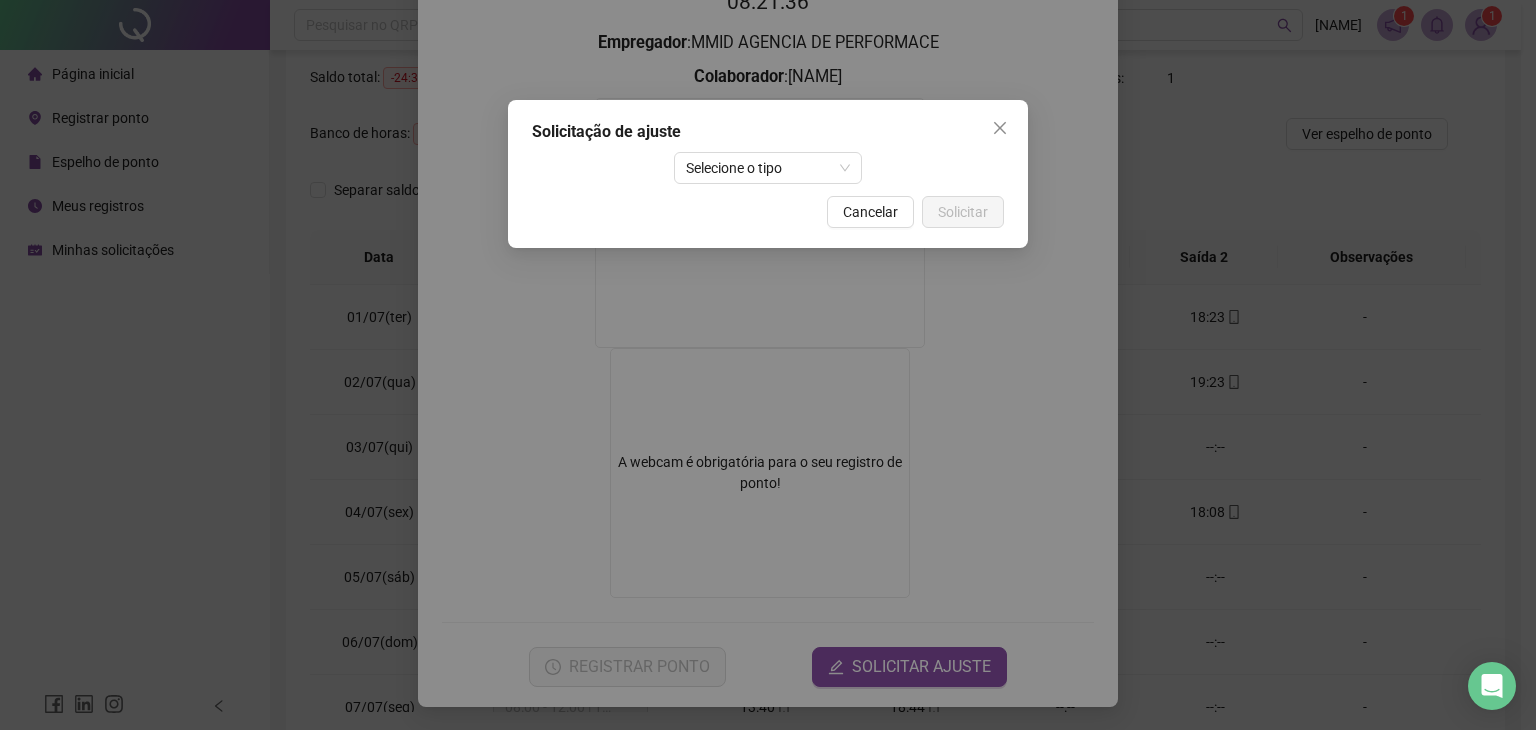 drag, startPoint x: 754, startPoint y: 201, endPoint x: 751, endPoint y: 186, distance: 15.297058 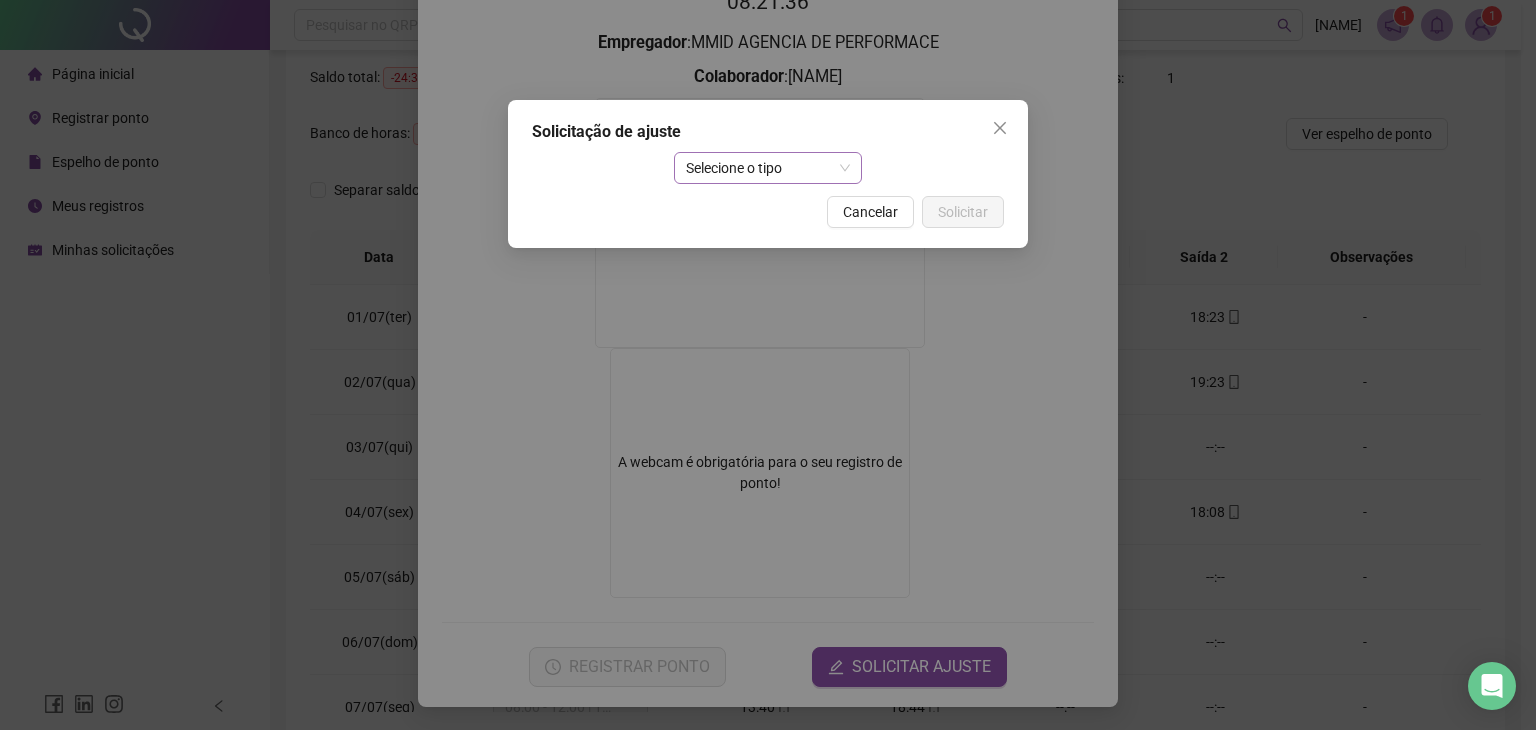 click on "Selecione o tipo" at bounding box center (768, 168) 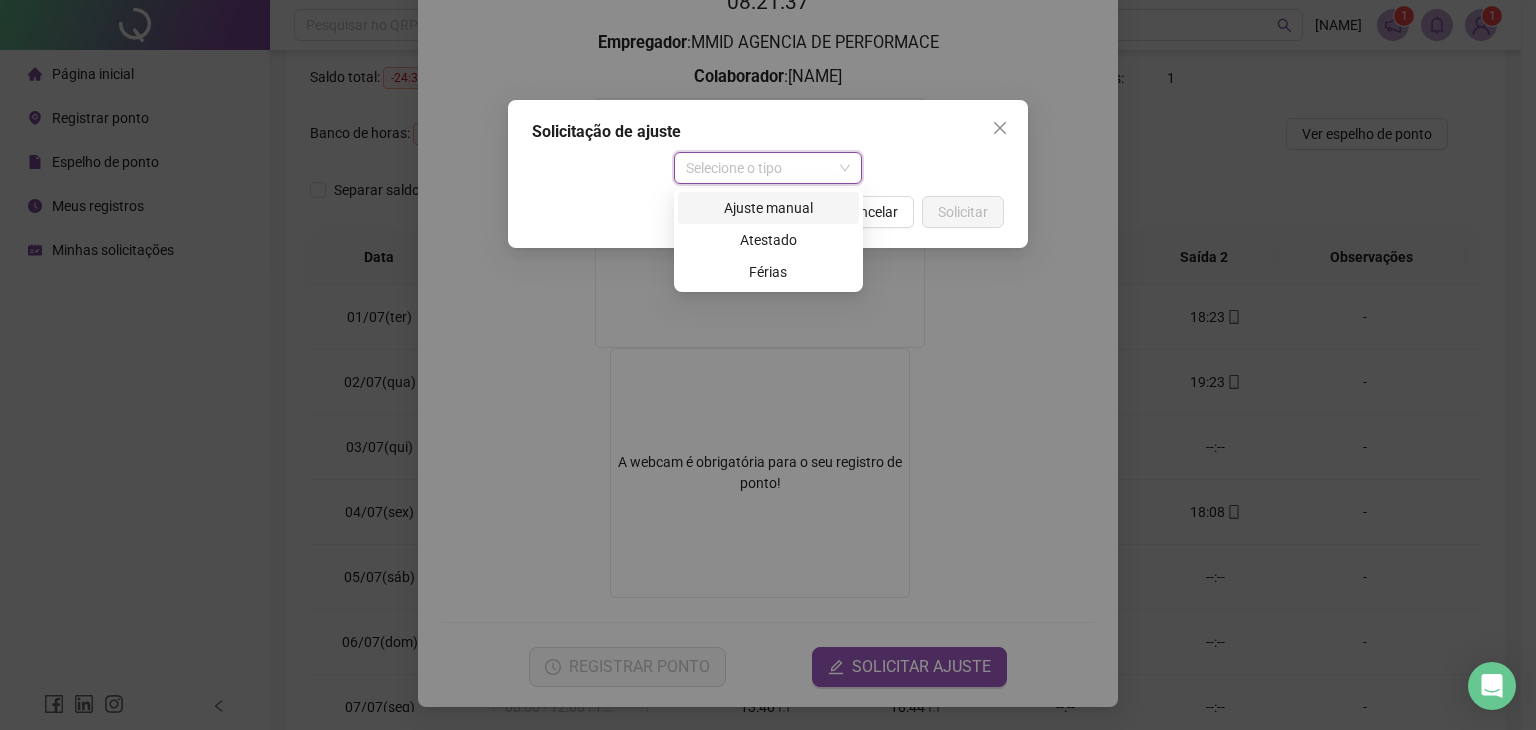 click on "Ajuste manual" at bounding box center (768, 208) 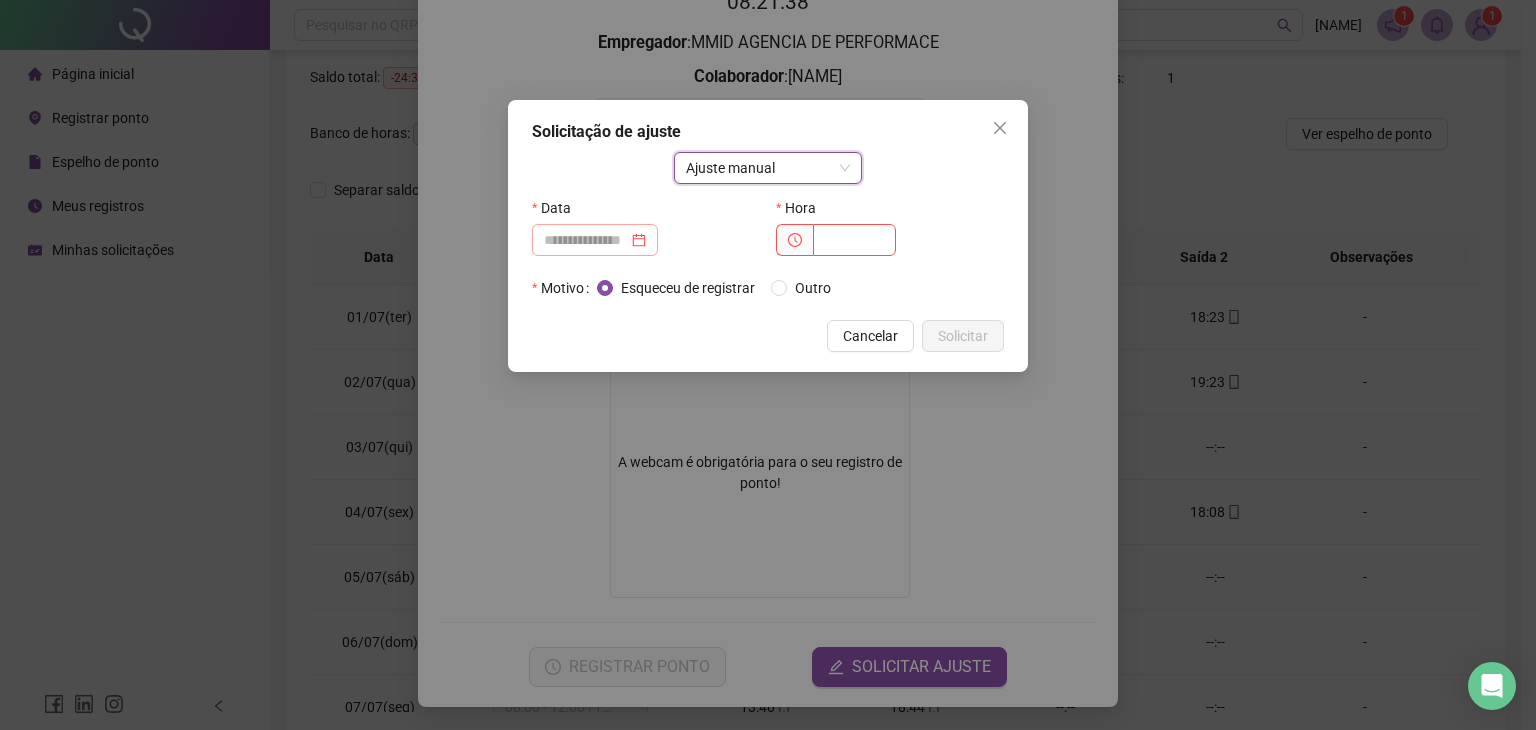 drag, startPoint x: 658, startPoint y: 250, endPoint x: 636, endPoint y: 254, distance: 22.36068 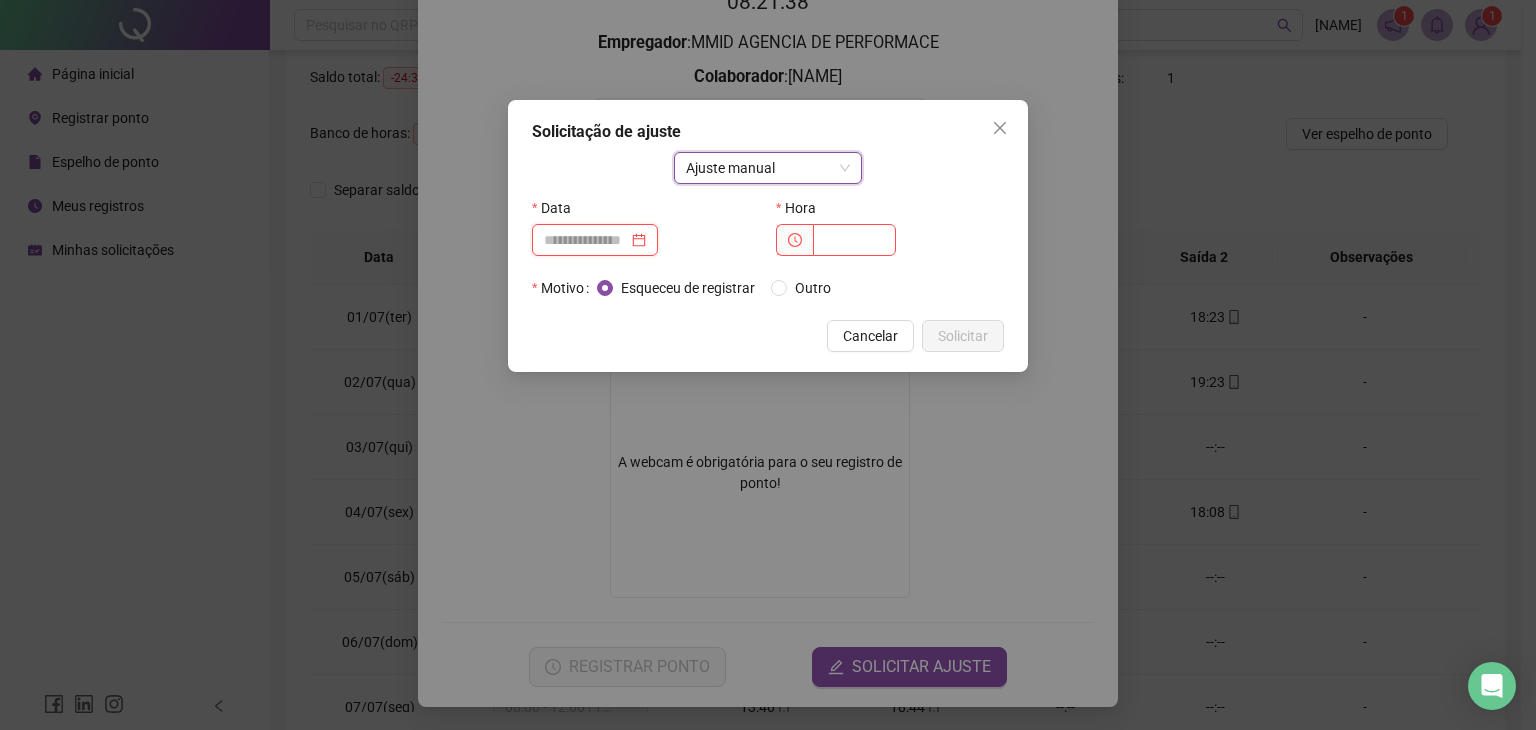 click at bounding box center (595, 240) 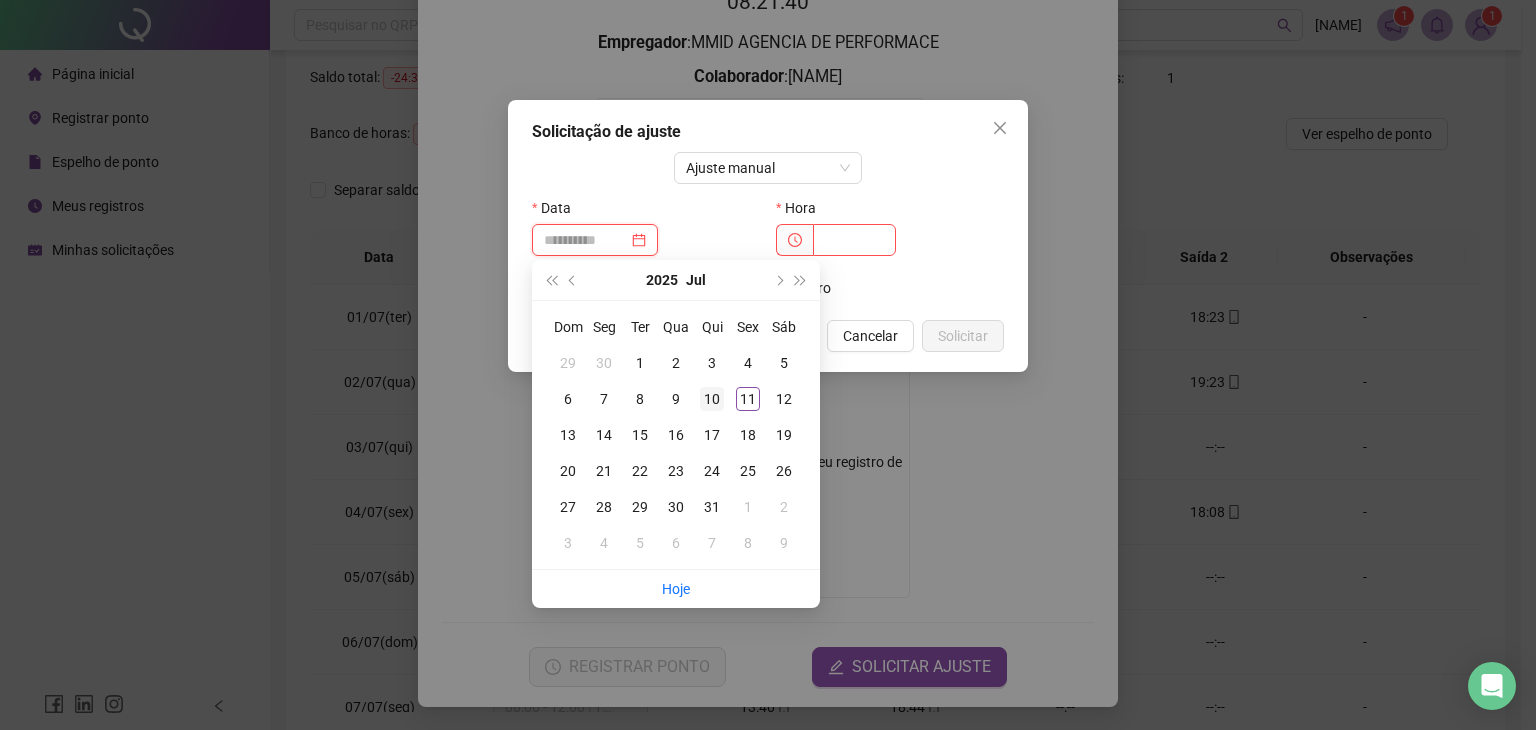 type on "**********" 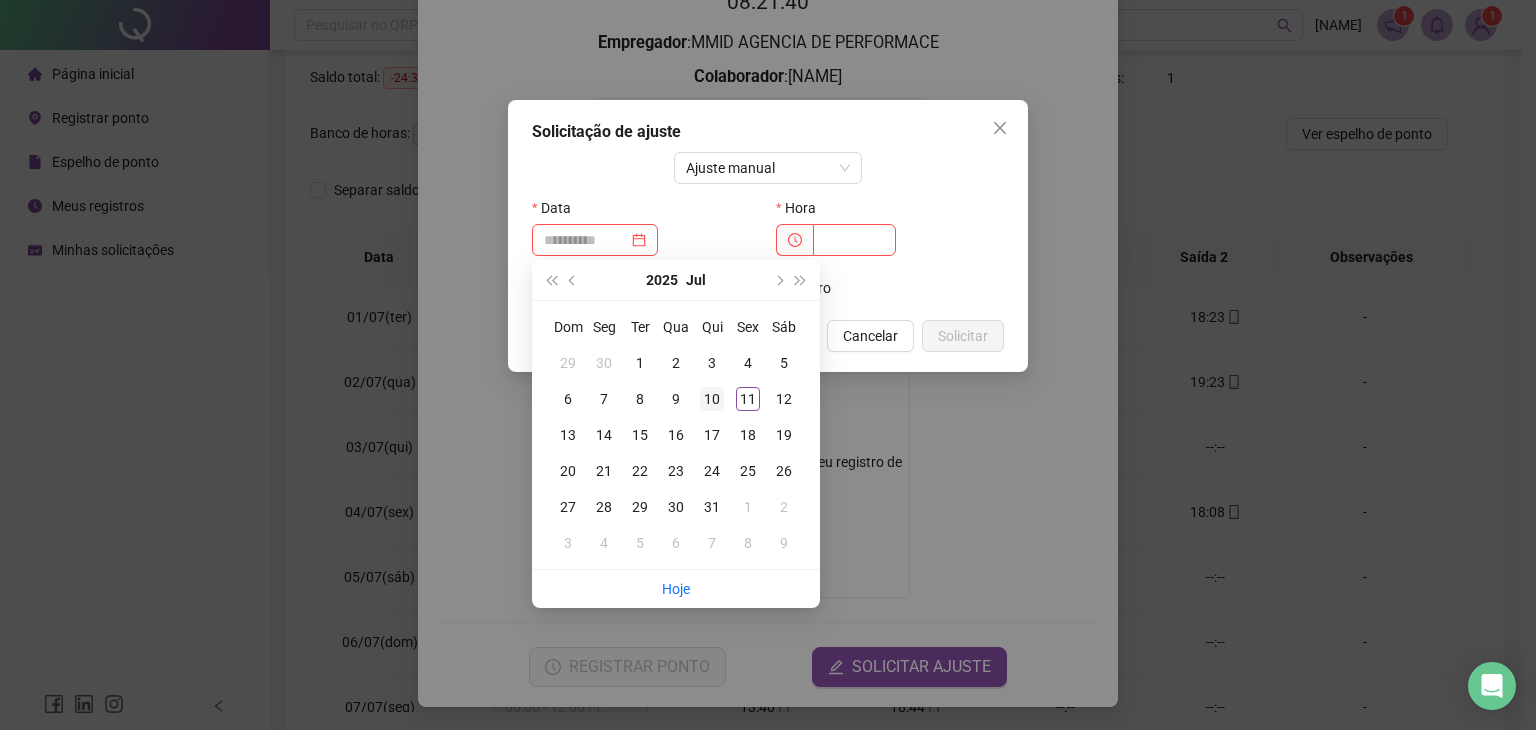 click on "10" at bounding box center [712, 399] 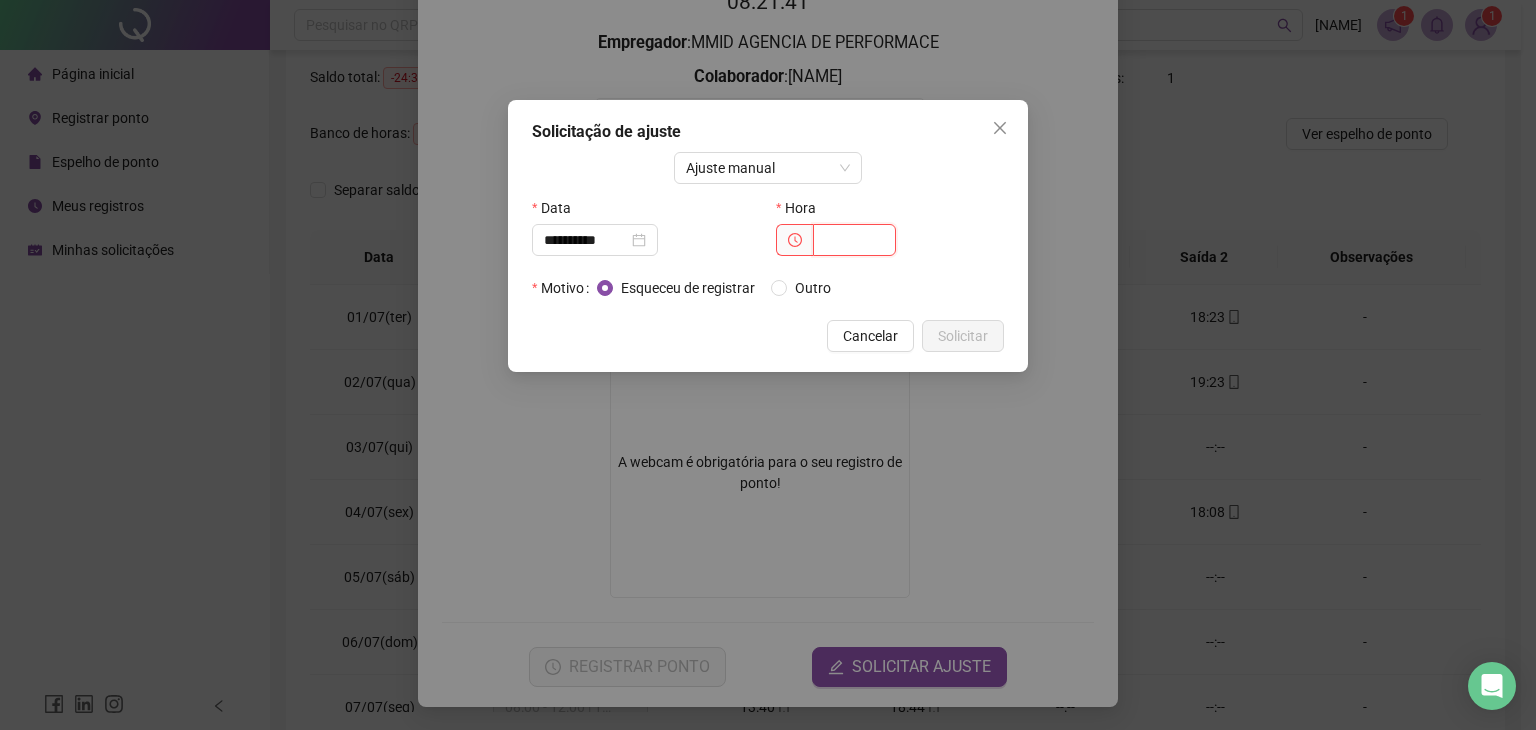 click at bounding box center [854, 240] 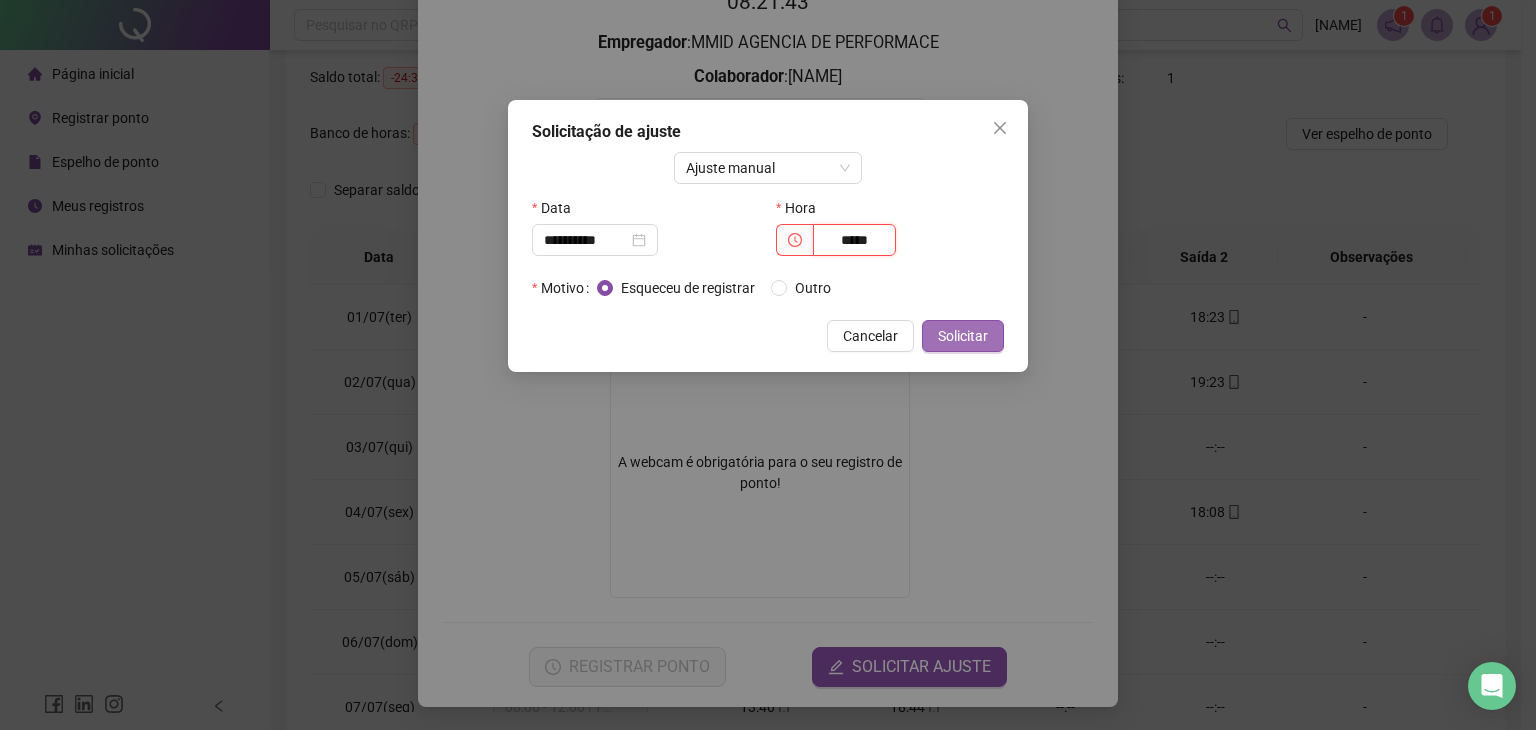type on "*****" 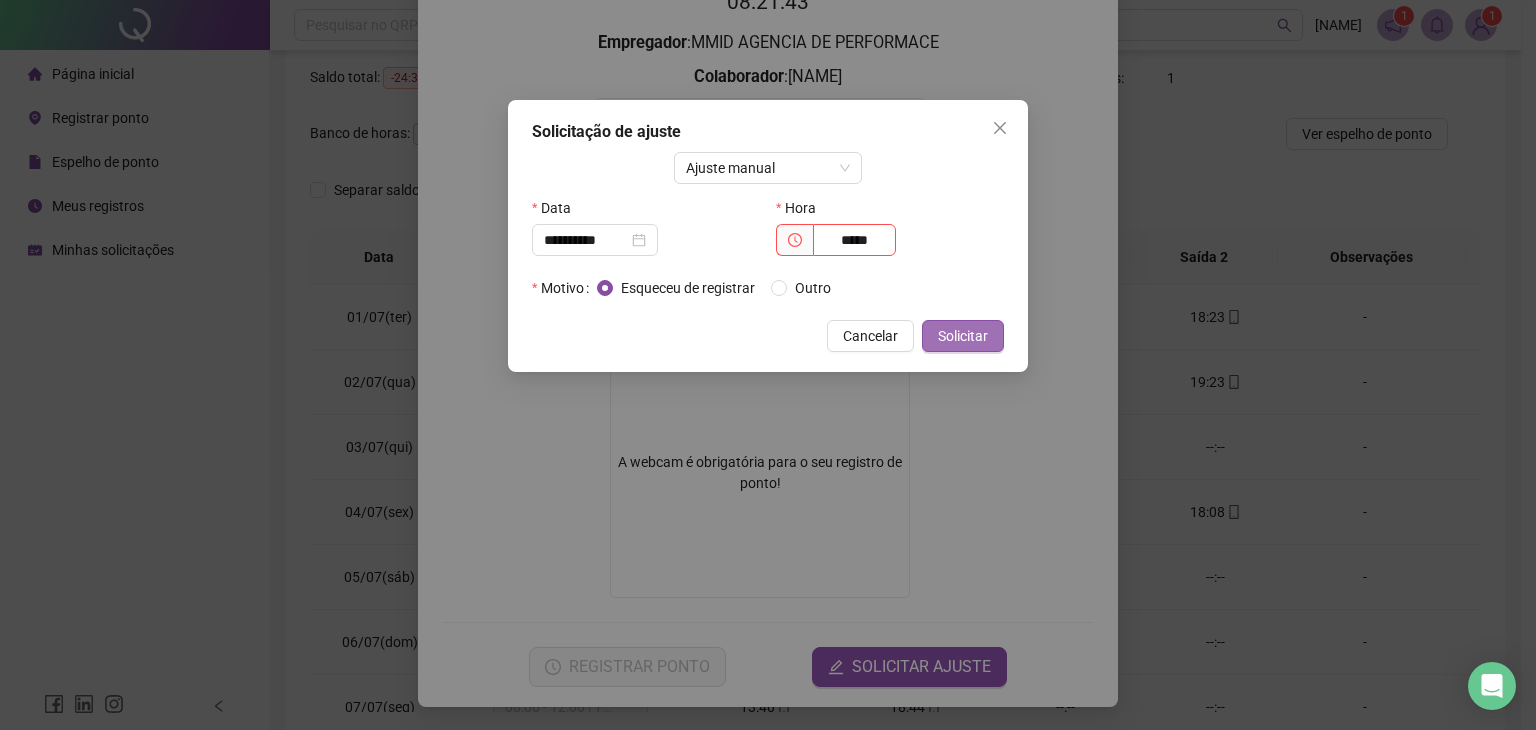 click on "Solicitar" at bounding box center (963, 336) 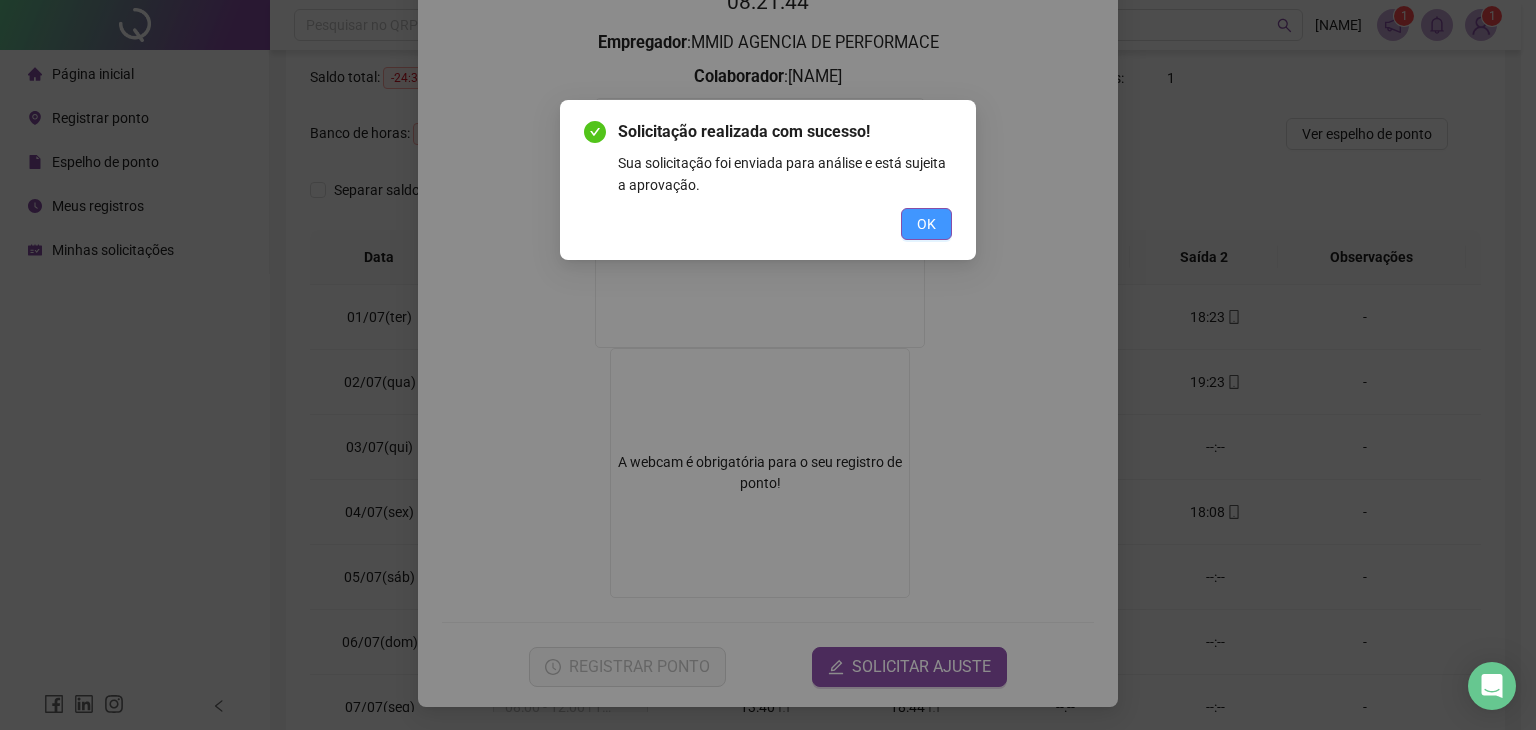 click on "OK" at bounding box center (926, 224) 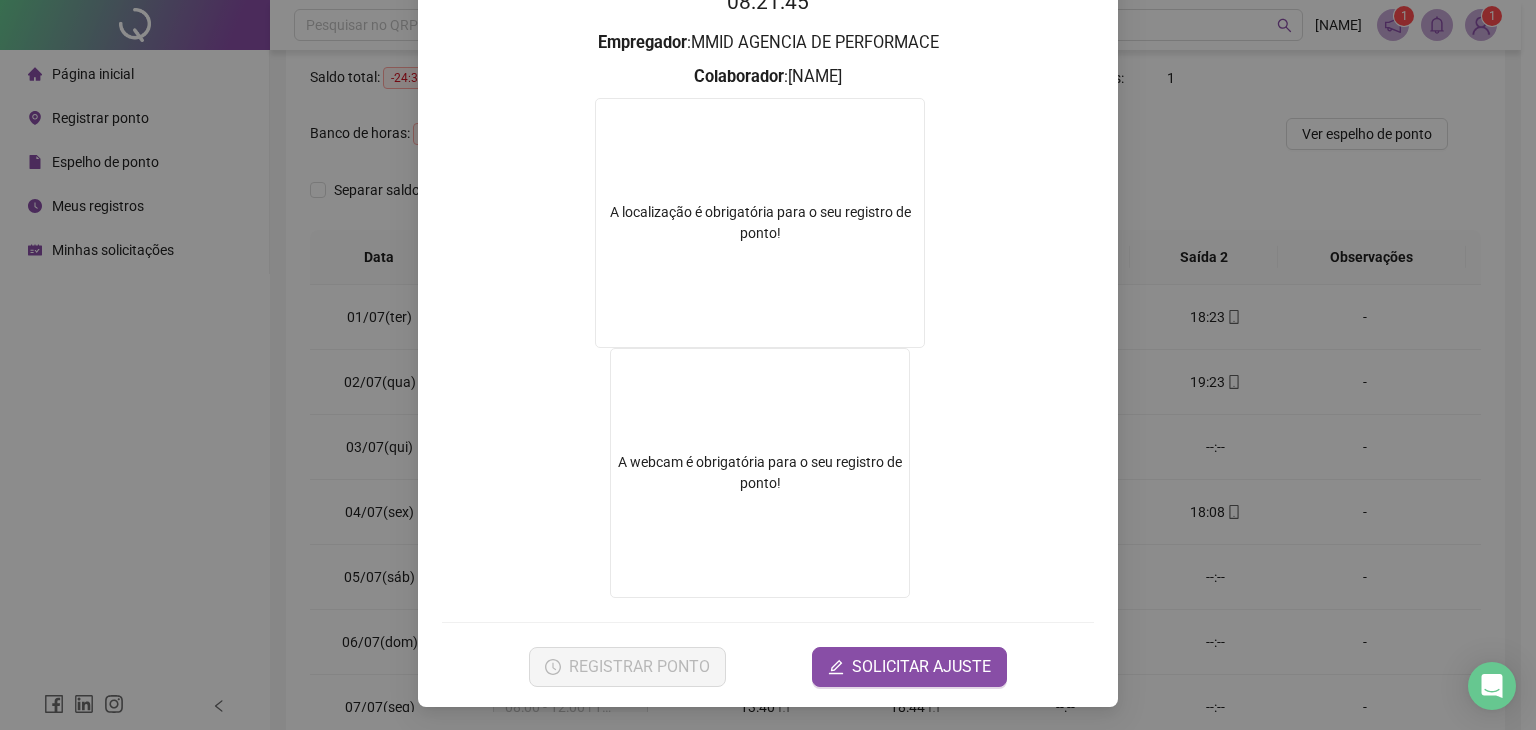 click on "[TIME] Empregador : MMID AGENCIA DE PERFORMACE Colaborador : [NAME] A localização é obrigatória para o seu registro de ponto! A webcam é obrigatória para o seu registro de ponto! REGISTRAR PONTO SOLICITAR AJUSTE" at bounding box center [768, 336] 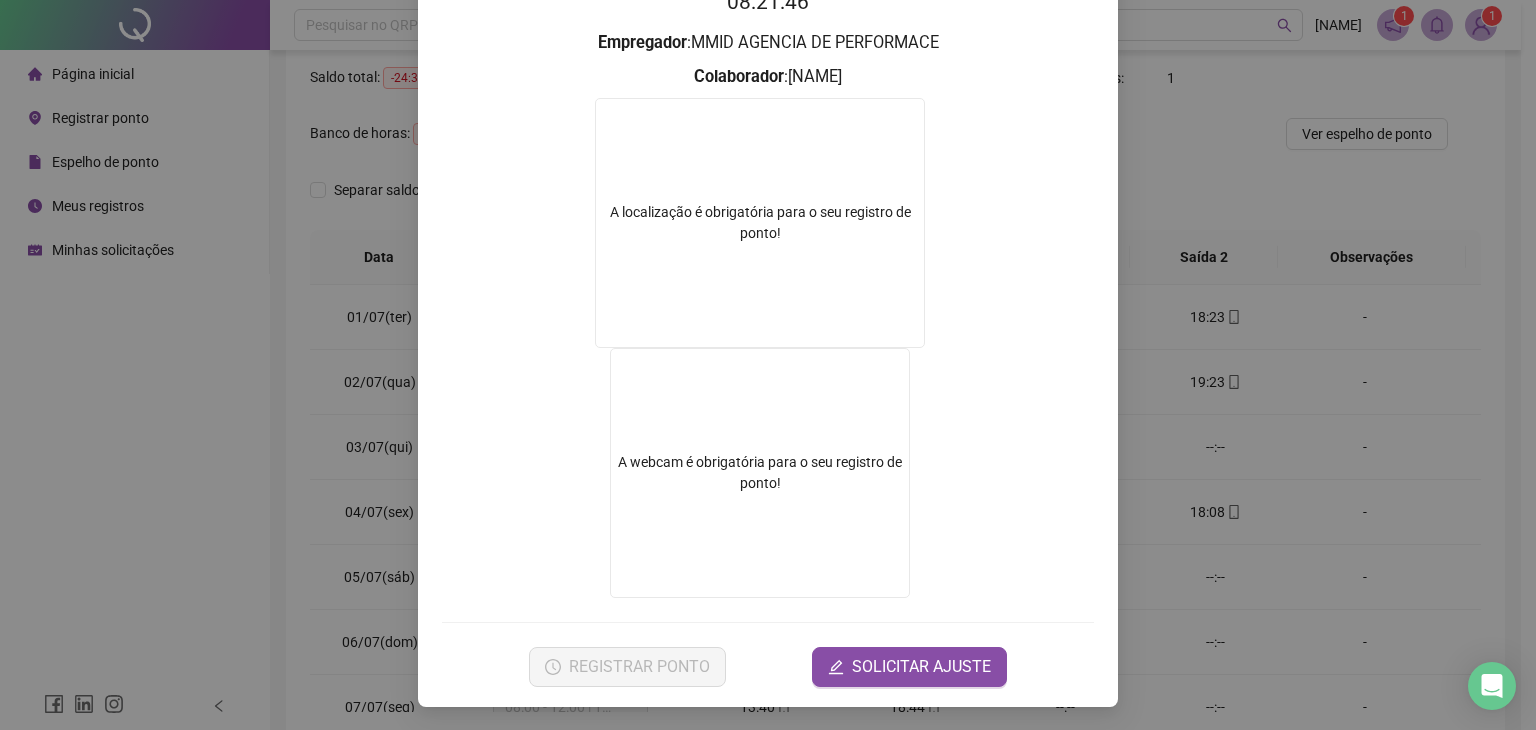 click on "[TIME] Empregador : MMID AGENCIA DE PERFORMACE Colaborador : [NAME] A localização é obrigatória para o seu registro de ponto! A webcam é obrigatória para o seu registro de ponto! REGISTRAR PONTO SOLICITAR AJUSTE" at bounding box center [768, 336] 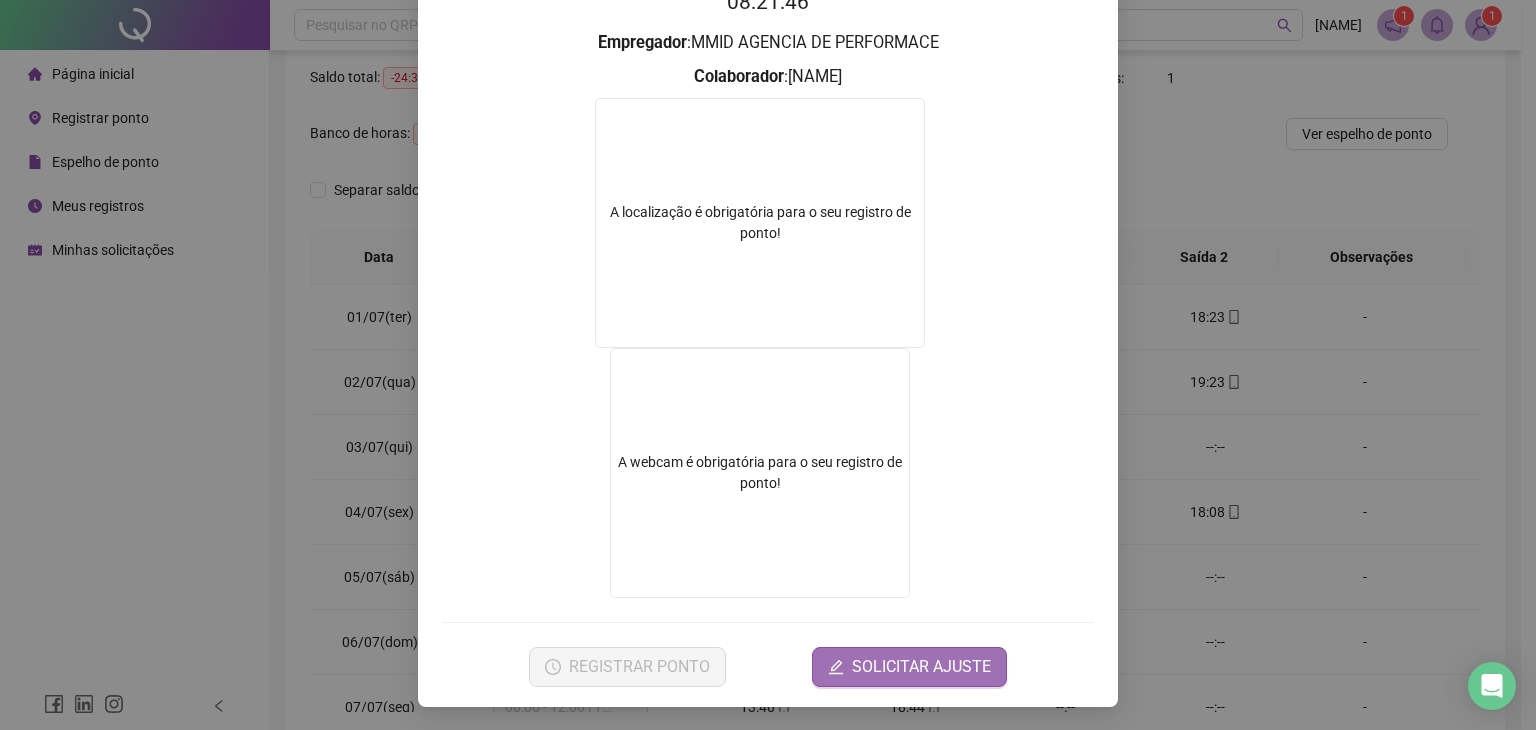 click on "SOLICITAR AJUSTE" at bounding box center [909, 667] 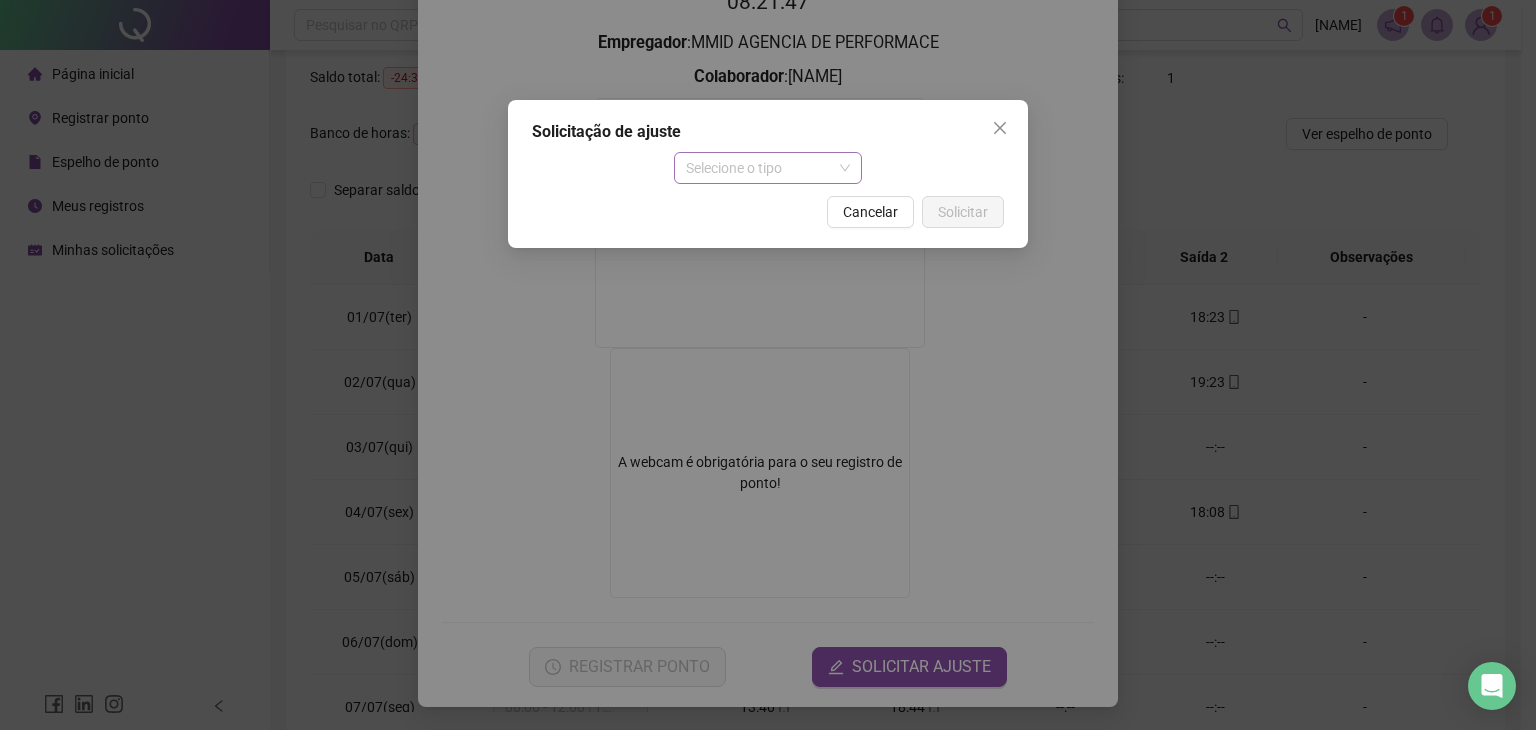 click on "Selecione o tipo" at bounding box center [768, 168] 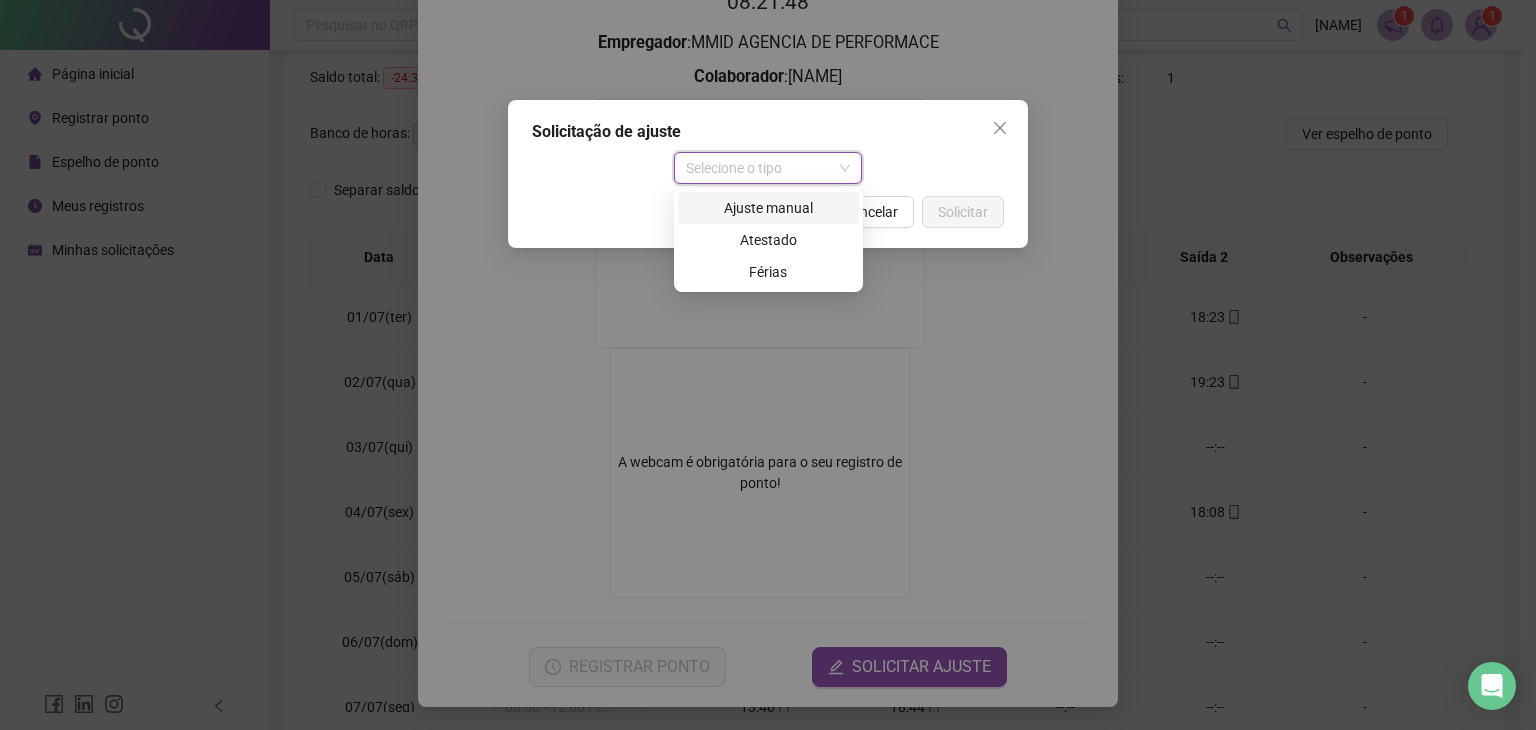 click on "Ajuste manual" at bounding box center [768, 208] 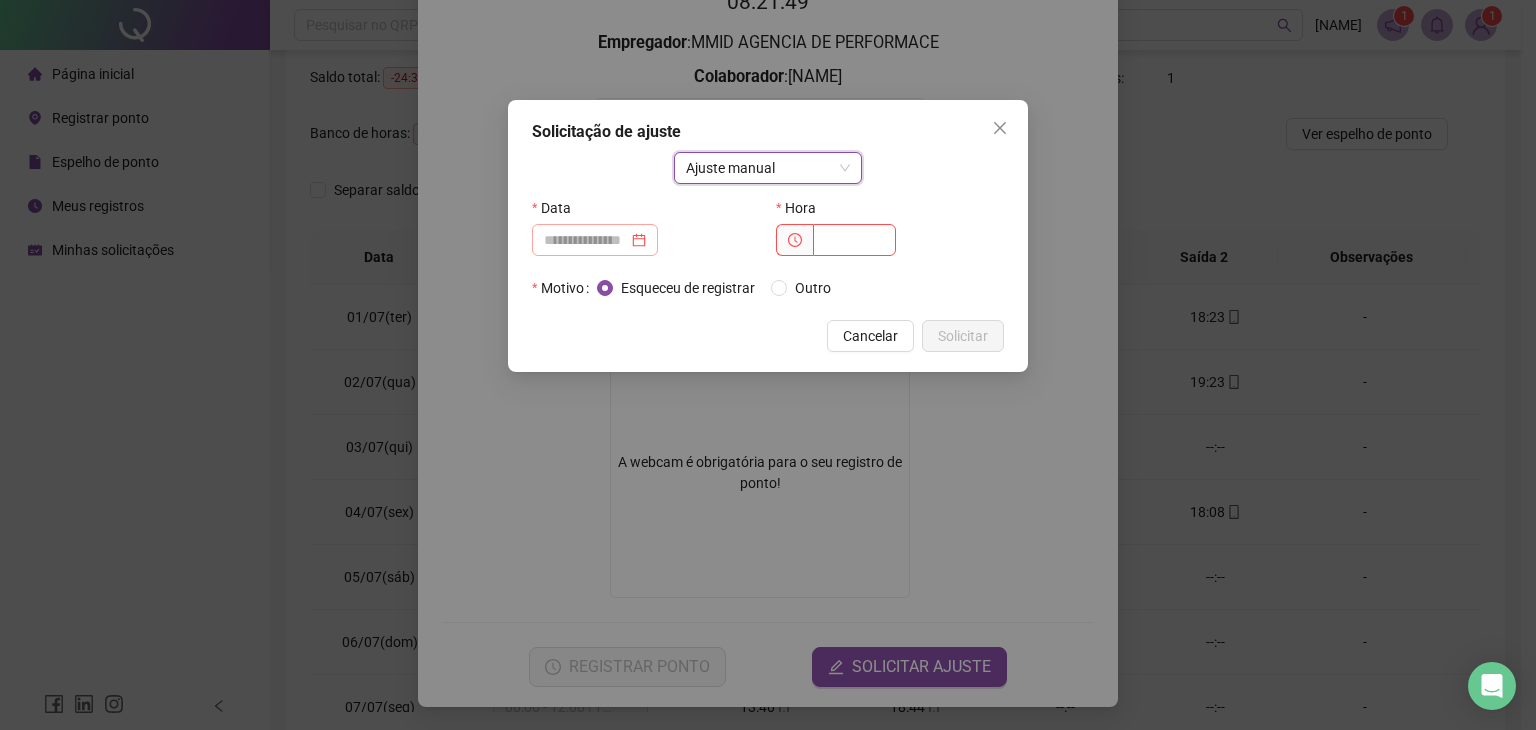 drag, startPoint x: 631, startPoint y: 252, endPoint x: 619, endPoint y: 246, distance: 13.416408 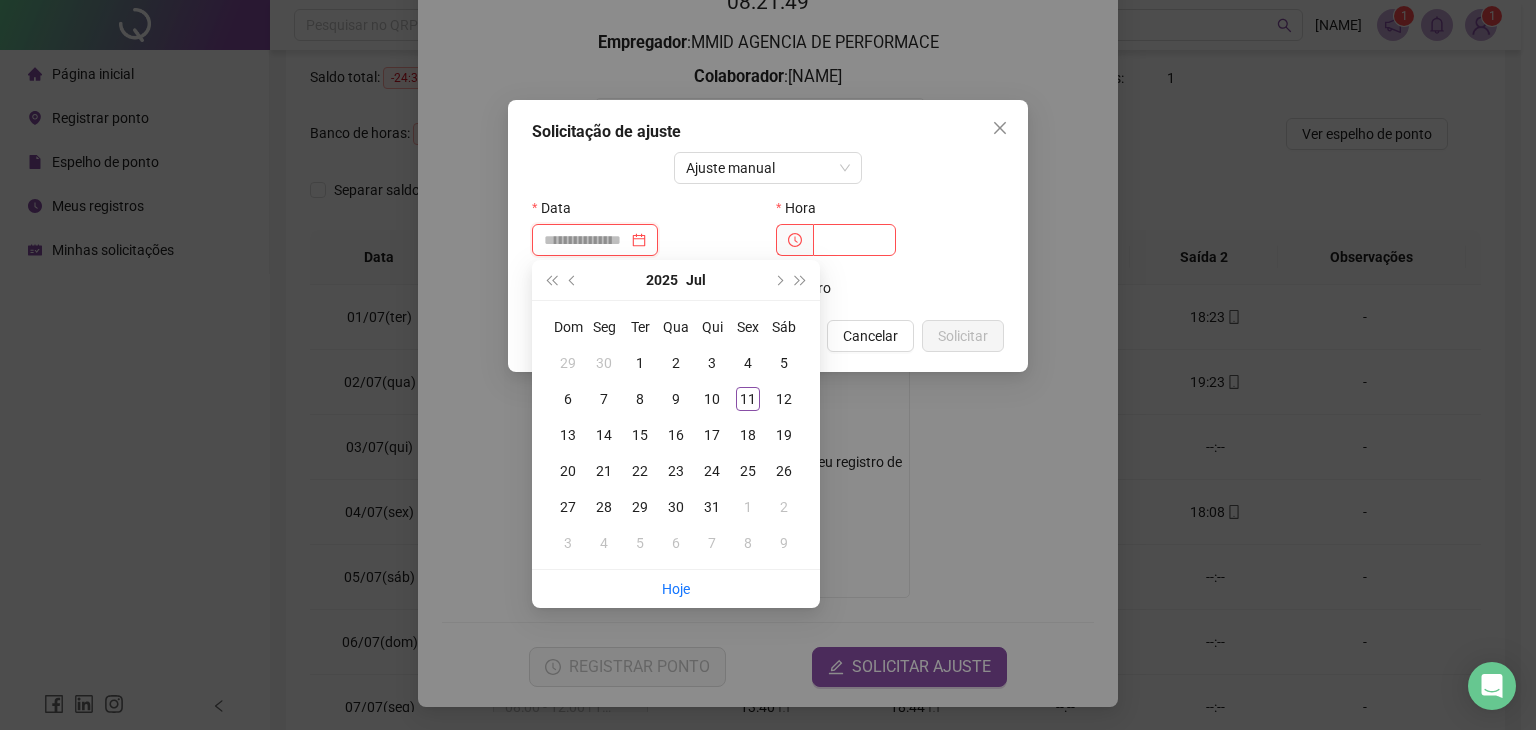 click at bounding box center [586, 240] 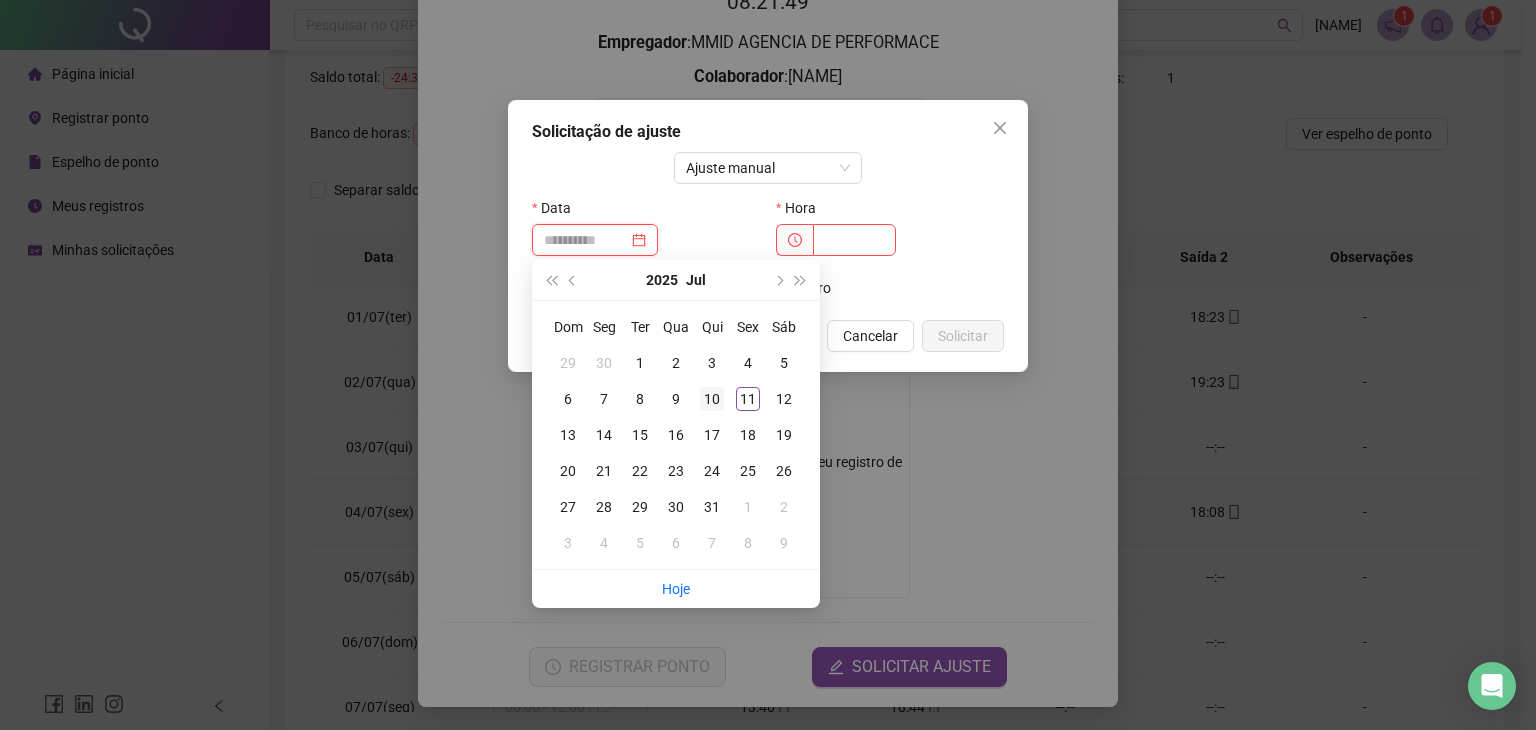 type on "**********" 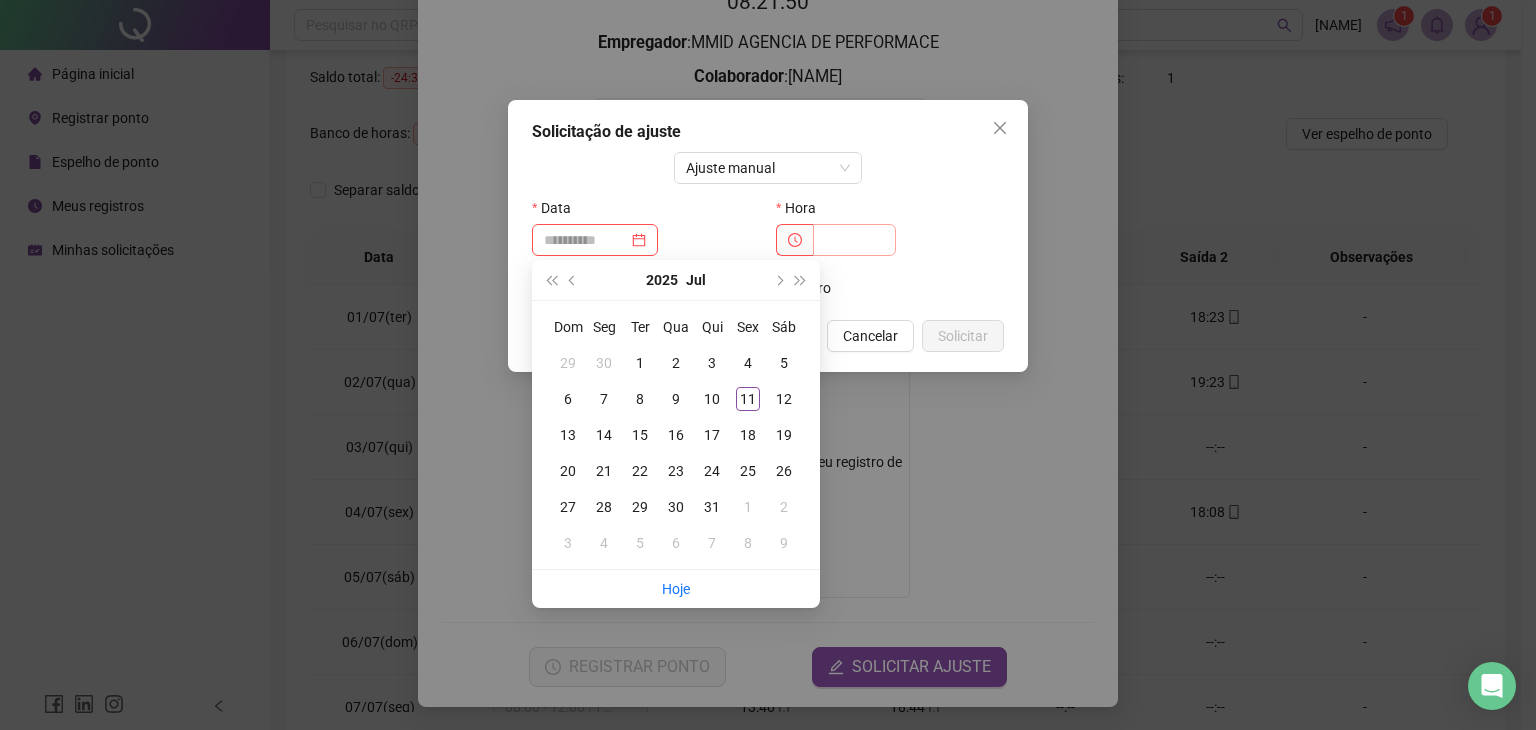 click on "10" at bounding box center [712, 399] 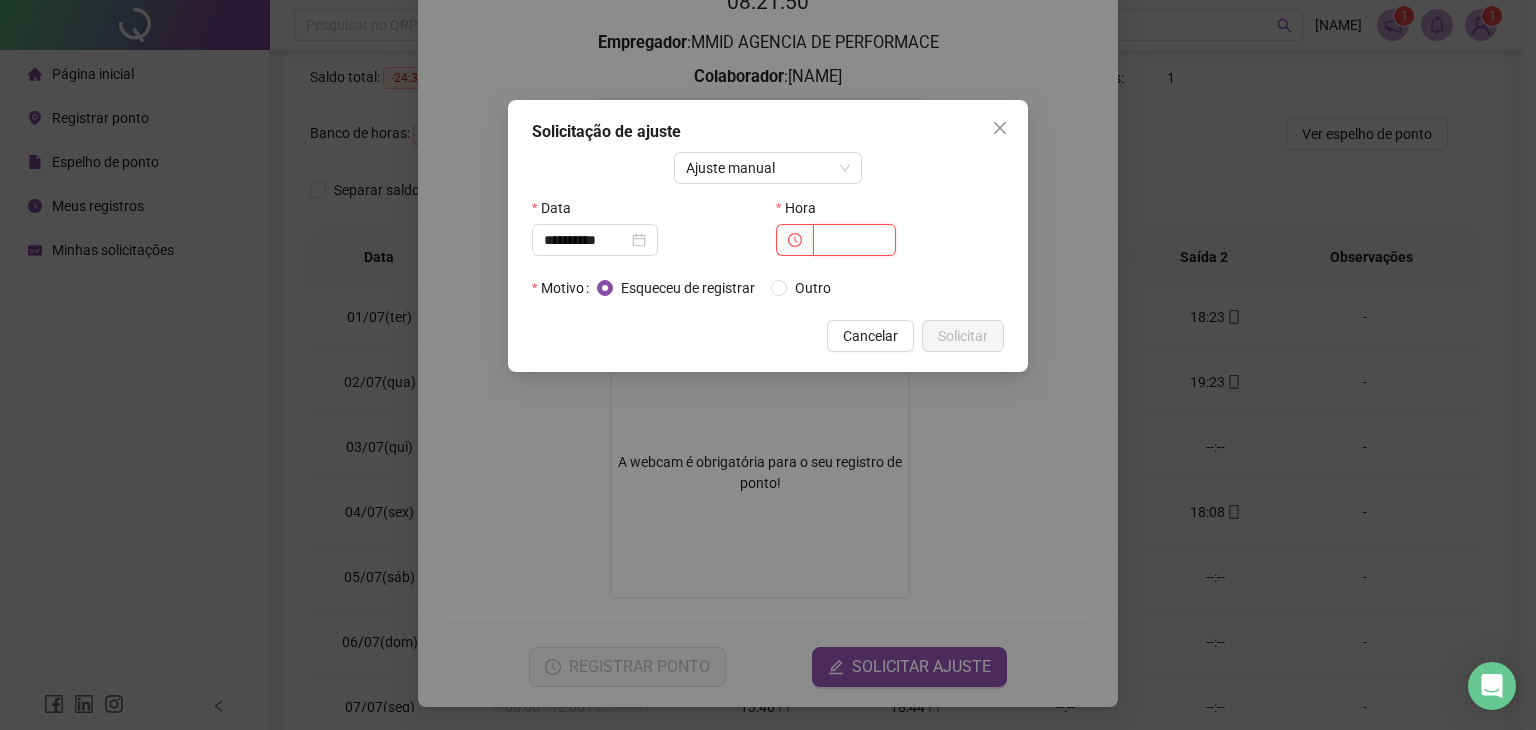 click at bounding box center [854, 240] 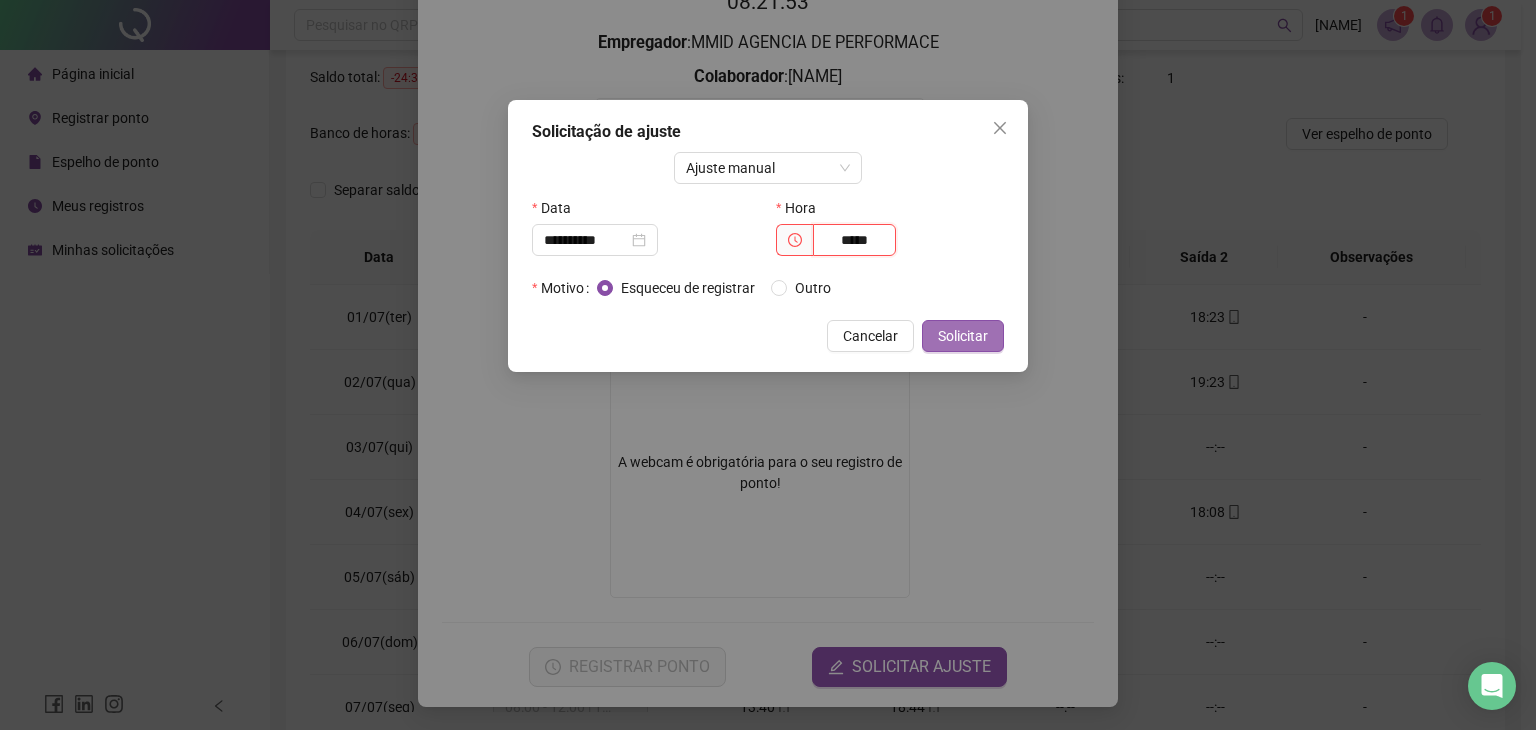type on "*****" 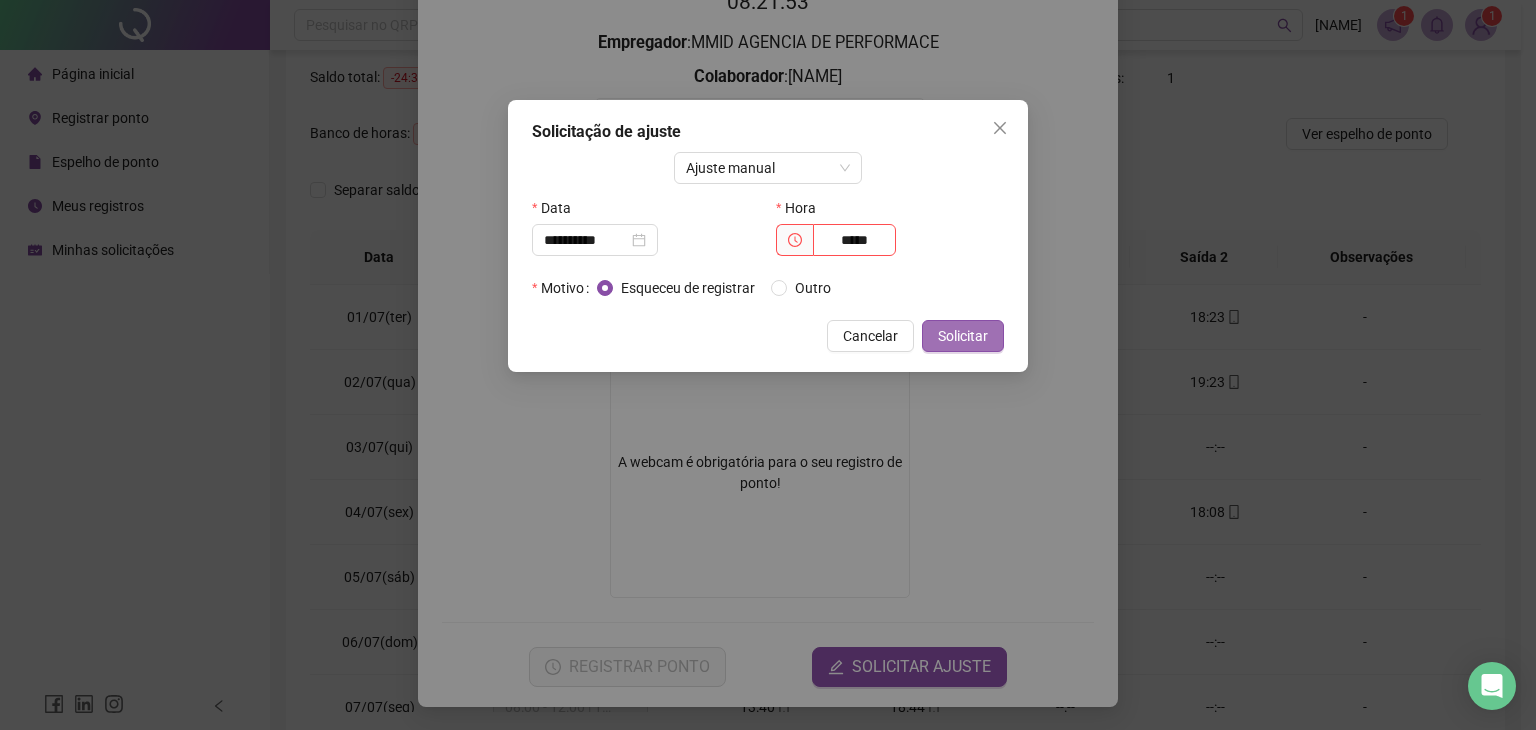 click on "Solicitar" at bounding box center (963, 336) 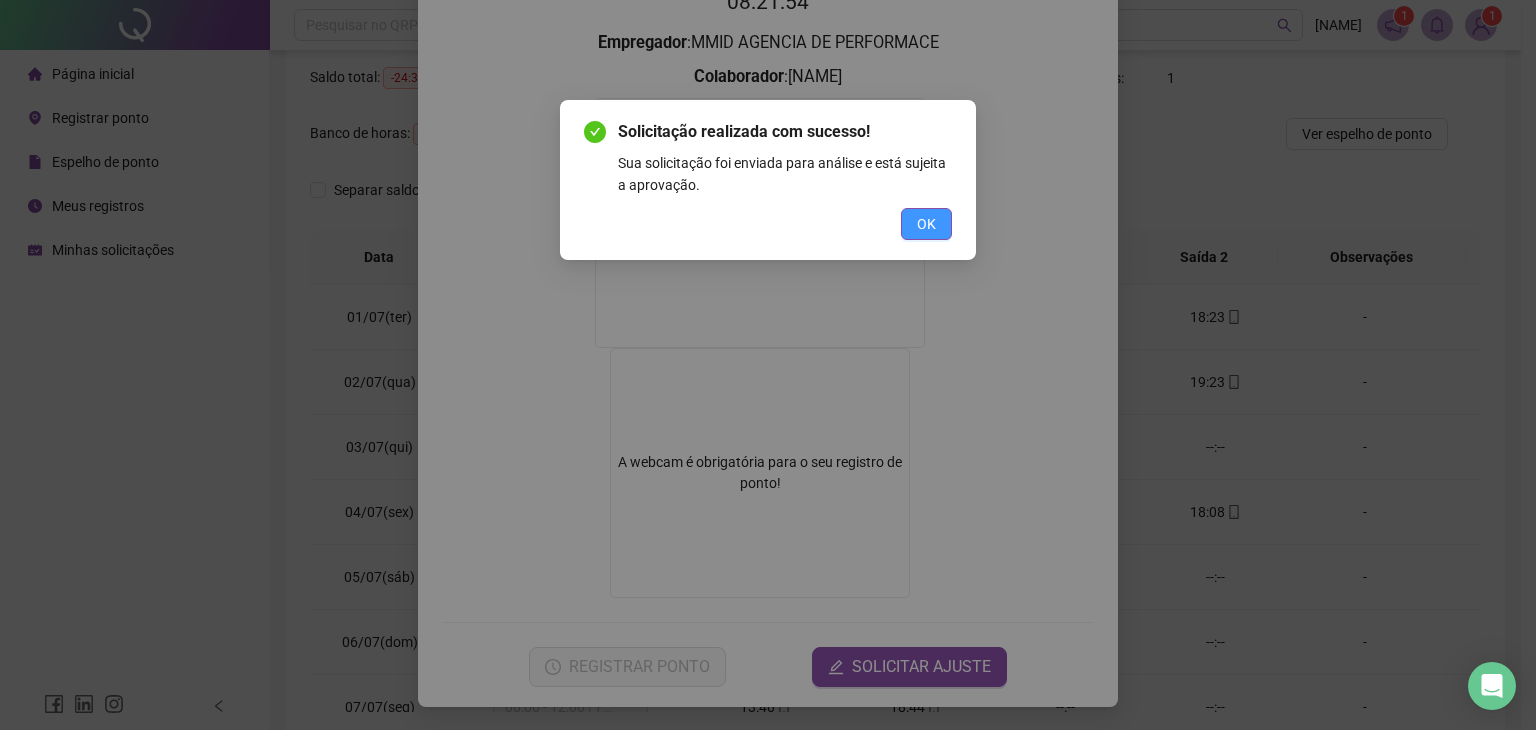 click on "OK" at bounding box center [926, 224] 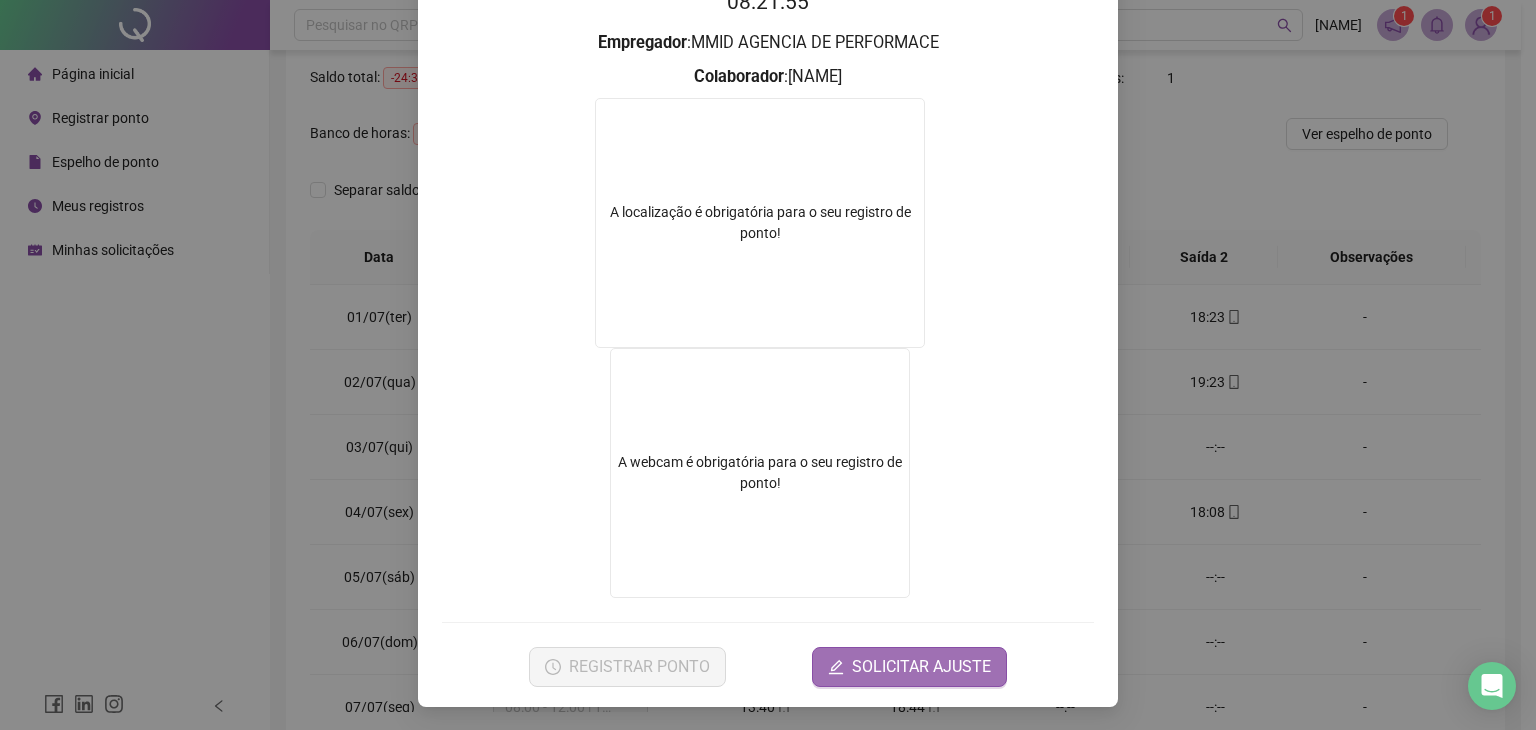 click on "SOLICITAR AJUSTE" at bounding box center (921, 667) 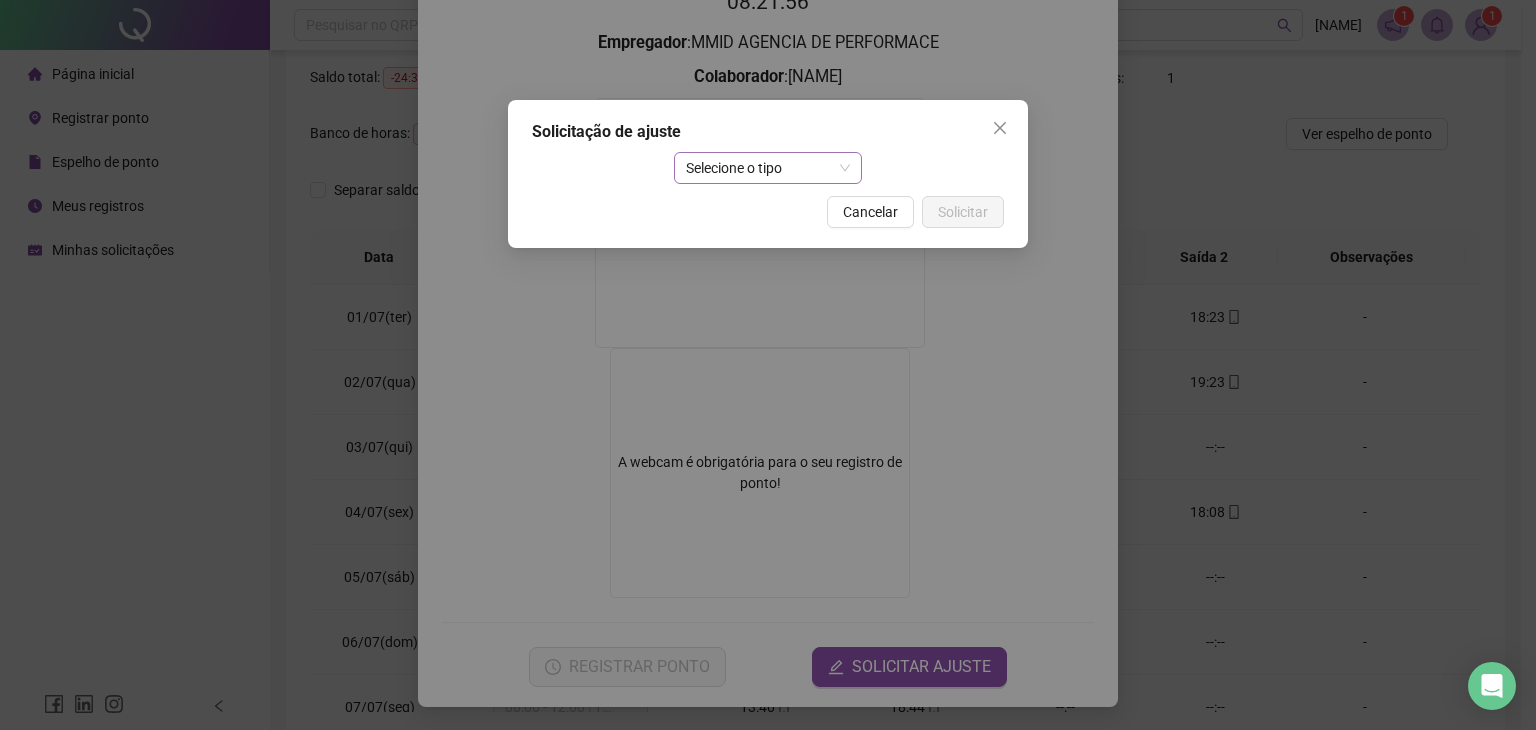 click on "Solicitação de ajuste Selecione o tipo Cancelar Solicitar" at bounding box center (768, 174) 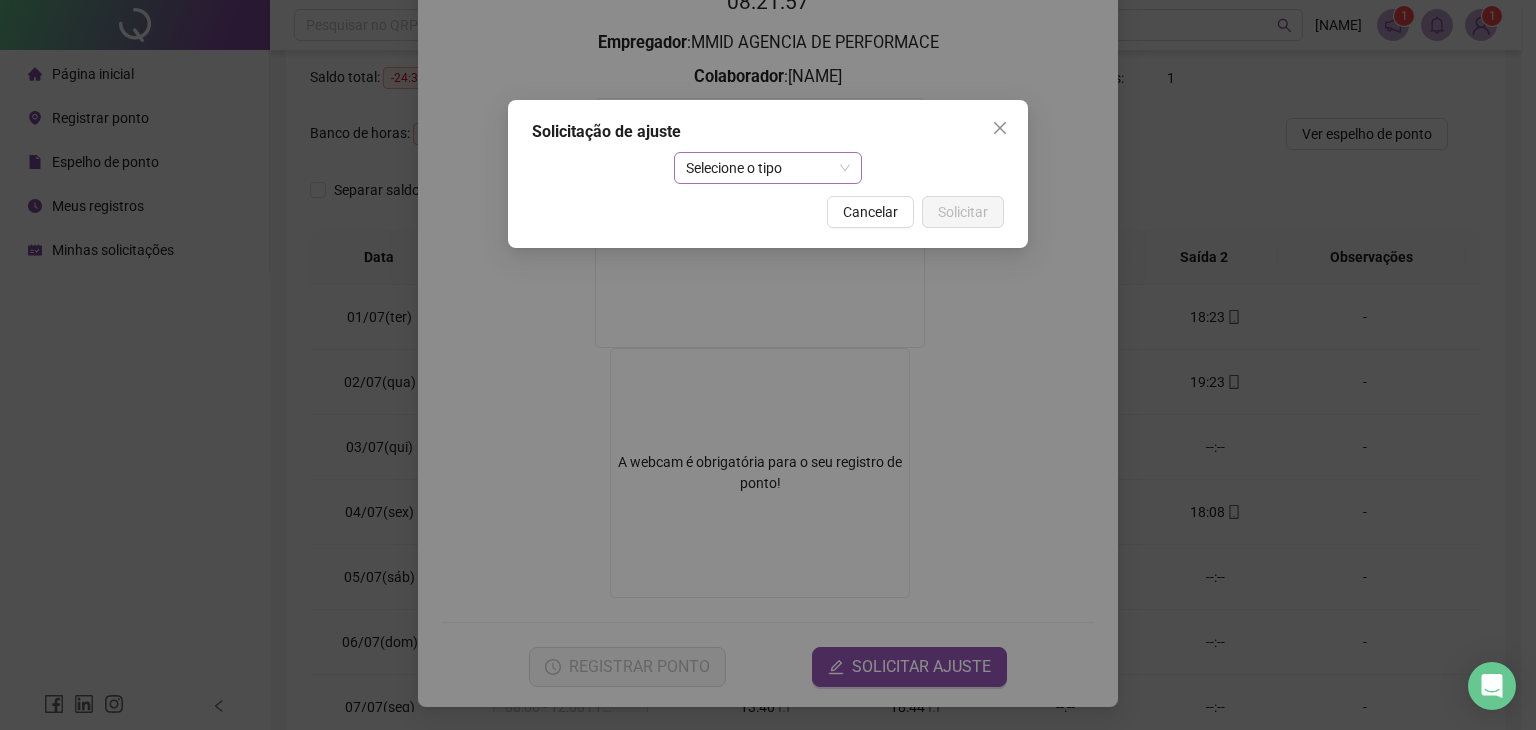 click on "Selecione o tipo" at bounding box center [768, 168] 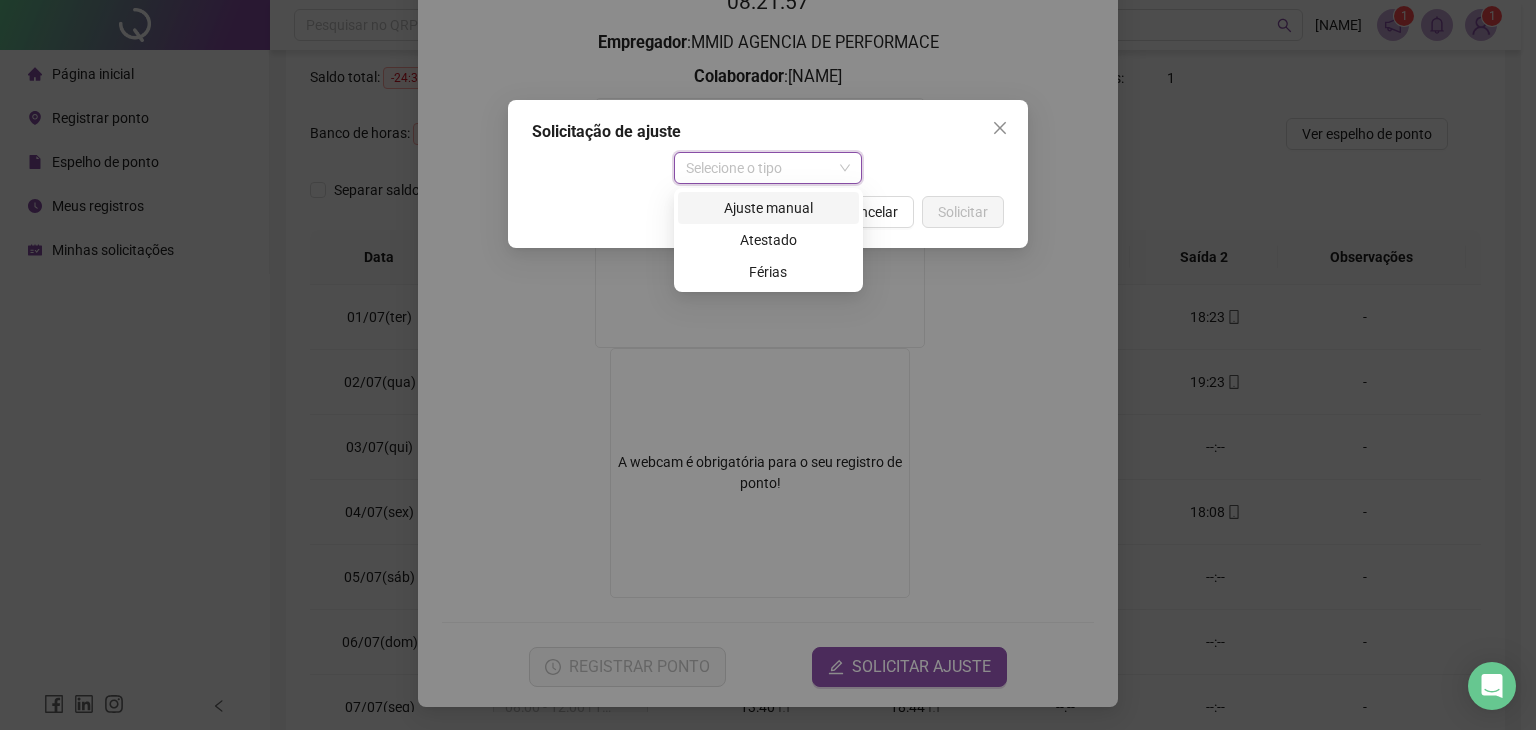 click on "Ajuste manual" at bounding box center (768, 208) 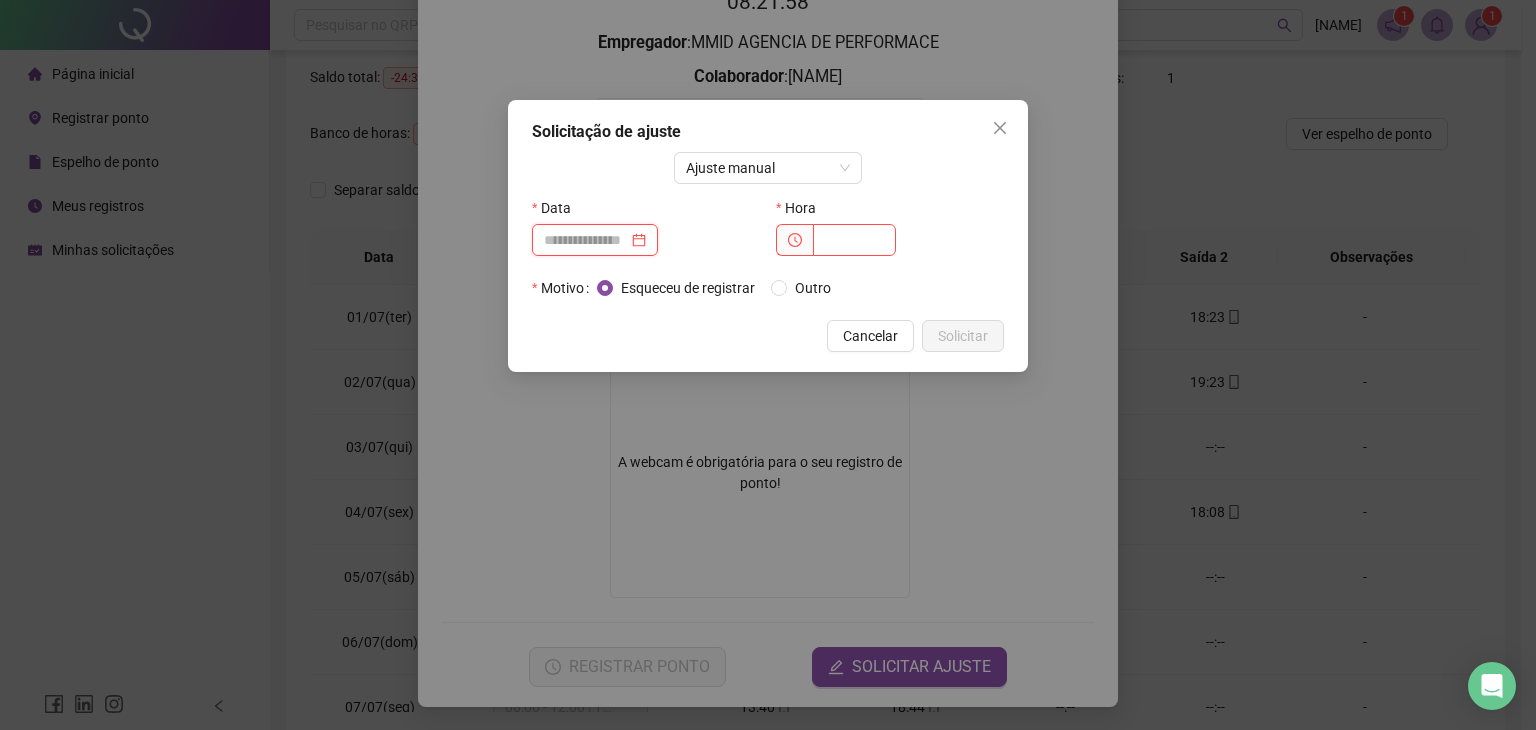 click at bounding box center (586, 240) 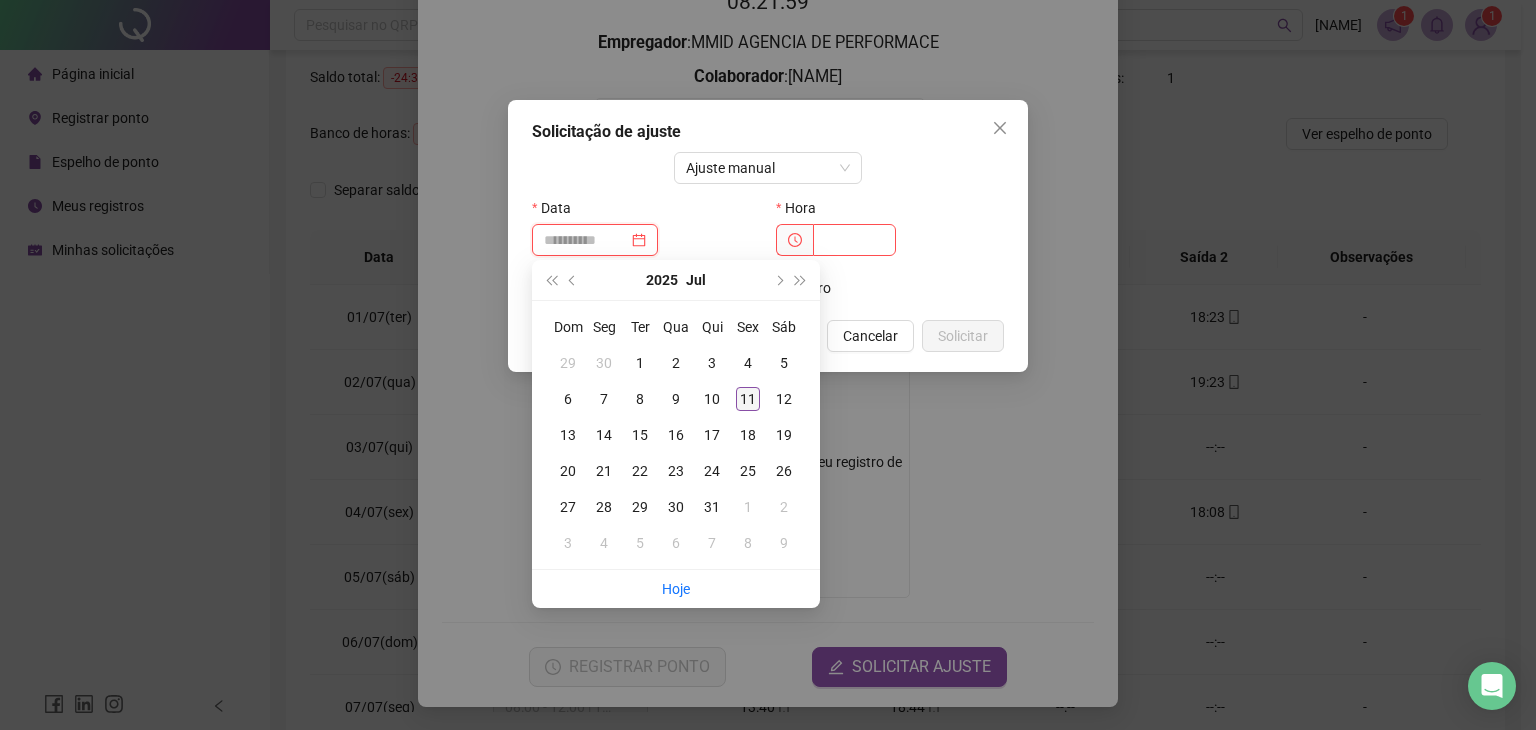 type on "**********" 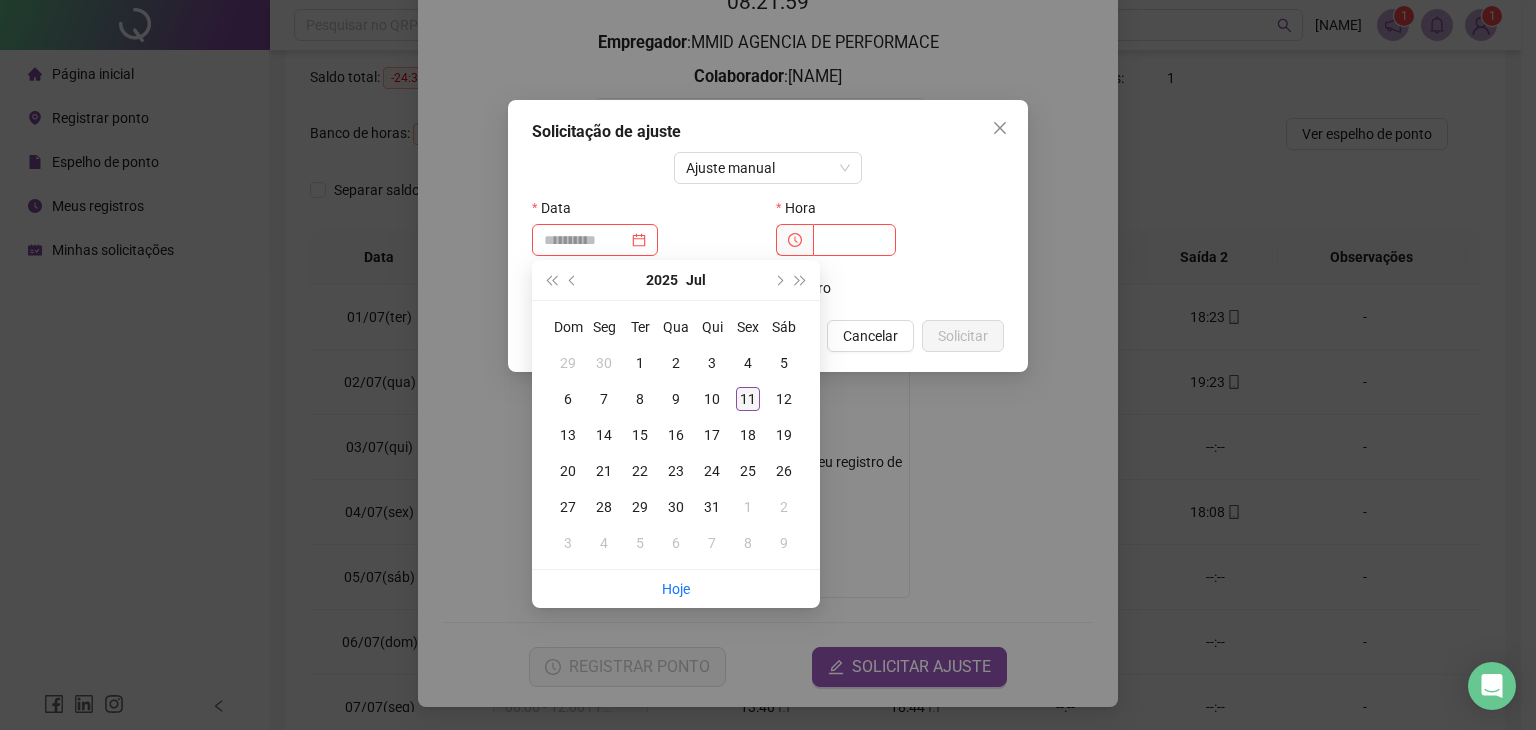 click on "11" at bounding box center [748, 399] 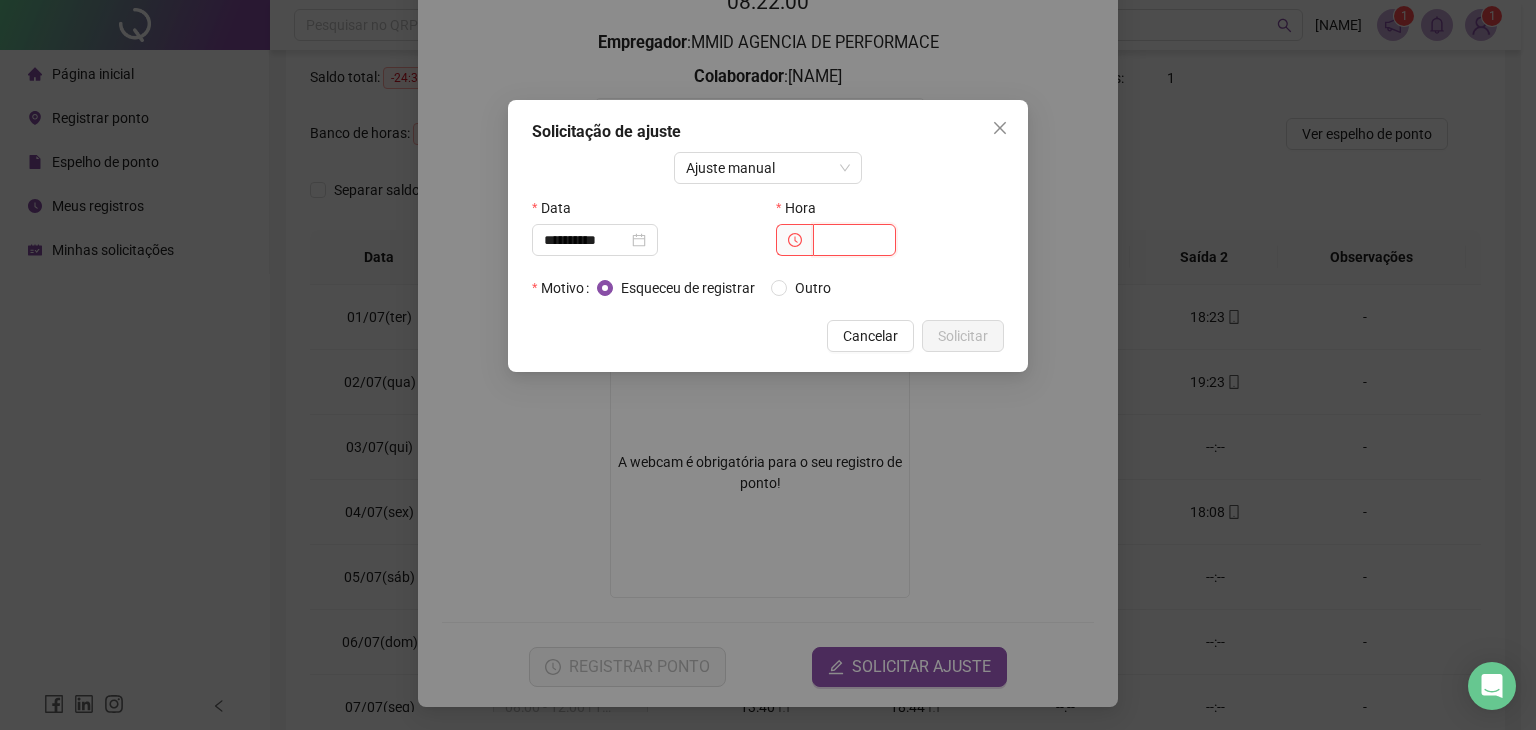 click at bounding box center [854, 240] 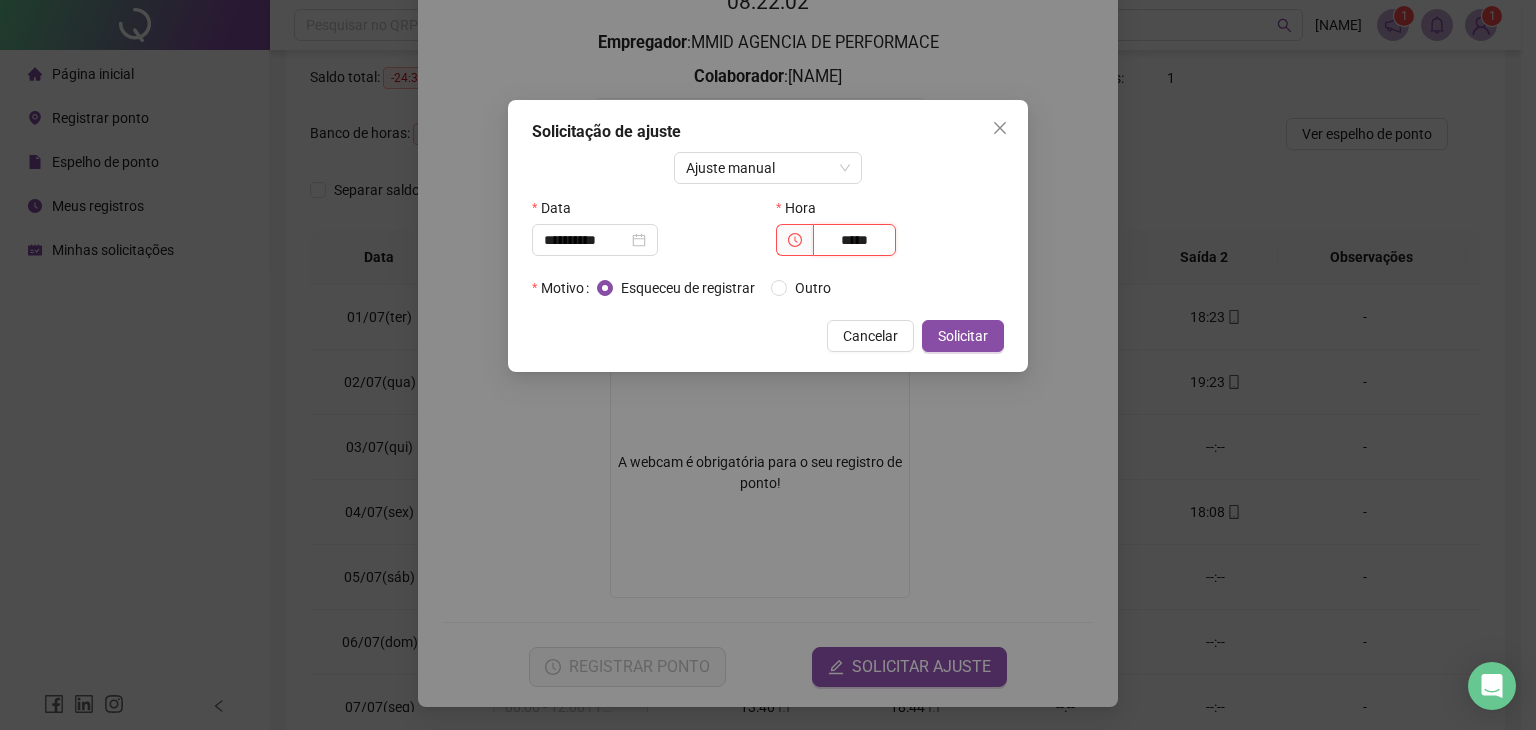 type on "*****" 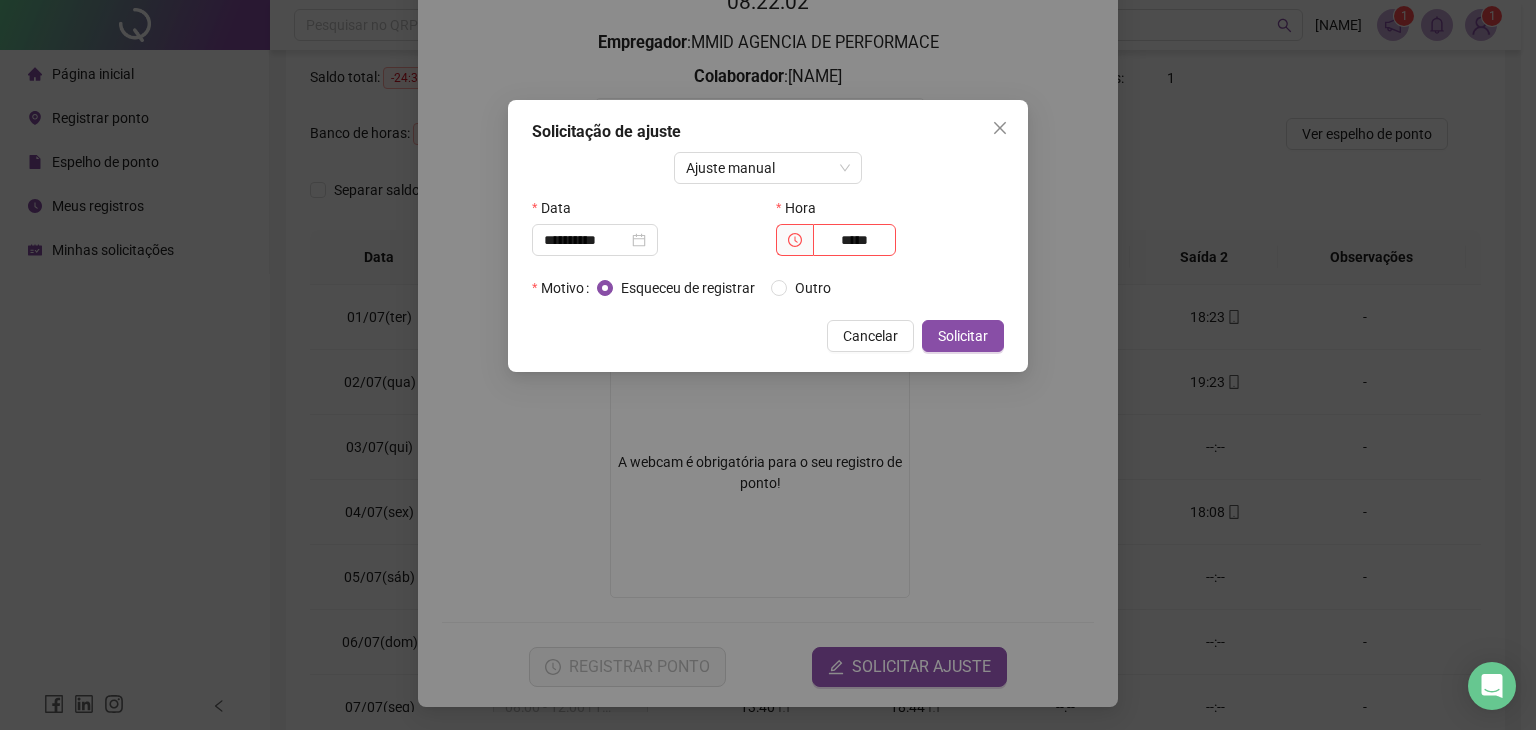 click on "Esqueceu de registrar Outro" at bounding box center (800, 288) 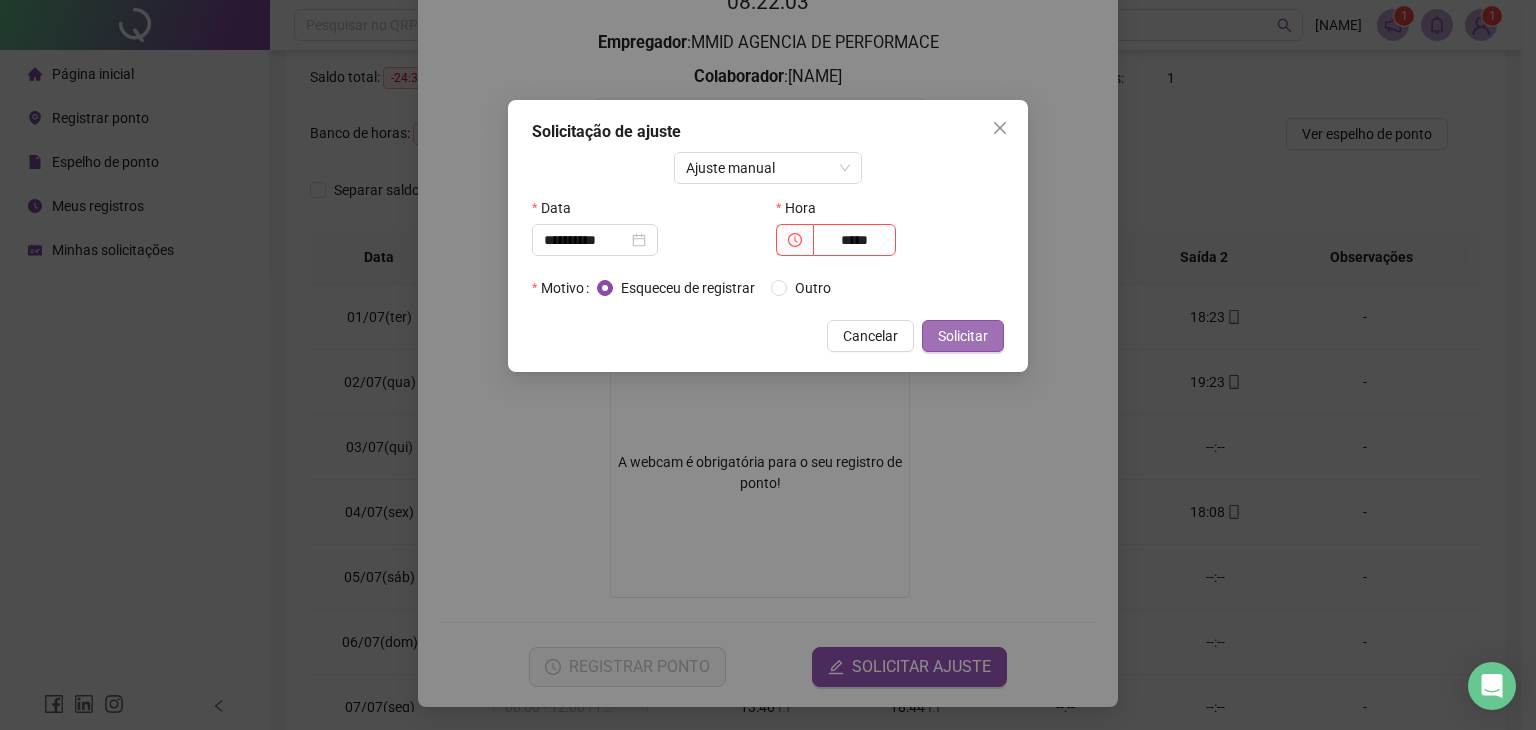 click on "Solicitar" at bounding box center [963, 336] 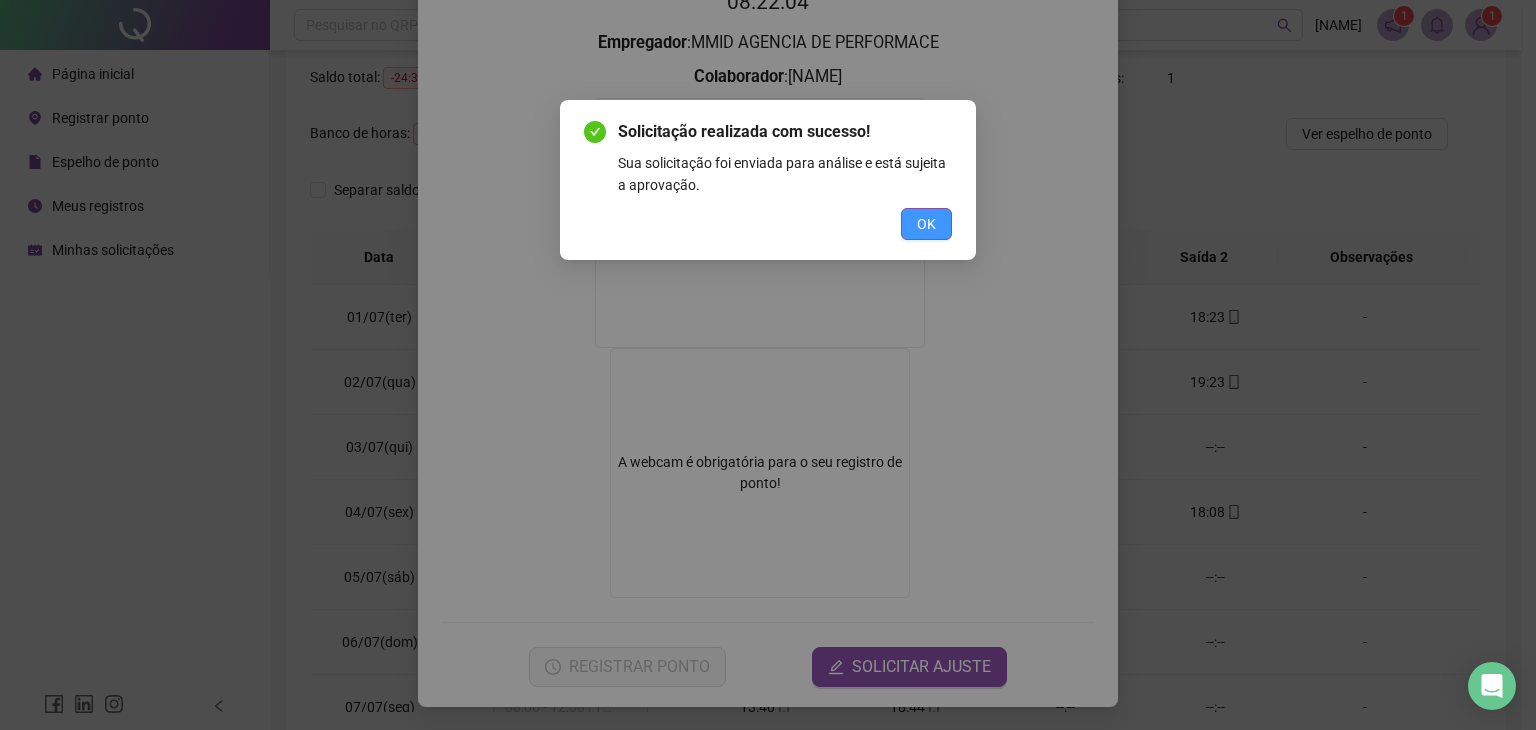 click on "OK" at bounding box center (926, 224) 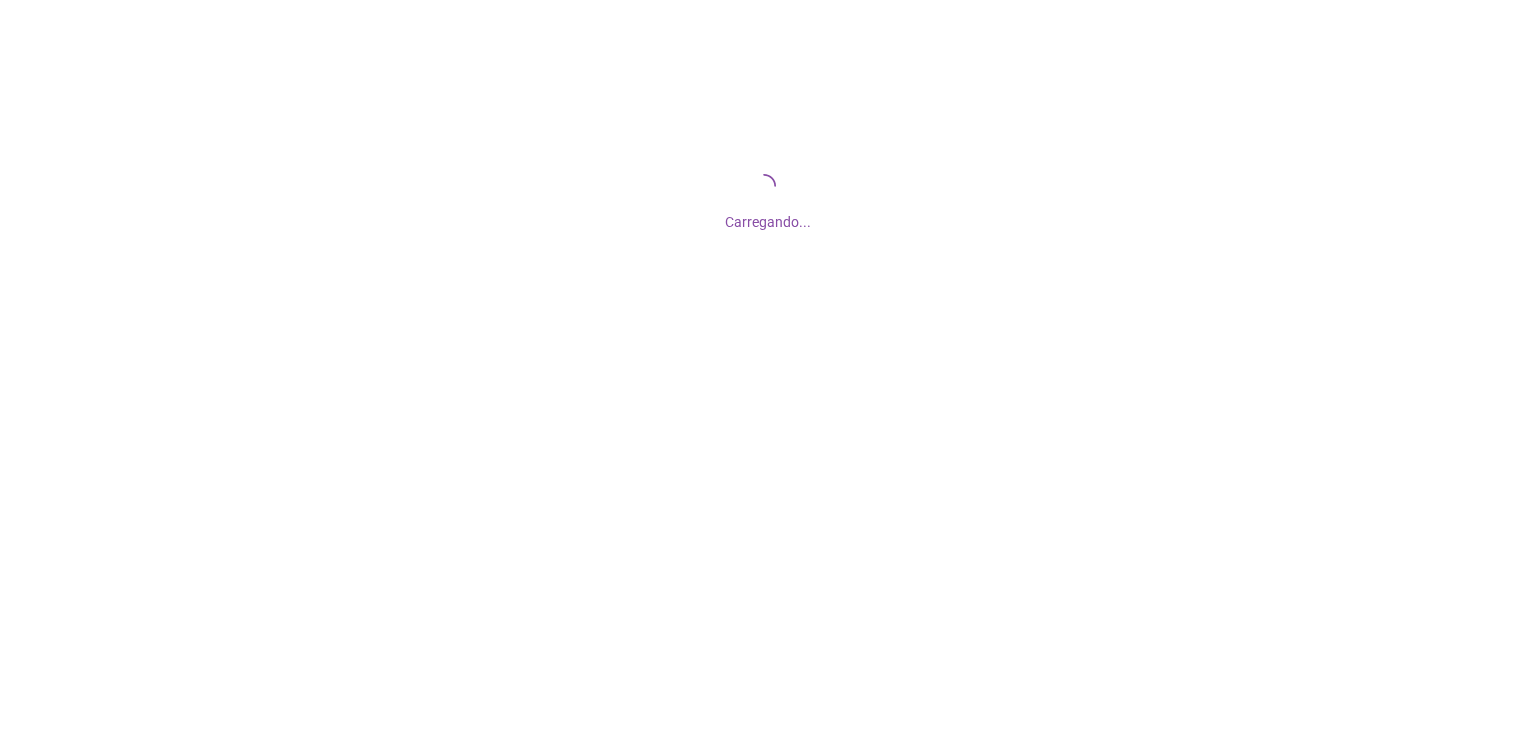 scroll, scrollTop: 0, scrollLeft: 0, axis: both 